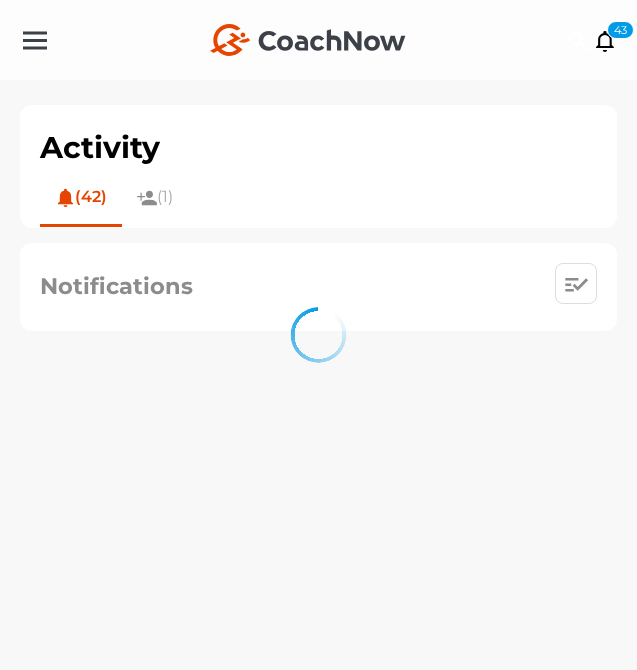 scroll, scrollTop: 0, scrollLeft: 0, axis: both 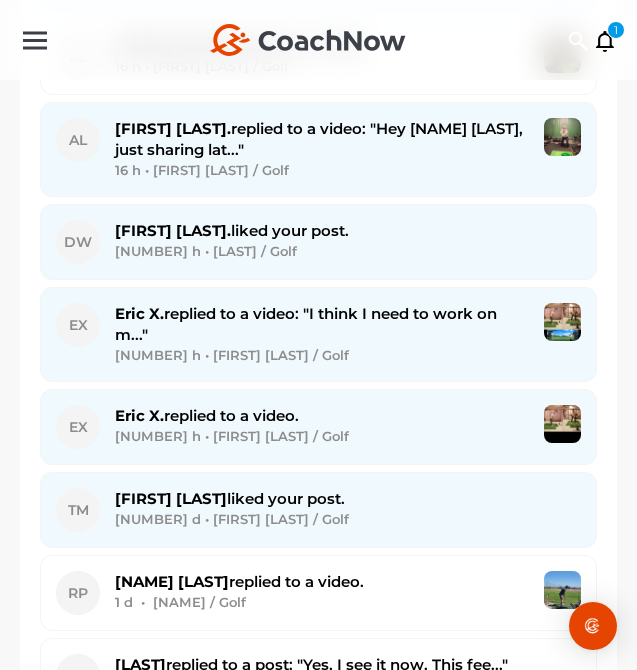 click on "[NUMBER] h • [FIRST] [LAST] / Golf" at bounding box center (322, 355) 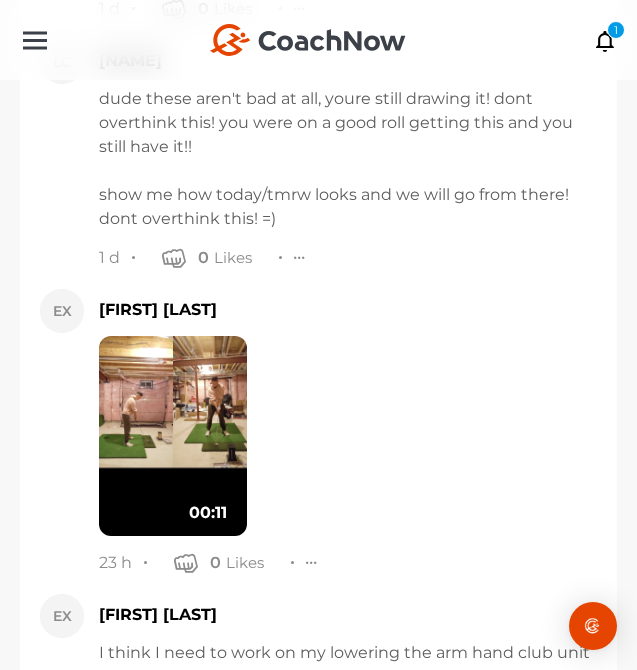 scroll, scrollTop: 15905, scrollLeft: 0, axis: vertical 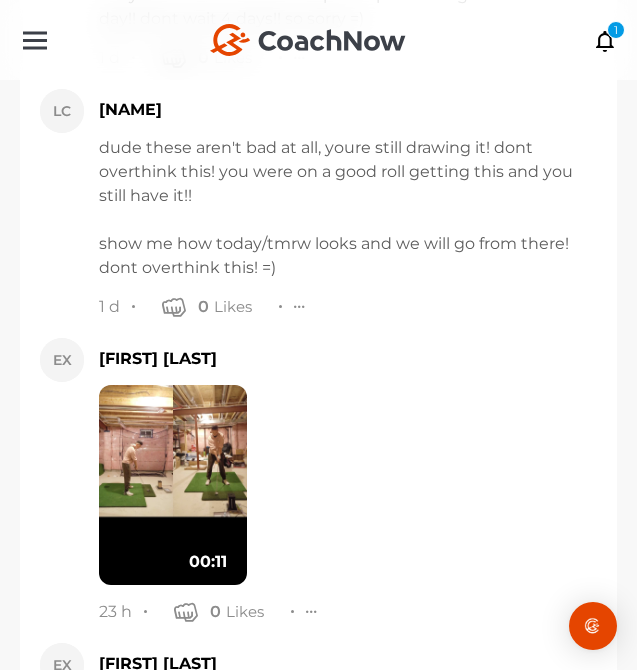 click at bounding box center [173, 485] 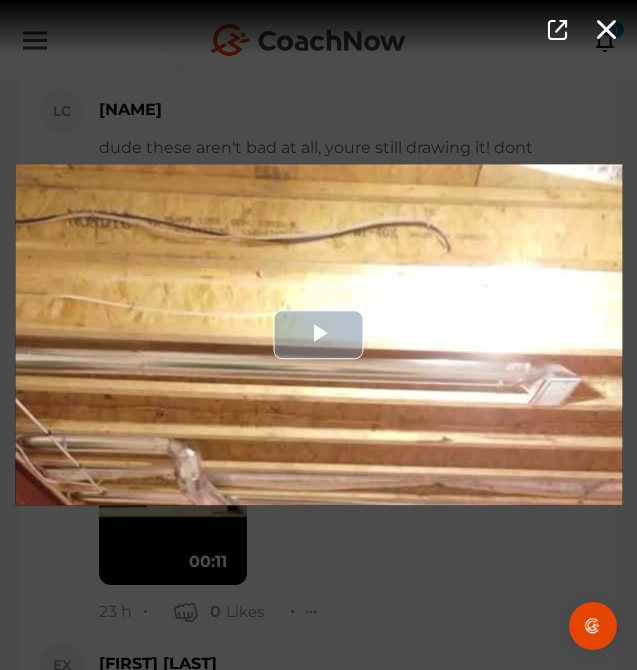 click at bounding box center [318, 334] 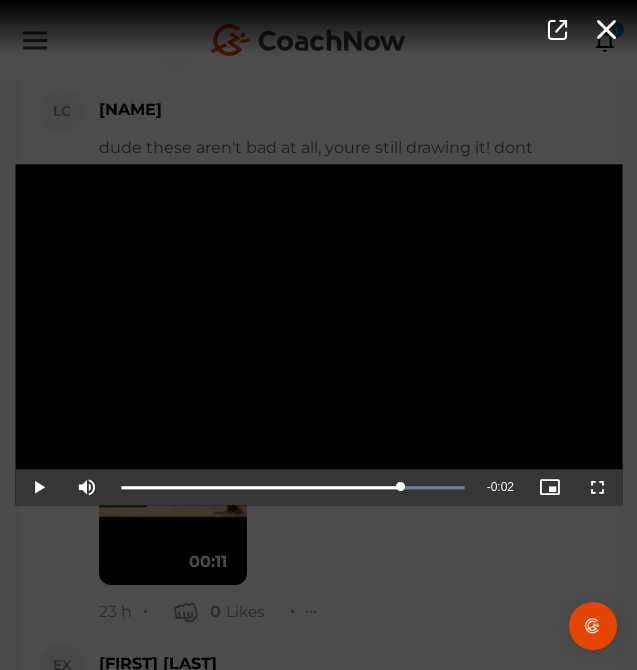drag, startPoint x: 162, startPoint y: 485, endPoint x: 402, endPoint y: 520, distance: 242.53865 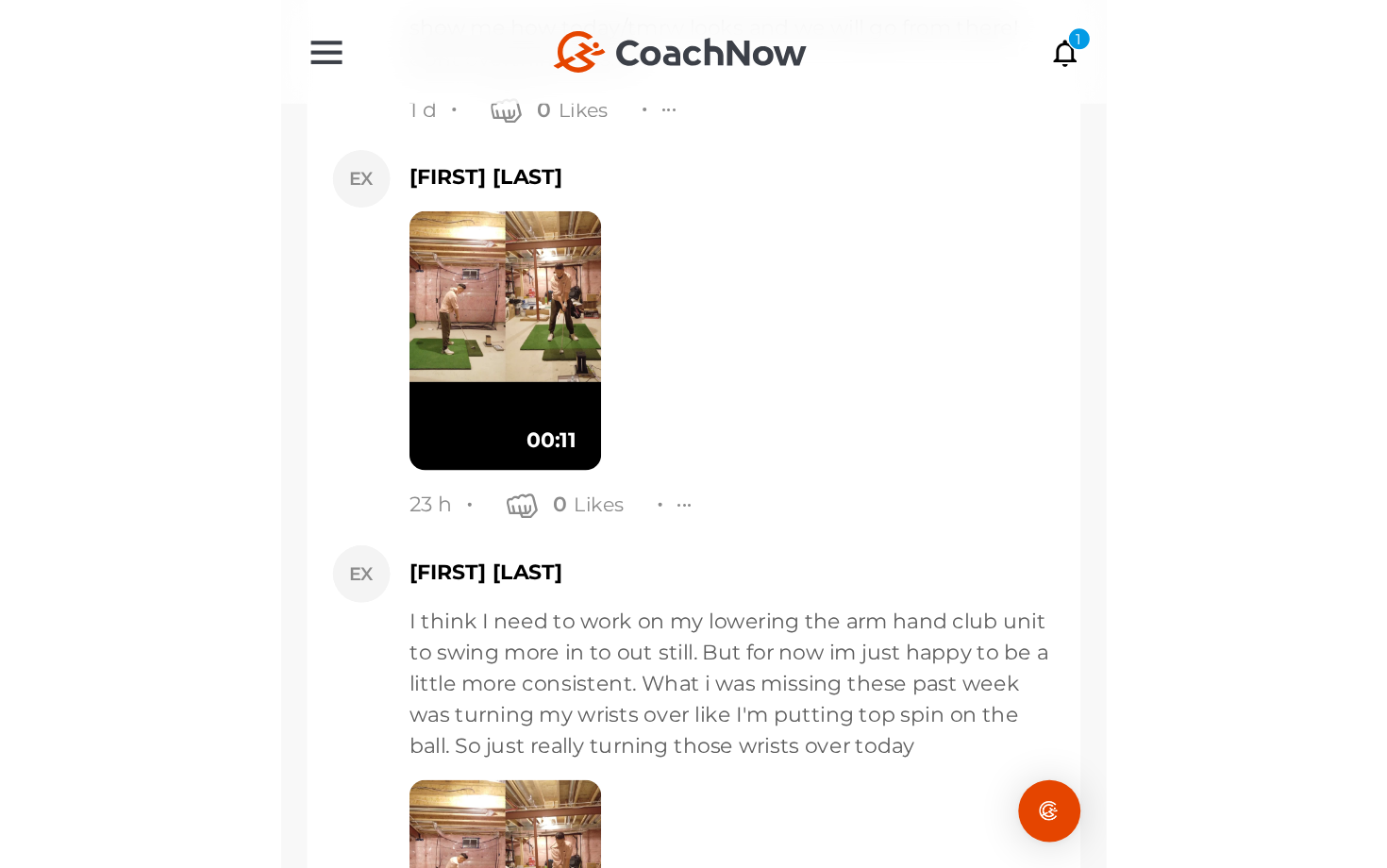 scroll, scrollTop: 15537, scrollLeft: 0, axis: vertical 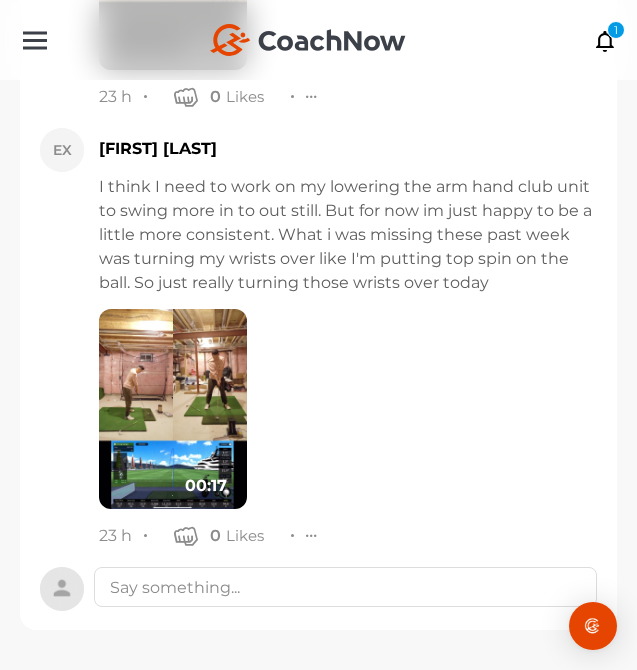 click at bounding box center (173, 409) 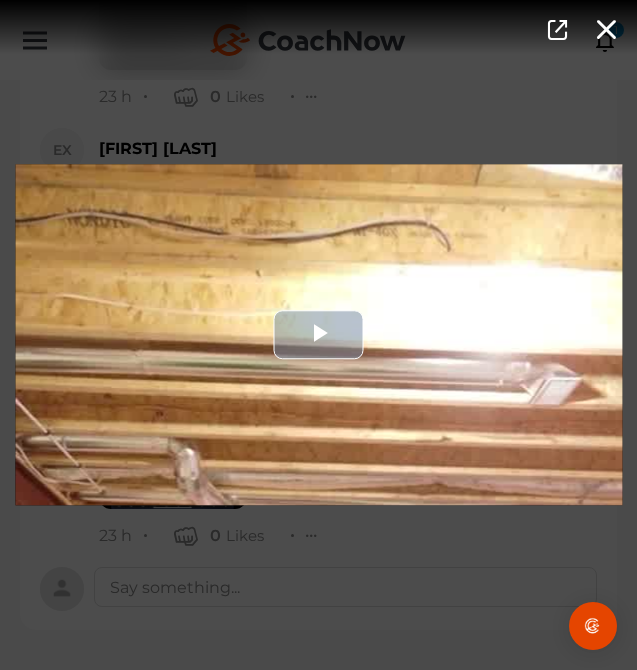click at bounding box center [318, 334] 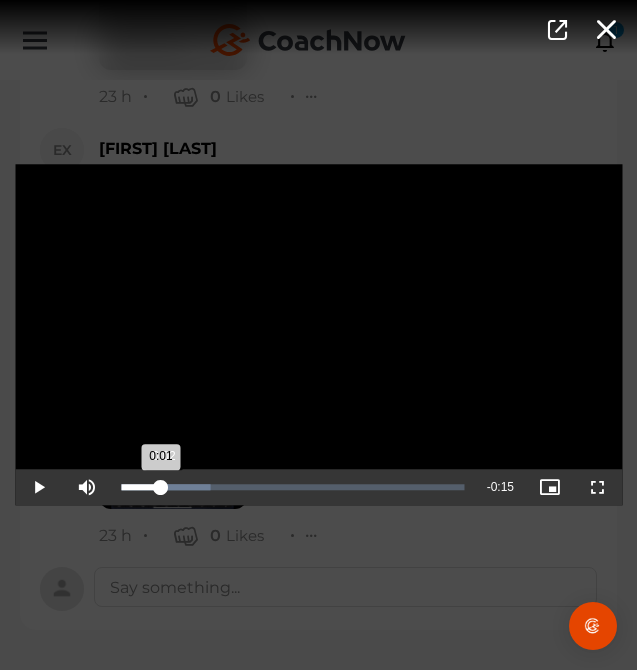 drag, startPoint x: 142, startPoint y: 484, endPoint x: 163, endPoint y: 487, distance: 21.213203 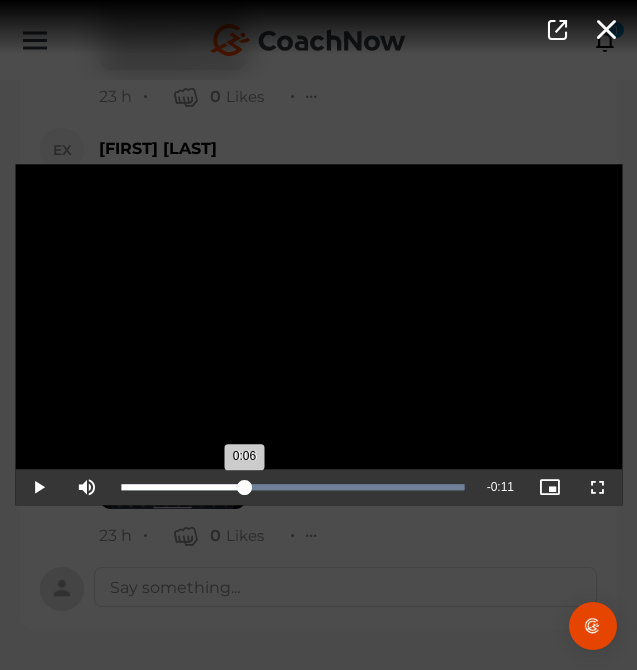 drag, startPoint x: 232, startPoint y: 496, endPoint x: 247, endPoint y: 492, distance: 15.524175 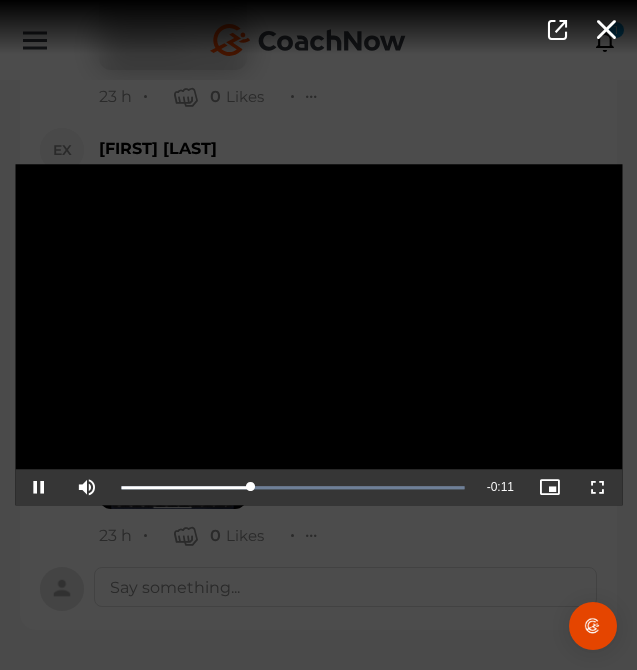 click on "Video Player is loading. Play Video Pause Mute Current Time  0:06 / Duration  0:17 Loaded :  100.00% 0:06 0:06 Stream Type  LIVE Seek to live, currently playing live LIVE Remaining Time  - 0:11   Playback Rate 1x Chapters Chapters Descriptions descriptions off , selected Captions captions settings , opens captions settings dialog captions off , selected Audio Track Picture-in-Picture Fullscreen This is a modal window. Beginning of dialog window. Escape will cancel and close the window. Text Color White Black Red Green Blue Yellow Magenta Cyan Transparency Opaque Semi-Transparent Background Color Black White Red Green Blue Yellow Magenta Cyan Transparency Opaque Semi-Transparent Transparent Window Color Black White Red Green Blue Yellow Magenta Cyan Transparency Transparent Semi-Transparent Opaque Font Size 50% 75% 100% 125% 150% 175% 200% 300% 400% Text Edge Style None Raised Depressed Uniform Dropshadow Font Family Casual" at bounding box center [318, 335] 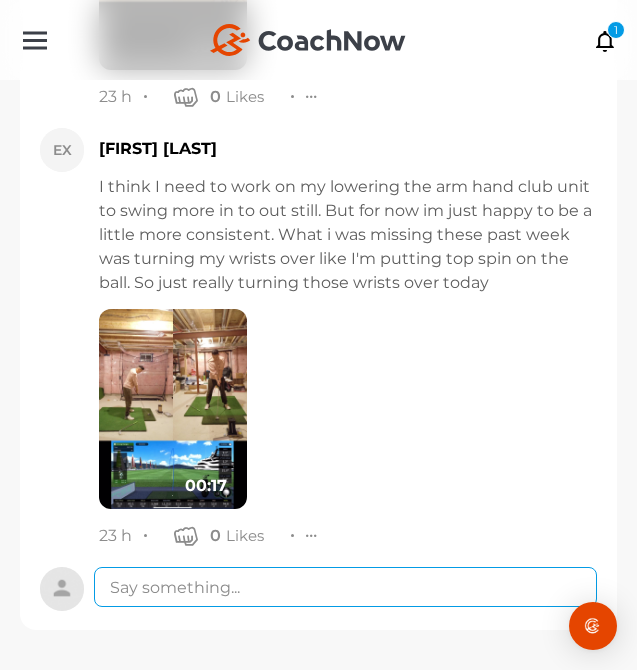 click at bounding box center [345, 587] 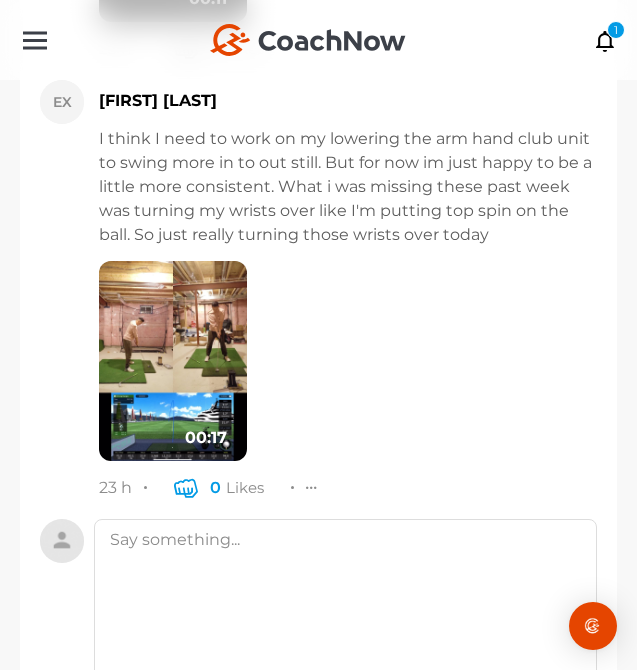click at bounding box center [186, 487] 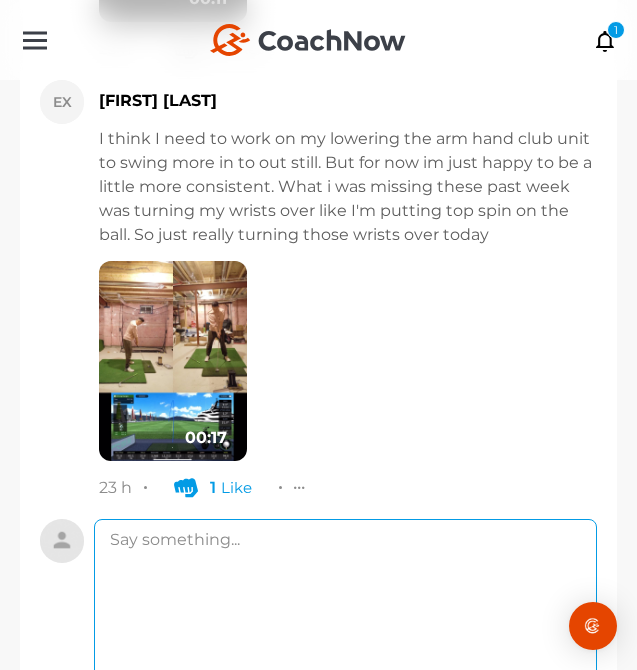 click at bounding box center (345, 599) 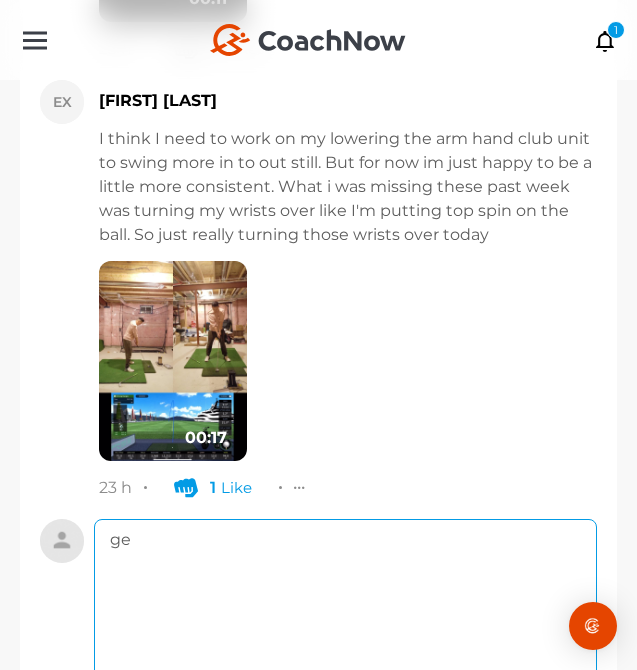 type on "g" 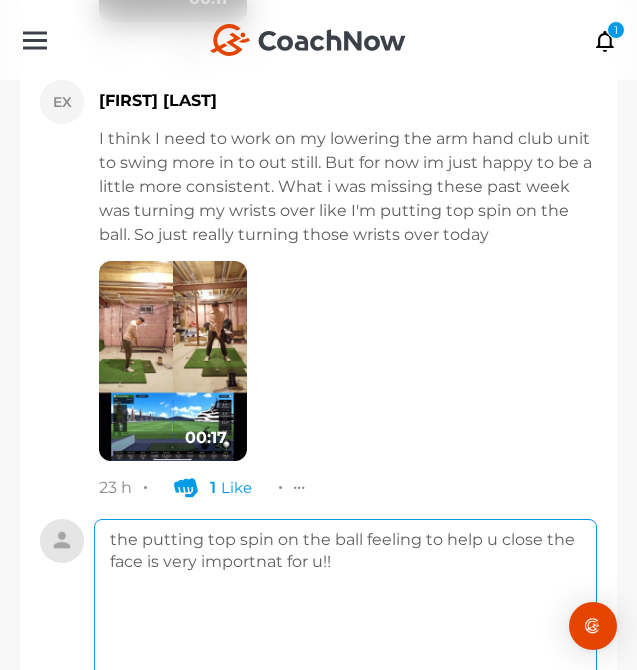 click on "the putting top spin on the ball feeling to help u close the face is very importnat for u!!" at bounding box center [345, 599] 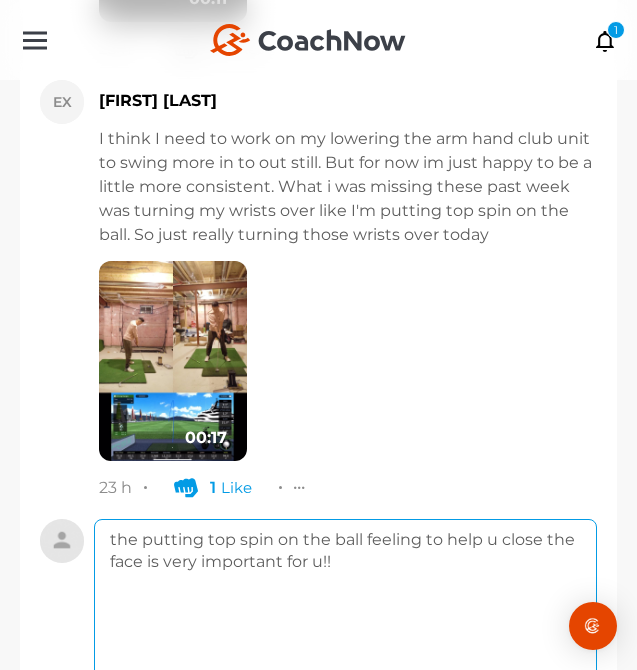 click on "the putting top spin on the ball feeling to help u close the face is very important for u!!" at bounding box center (345, 599) 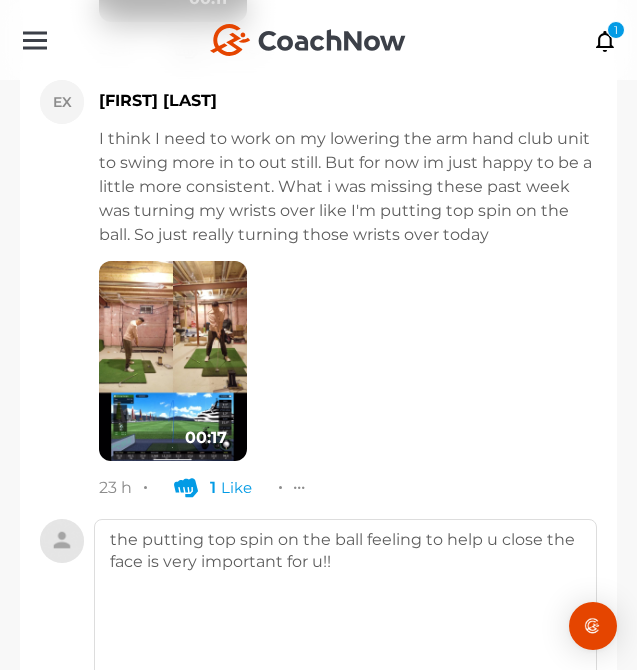 click at bounding box center [173, 361] 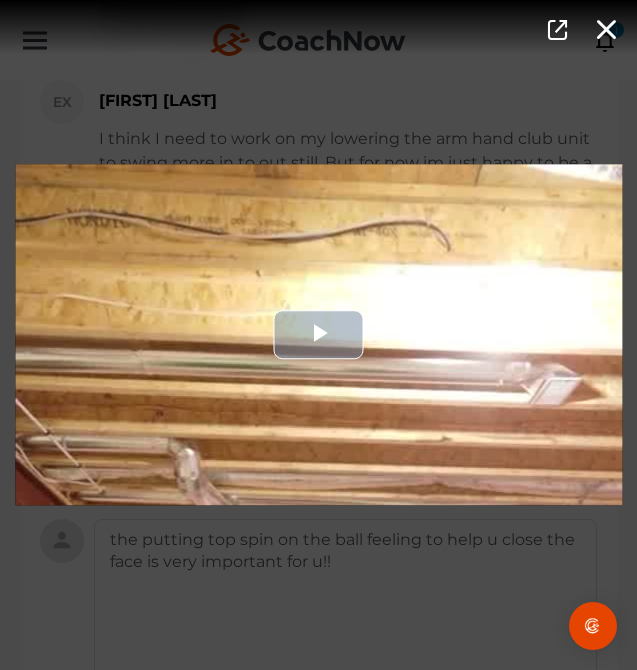 click at bounding box center [318, 334] 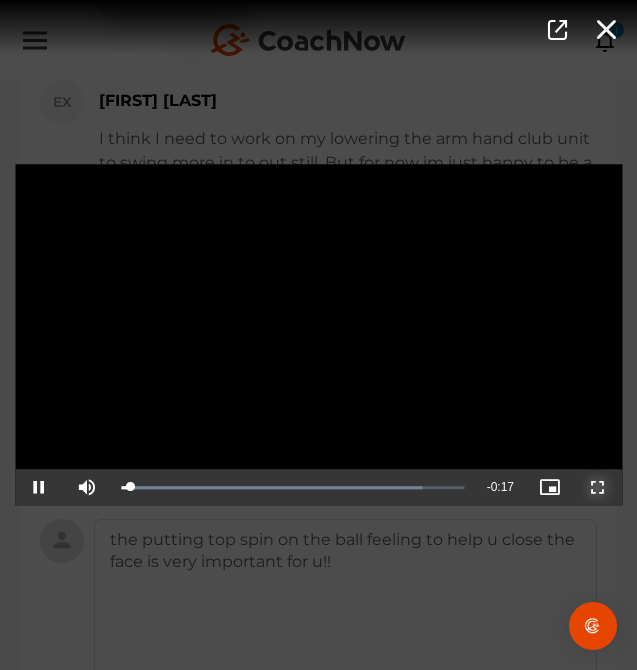 click at bounding box center [598, 488] 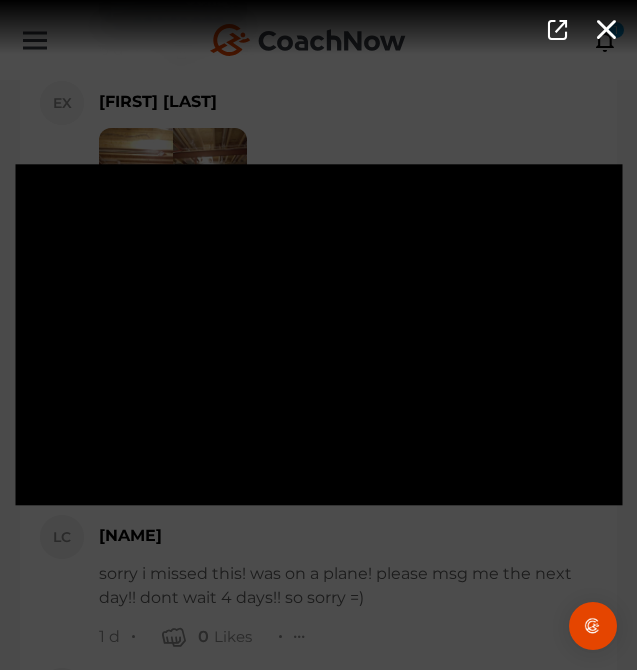 scroll, scrollTop: 15326, scrollLeft: 0, axis: vertical 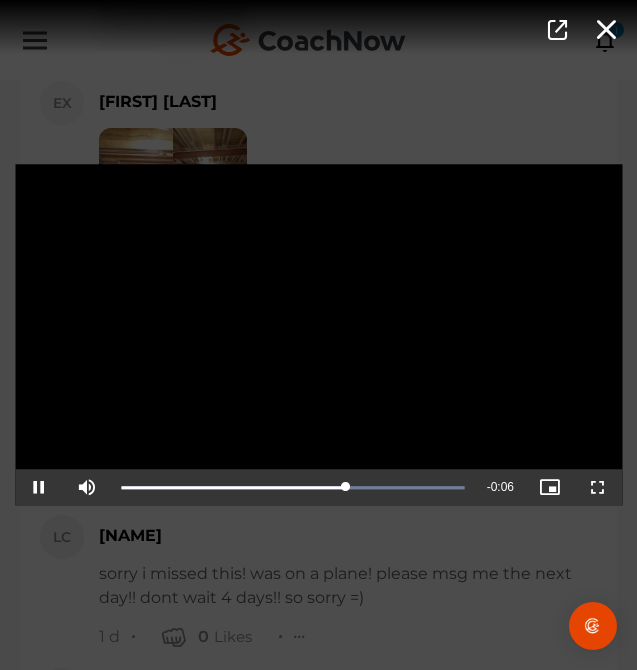 click on "Video Player is loading. Play Video Pause Mute Current Time  0:11 / Duration  0:17 Loaded :  100.00% 0:12 0:11 Stream Type  LIVE Seek to live, currently playing live LIVE Remaining Time  - 0:06   Playback Rate 1x Chapters Chapters Descriptions descriptions off , selected Captions captions settings , opens captions settings dialog captions off , selected Audio Track Picture-in-Picture Non-Fullscreen This is a modal window. Beginning of dialog window. Escape will cancel and close the window. Text Color White Black Red Green Blue Yellow Magenta Cyan Transparency Opaque Semi-Transparent Background Color Black White Red Green Blue Yellow Magenta Cyan Transparency Opaque Semi-Transparent Transparent Window Color Black White Red Green Blue Yellow Magenta Cyan Transparency Transparent Semi-Transparent Opaque Font Size 50% 75% 100% 125% 150% 175% 200% 300% 400% Text Edge Style None Raised Depressed Uniform Dropshadow Font Family" at bounding box center (318, 335) 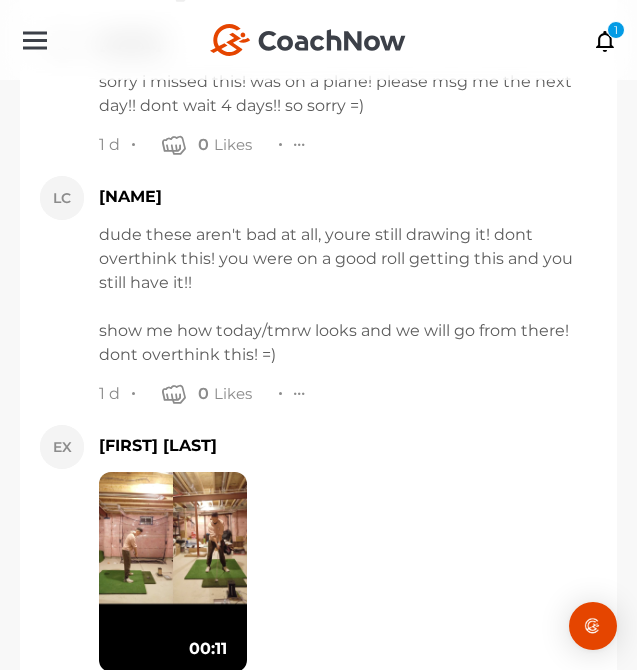 scroll, scrollTop: 16588, scrollLeft: 0, axis: vertical 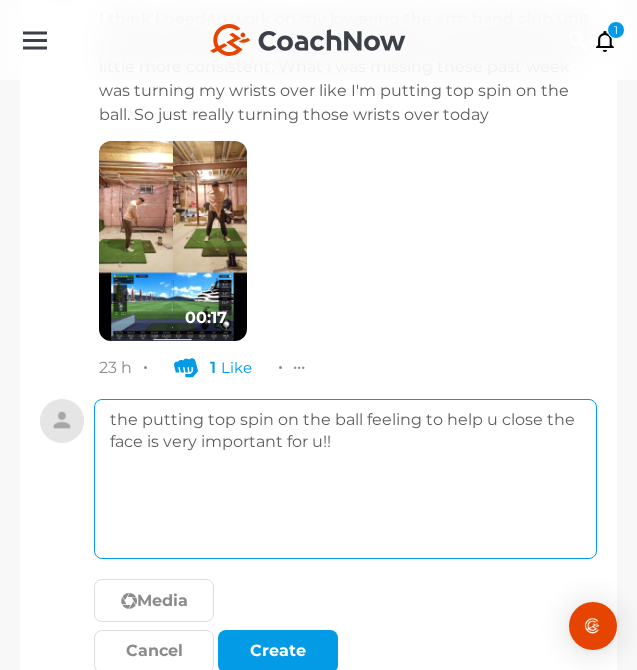 click on "the putting top spin on the ball feeling to help u close the face is very important for u!!" at bounding box center (345, 479) 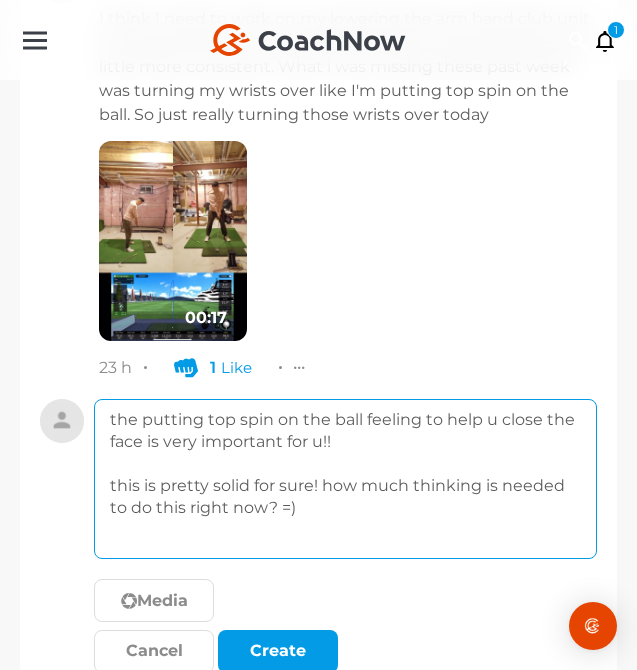 scroll, scrollTop: 16705, scrollLeft: 0, axis: vertical 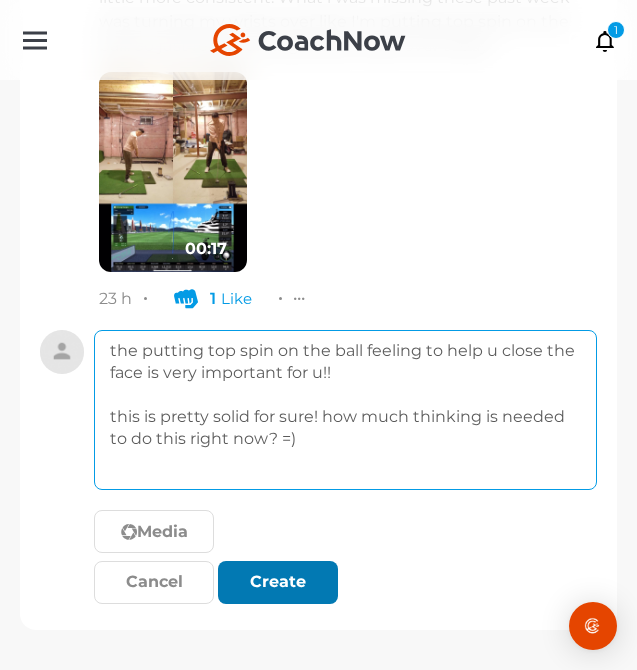 type on "the putting top spin on the ball feeling to help u close the face is very important for u!!
this is pretty solid for sure! how much thinking is needed to do this right now? =)" 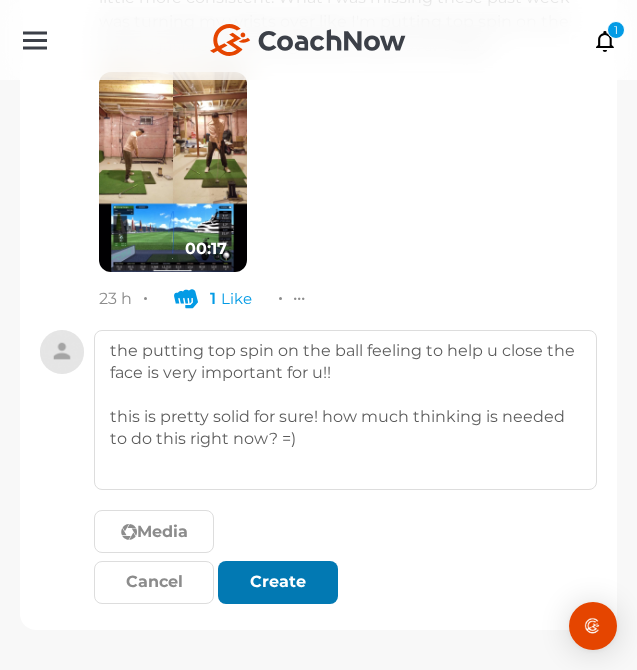 click on "Create" at bounding box center (278, 582) 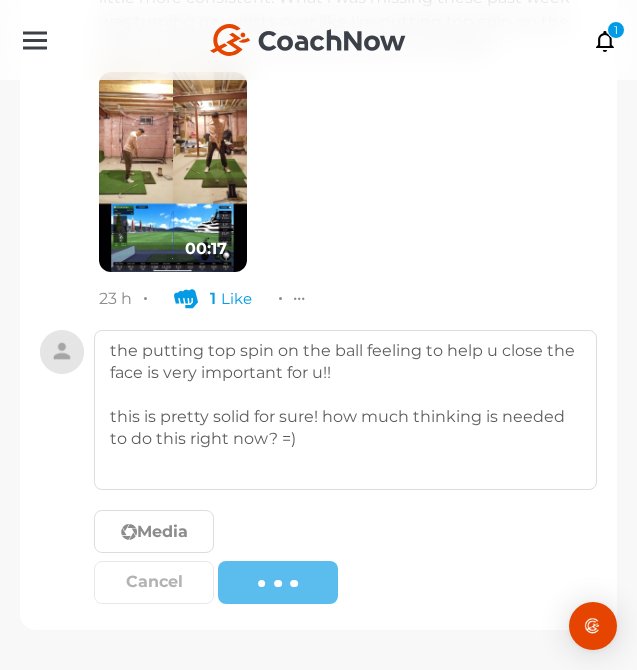 type 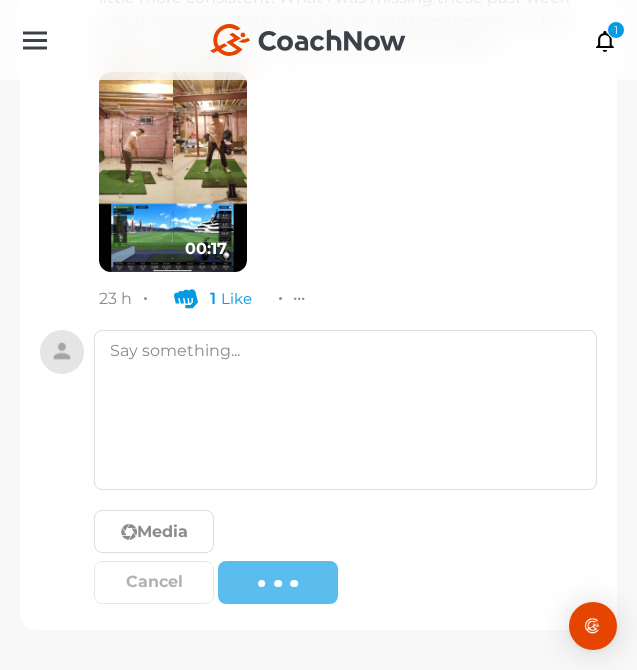 scroll, scrollTop: 16693, scrollLeft: 0, axis: vertical 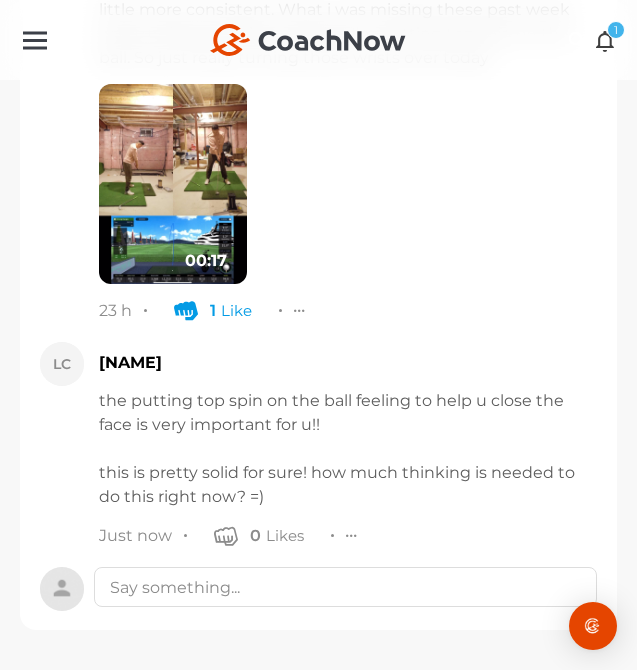click at bounding box center (605, 40) 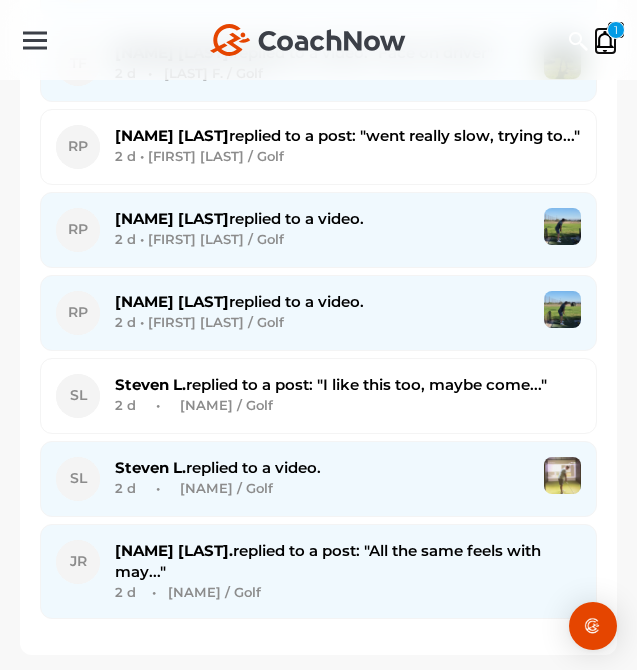 scroll, scrollTop: 0, scrollLeft: 0, axis: both 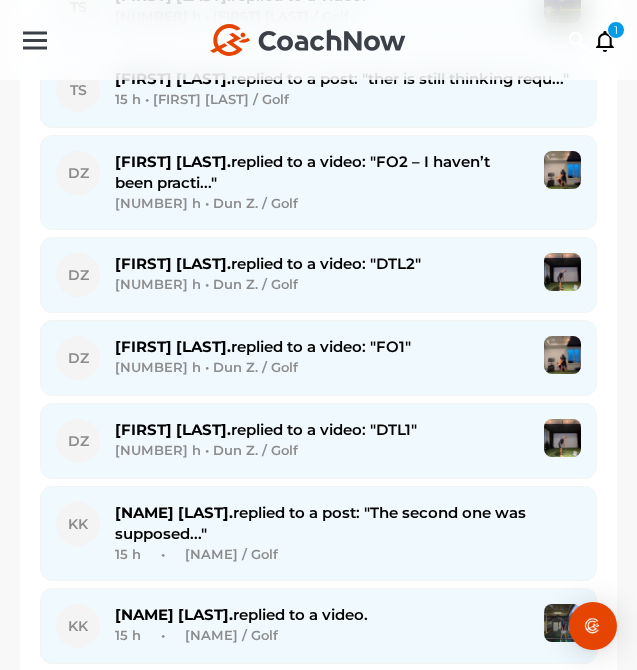 click on "[FIRST] [LAST]. replied to a post: "The second one was supposed..."" at bounding box center [320, 523] 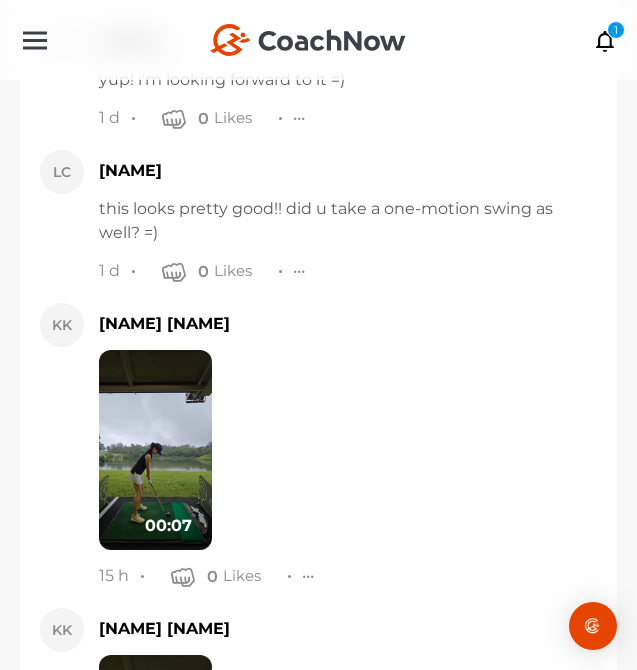scroll, scrollTop: 7078, scrollLeft: 0, axis: vertical 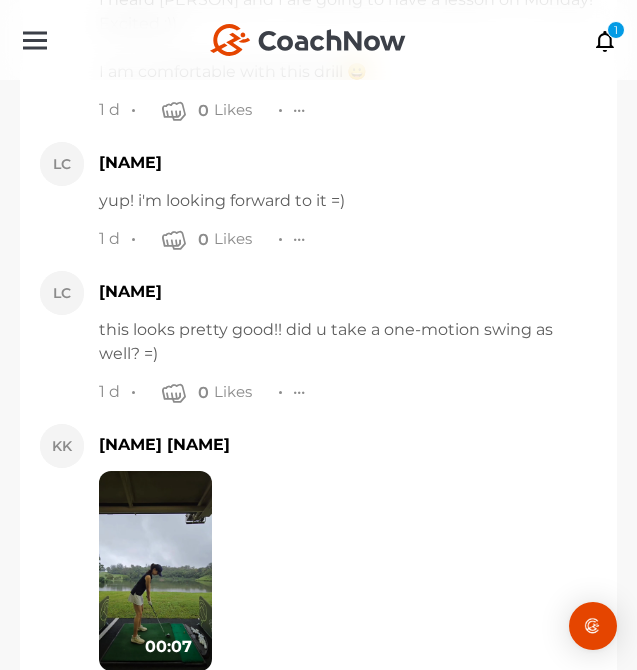 click at bounding box center (155, 571) 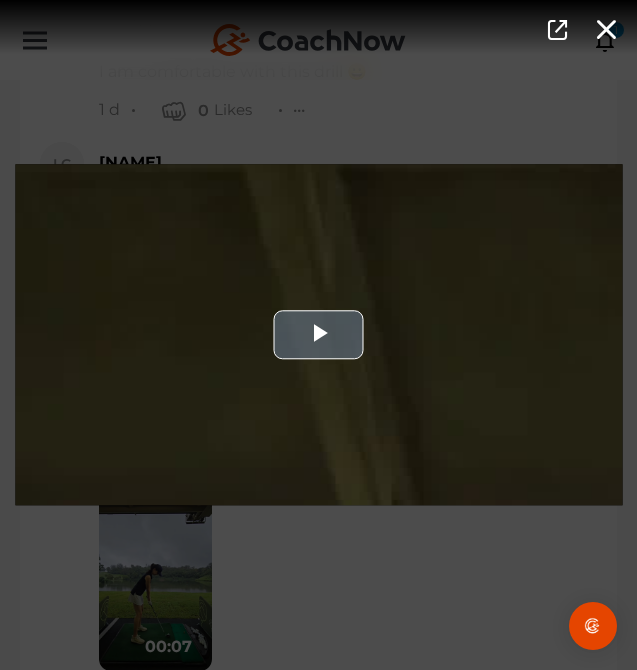 click at bounding box center (318, 334) 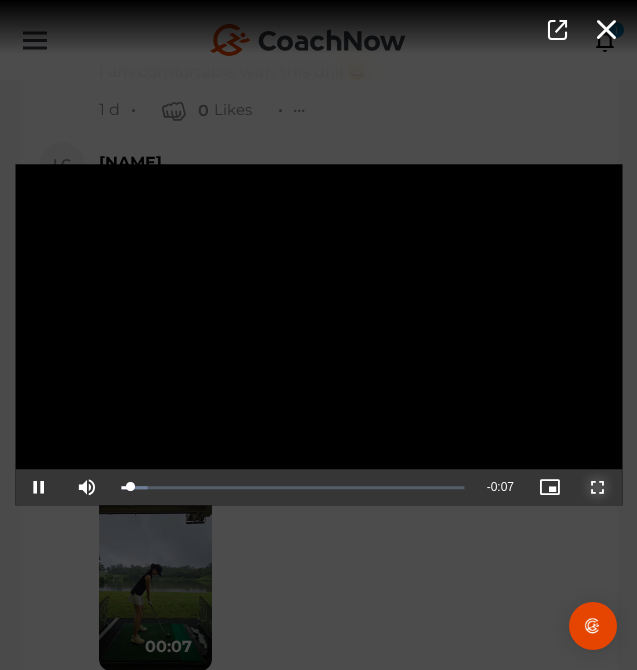 click at bounding box center [598, 488] 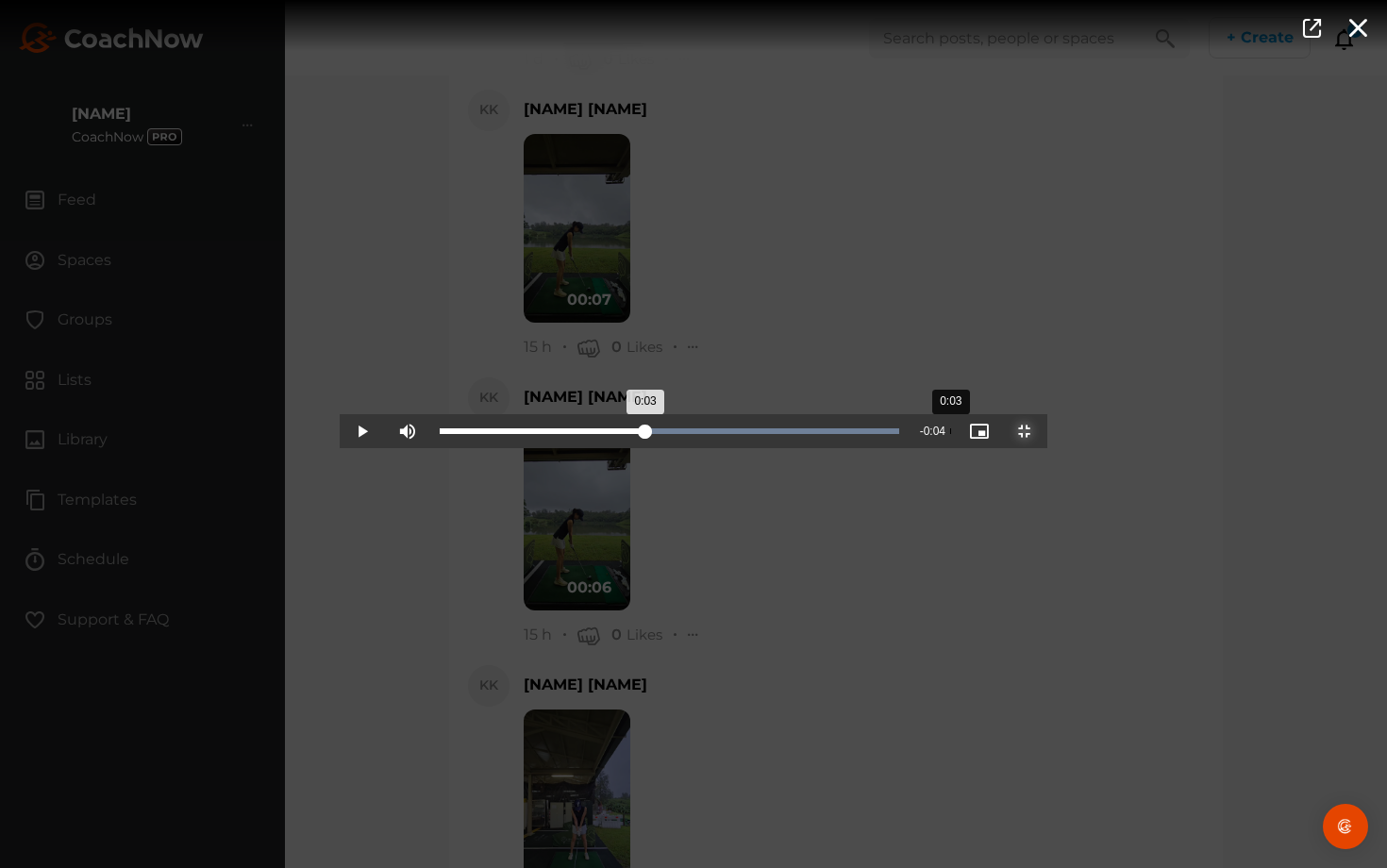 drag, startPoint x: 574, startPoint y: 867, endPoint x: 610, endPoint y: 851, distance: 39.395431 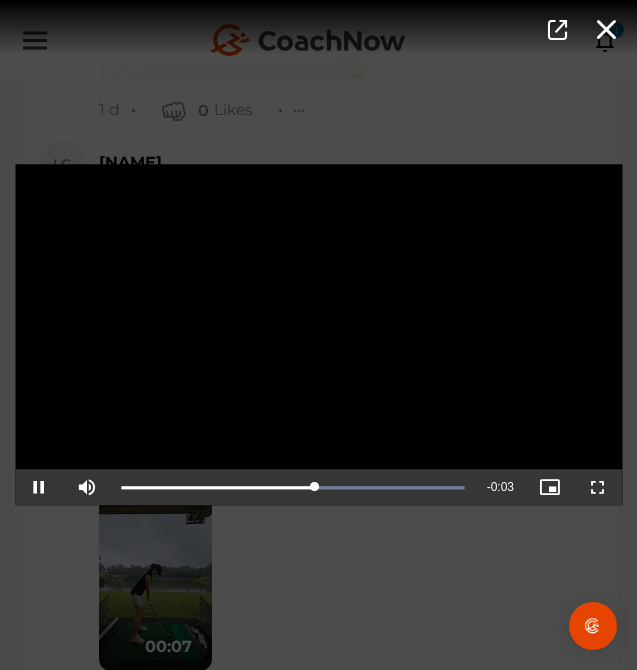 click on "Video Player is loading. Play Video Pause Mute Current Time  0:04 / Duration  0:07 Loaded :  100.00% 0:03 0:04 Stream Type  LIVE Seek to live, currently playing live LIVE Remaining Time  - 0:03   Playback Rate 1x Chapters Chapters Descriptions descriptions off , selected Captions captions settings , opens captions settings dialog captions off , selected Audio Track Picture-in-Picture Non-Fullscreen This is a modal window. Beginning of dialog window. Escape will cancel and close the window. Text Color White Black Red Green Blue Yellow Magenta Cyan Transparency Opaque Semi-Transparent Background Color Black White Red Green Blue Yellow Magenta Cyan Transparency Opaque Semi-Transparent Transparent Window Color Black White Red Green Blue Yellow Magenta Cyan Transparency Transparent Semi-Transparent Opaque Font Size 50% 75% 100% 125% 150% 175% 200% 300% 400% Text Edge Style None Raised Depressed Uniform Dropshadow Font Family" at bounding box center (318, 335) 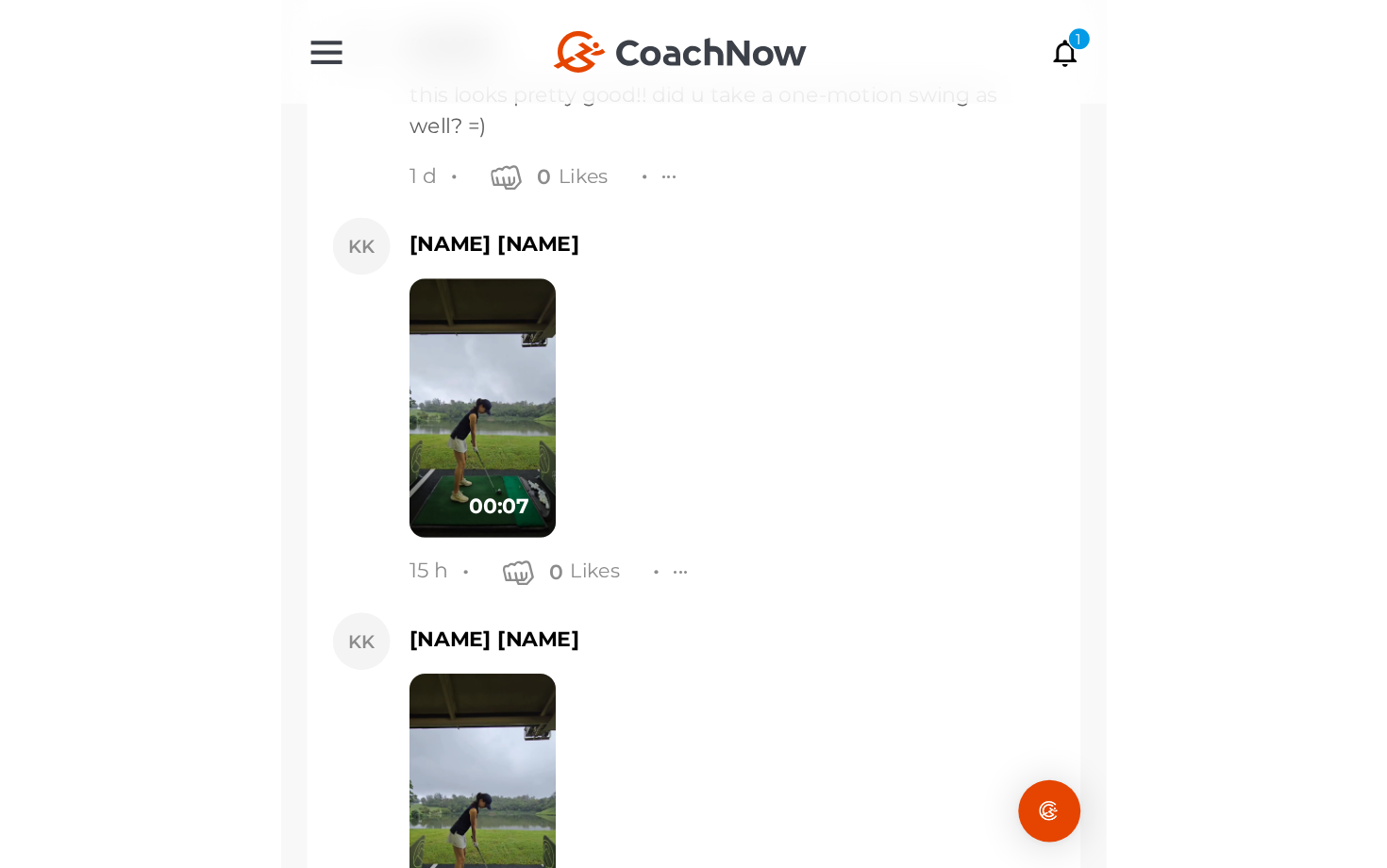 scroll, scrollTop: 7252, scrollLeft: 0, axis: vertical 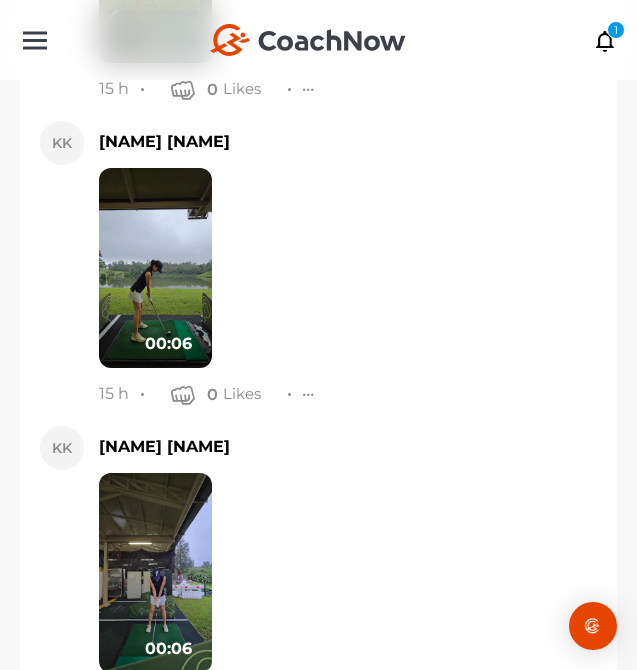 click at bounding box center (155, 268) 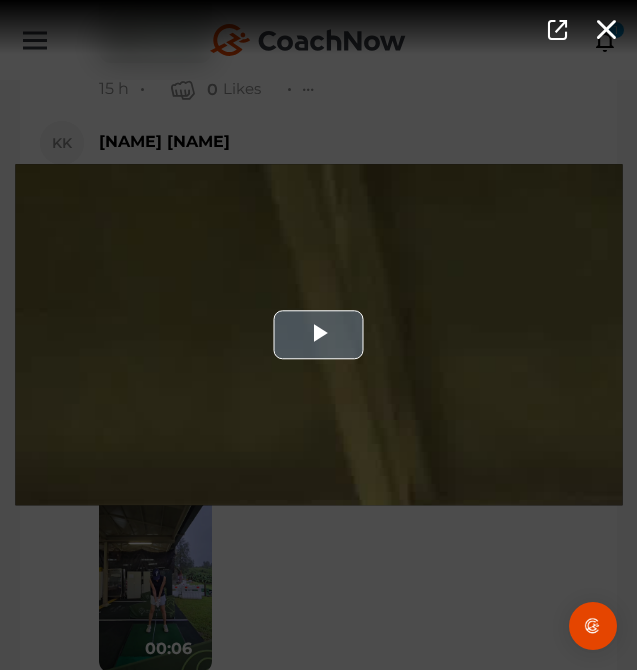 click at bounding box center (318, 334) 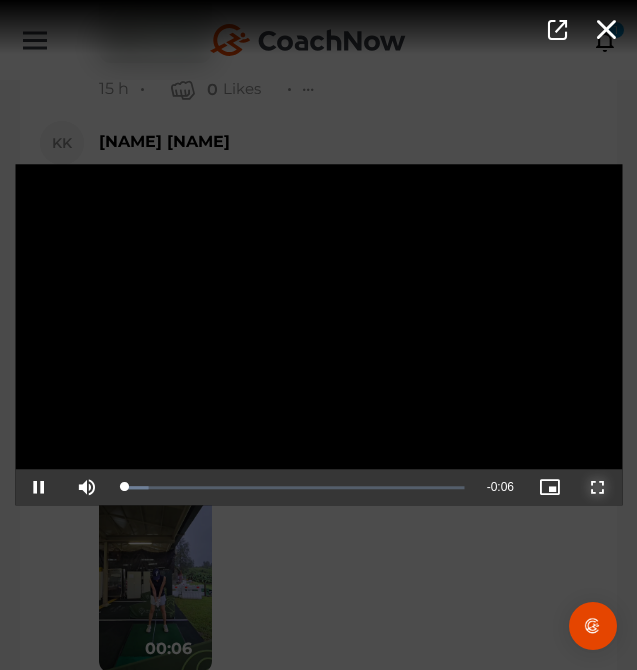 click at bounding box center [598, 488] 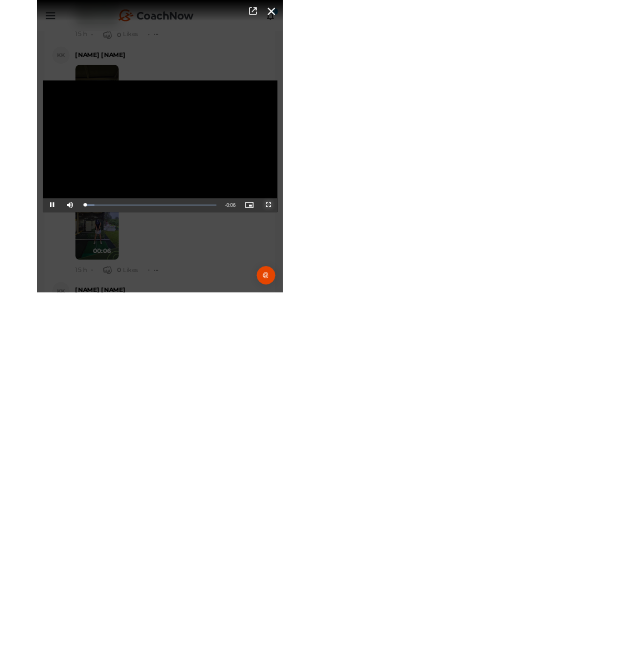 scroll, scrollTop: 7399, scrollLeft: 0, axis: vertical 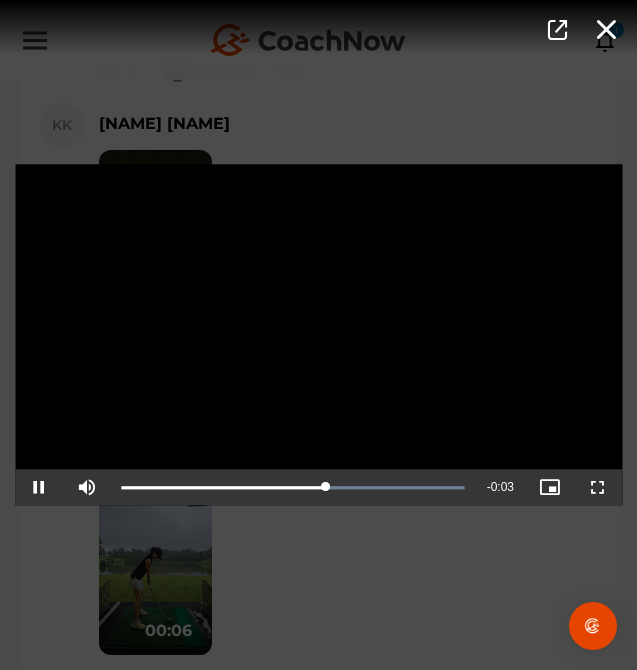 click on "Video Player is loading. Play Video Pause Mute Current Time  0:03 / Duration  0:06 Loaded :  100.00% 0:05 0:04 Stream Type  LIVE Seek to live, currently playing live LIVE Remaining Time  - 0:03   Playback Rate 1x Chapters Chapters Descriptions descriptions off , selected Captions captions settings , opens captions settings dialog captions off , selected Audio Track Picture-in-Picture Non-Fullscreen This is a modal window. Beginning of dialog window. Escape will cancel and close the window. Text Color White Black Red Green Blue Yellow Magenta Cyan Transparency Opaque Semi-Transparent Background Color Black White Red Green Blue Yellow Magenta Cyan Transparency Opaque Semi-Transparent Transparent Window Color Black White Red Green Blue Yellow Magenta Cyan Transparency Transparent Semi-Transparent Opaque Font Size 50% 75% 100% 125% 150% 175% 200% 300% 400% Text Edge Style None Raised Depressed Uniform Dropshadow Font Family" at bounding box center [318, 335] 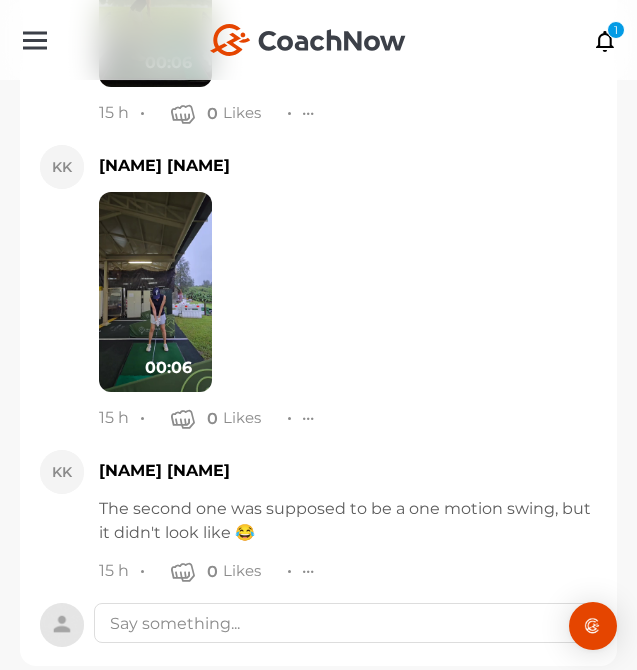 scroll, scrollTop: 7983, scrollLeft: 0, axis: vertical 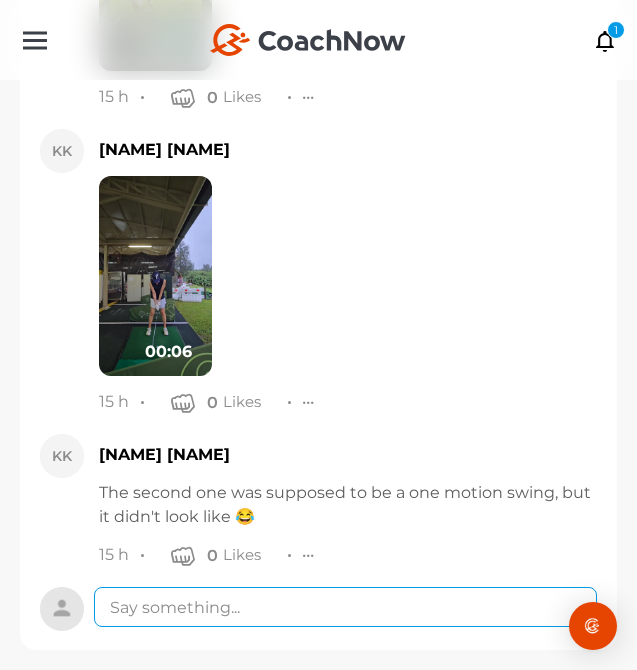 click at bounding box center [345, 607] 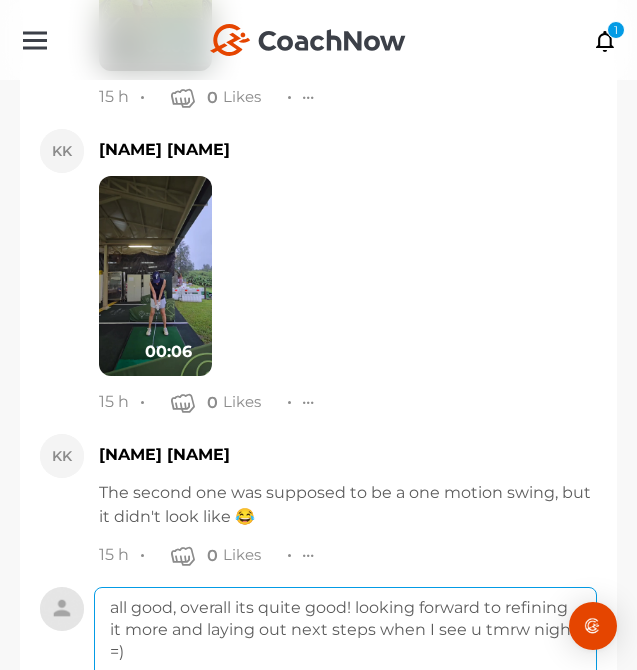 scroll, scrollTop: 8239, scrollLeft: 0, axis: vertical 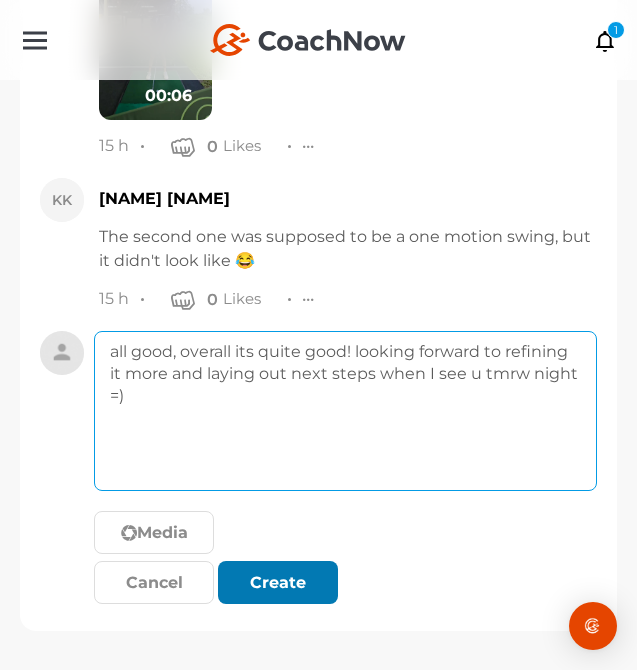type on "all good, overall its quite good! looking forward to refining it more and laying out next steps when I see u tmrw night =)" 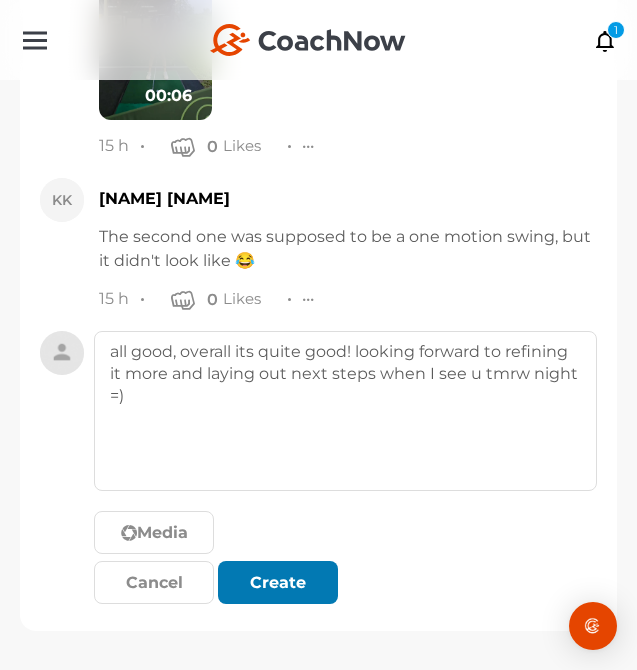 click at bounding box center (278, 583) 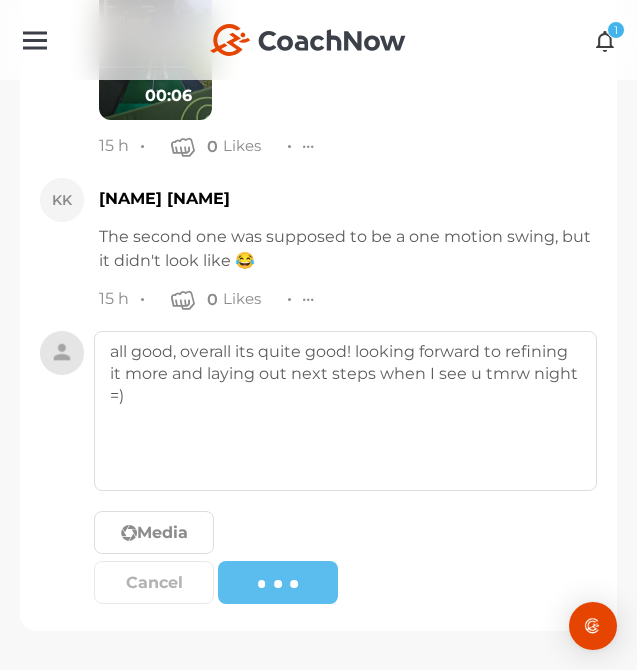 type 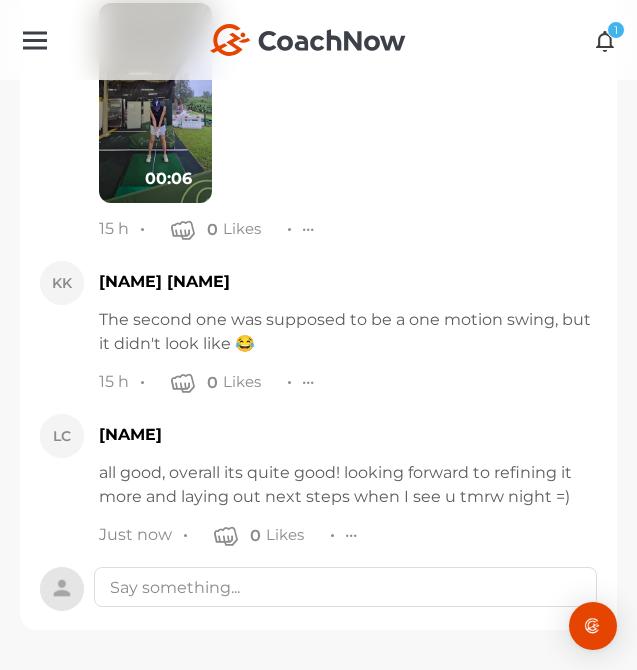 scroll, scrollTop: 8156, scrollLeft: 0, axis: vertical 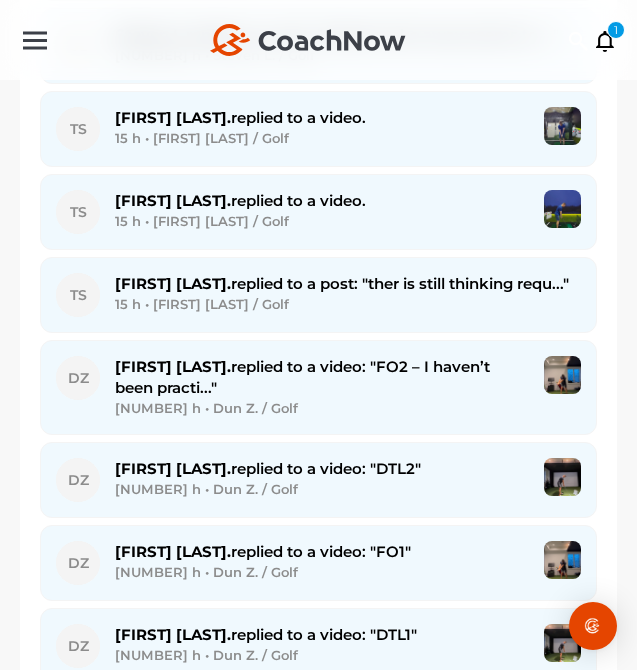 click on "[NUMBER] h • Dun Z. / Golf" at bounding box center [322, 408] 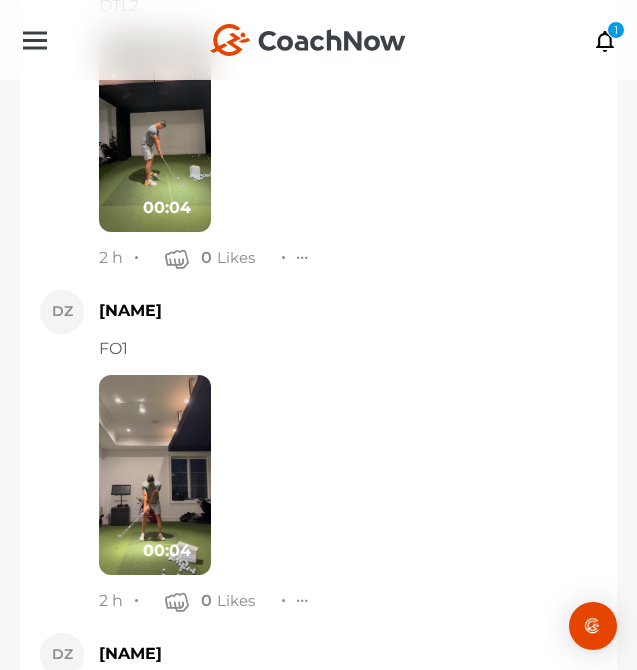 scroll, scrollTop: 15238, scrollLeft: 0, axis: vertical 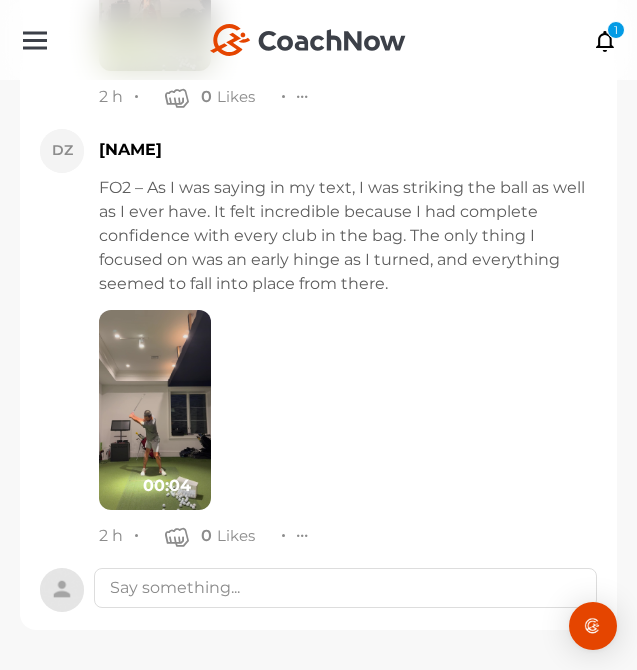 click at bounding box center (155, 410) 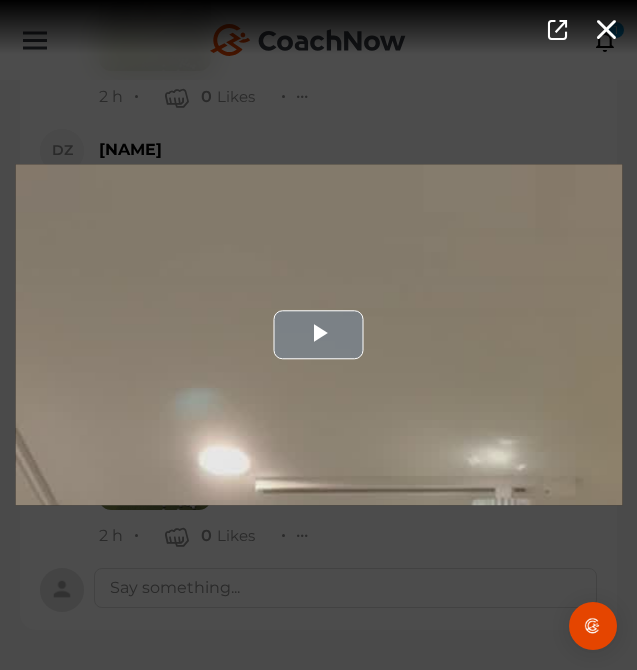 click at bounding box center (318, 334) 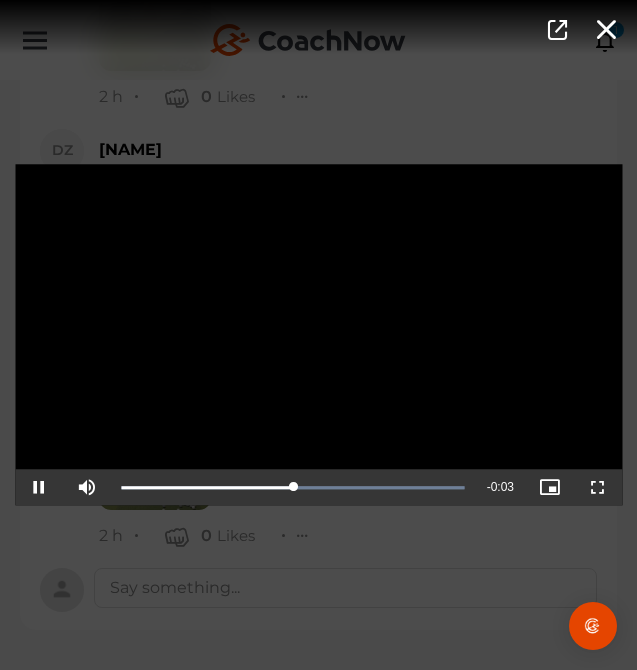 click on "Video Player is loading. Play Video Pause Mute Current Time  0:01 / Duration  0:04 Loaded :  100.00% 0:01 0:02 Stream Type  LIVE Seek to live, currently playing live LIVE Remaining Time  - 0:03   Playback Rate 1x Chapters Chapters Descriptions descriptions off , selected Captions captions settings , opens captions settings dialog captions off , selected Audio Track Picture-in-Picture Fullscreen This is a modal window. Beginning of dialog window. Escape will cancel and close the window. Text Color White Black Red Green Blue Yellow Magenta Cyan Transparency Opaque Semi-Transparent Background Color Black White Red Green Blue Yellow Magenta Cyan Transparency Opaque Semi-Transparent Transparent Window Color Black White Red Green Blue Yellow Magenta Cyan Transparency Transparent Semi-Transparent Opaque Font Size 50% 75% 100% 125% 150% 175% 200% 300% 400% Text Edge Style None Raised Depressed Uniform Dropshadow Font Family Casual" at bounding box center [318, 335] 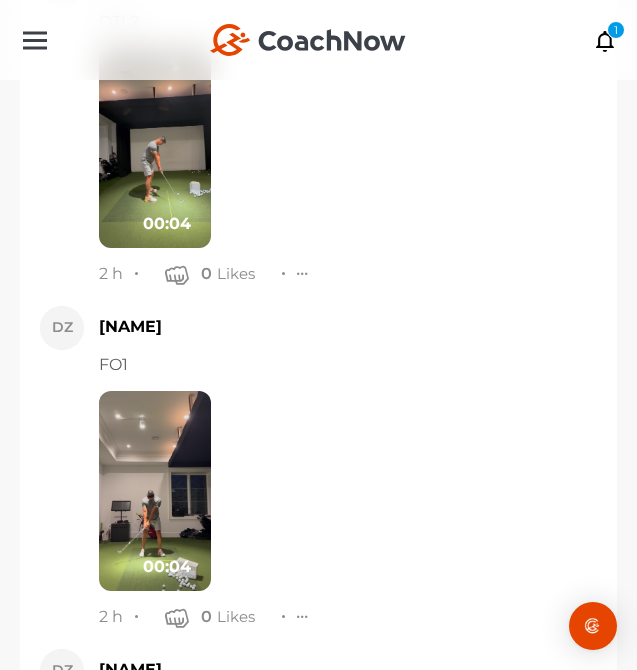 scroll, scrollTop: 14632, scrollLeft: 0, axis: vertical 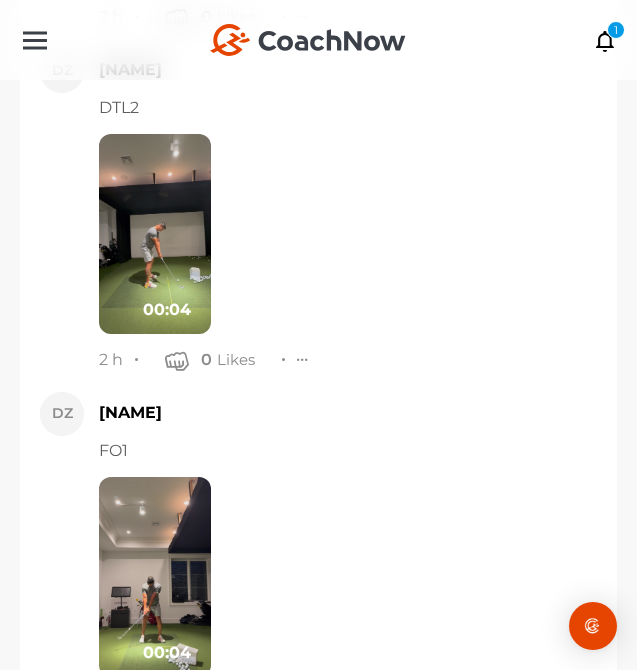 click at bounding box center [155, 577] 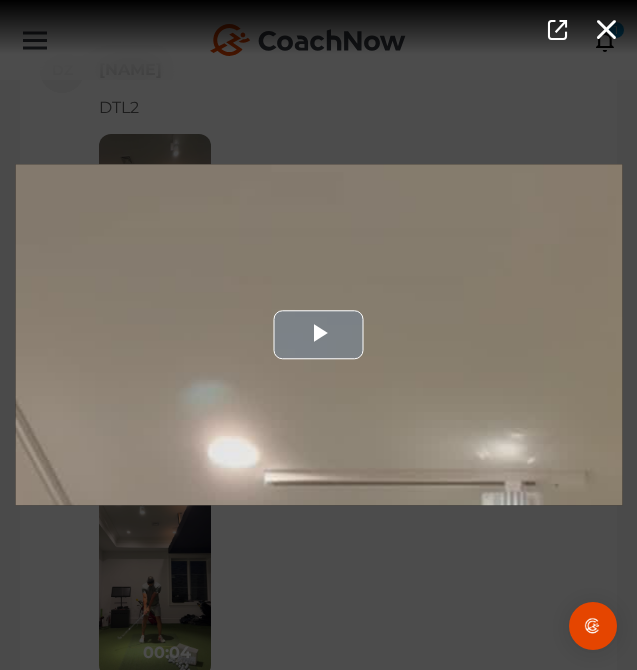 click at bounding box center (318, 334) 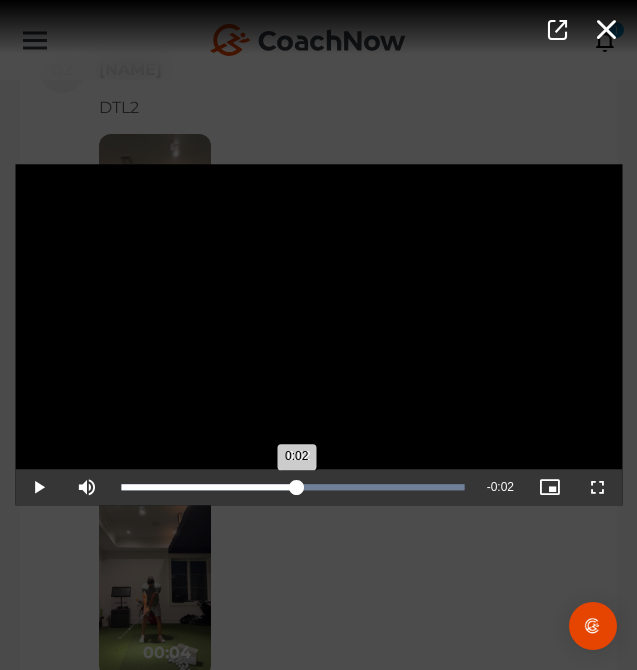 click on "Loaded :  100.00% 0:02 0:02" at bounding box center (293, 488) 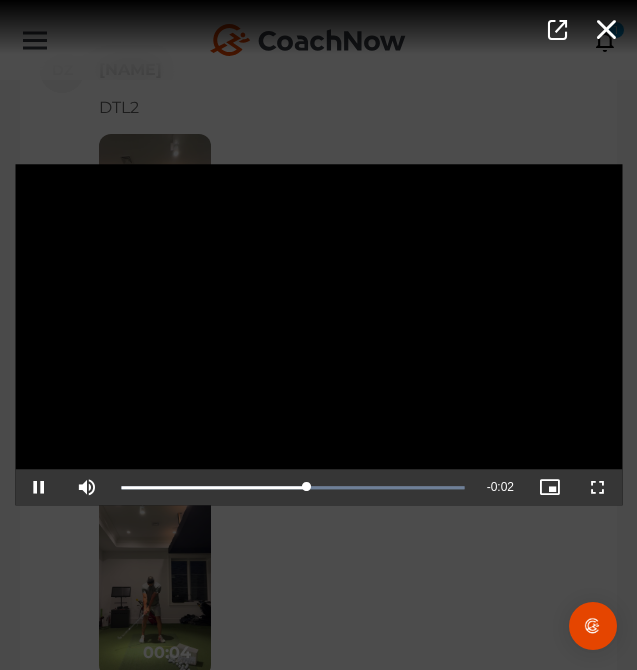 click on "Video Player is loading. Play Video Pause Mute Current Time  0:02 / Duration  0:04 Loaded :  100.00% 0:02 0:02 Stream Type  LIVE Seek to live, currently playing live LIVE Remaining Time  - 0:02   Playback Rate 1x Chapters Chapters Descriptions descriptions off , selected Captions captions settings , opens captions settings dialog captions off , selected Audio Track Picture-in-Picture Fullscreen This is a modal window. Beginning of dialog window. Escape will cancel and close the window. Text Color White Black Red Green Blue Yellow Magenta Cyan Transparency Opaque Semi-Transparent Background Color Black White Red Green Blue Yellow Magenta Cyan Transparency Opaque Semi-Transparent Transparent Window Color Black White Red Green Blue Yellow Magenta Cyan Transparency Transparent Semi-Transparent Opaque Font Size 50% 75% 100% 125% 150% 175% 200% 300% 400% Text Edge Style None Raised Depressed Uniform Dropshadow Font Family Casual" at bounding box center [318, 335] 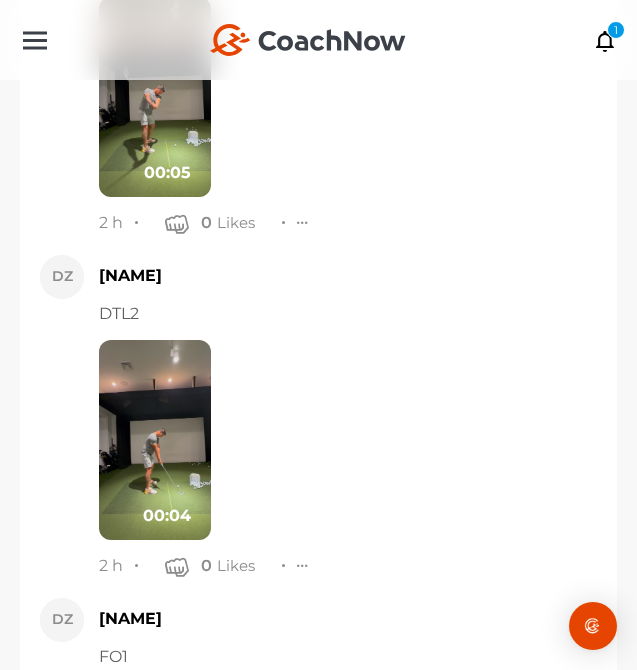 scroll, scrollTop: 14115, scrollLeft: 0, axis: vertical 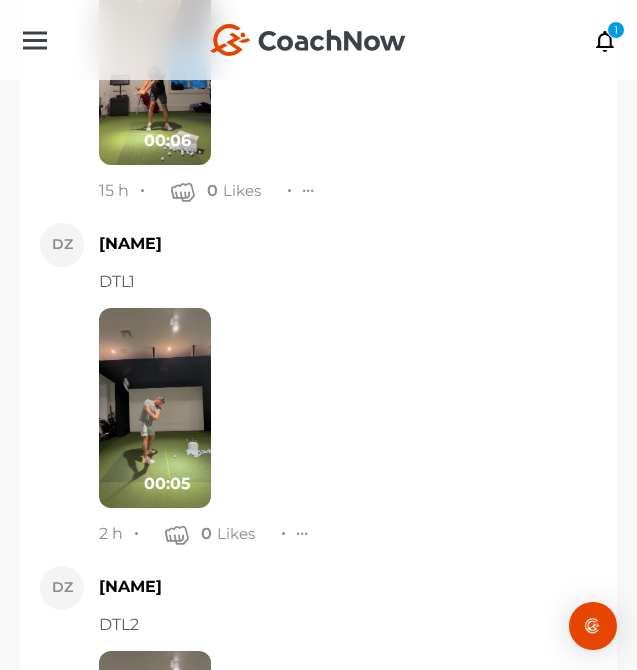 click at bounding box center (155, 408) 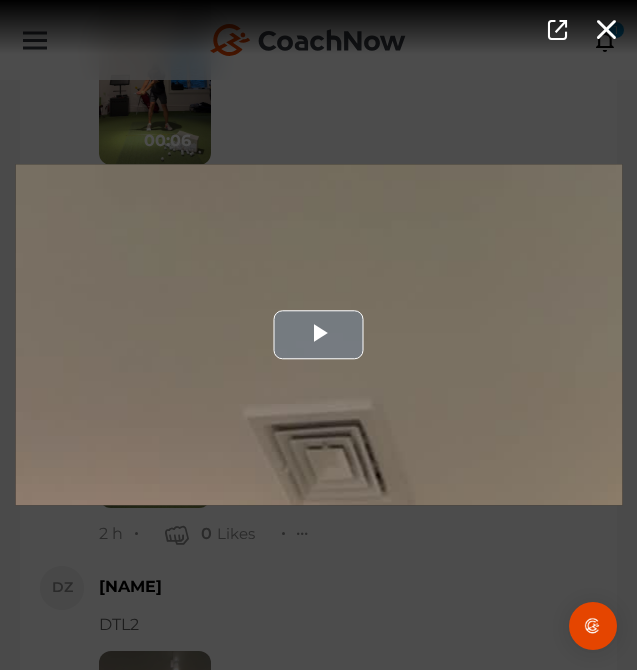 click at bounding box center [318, 334] 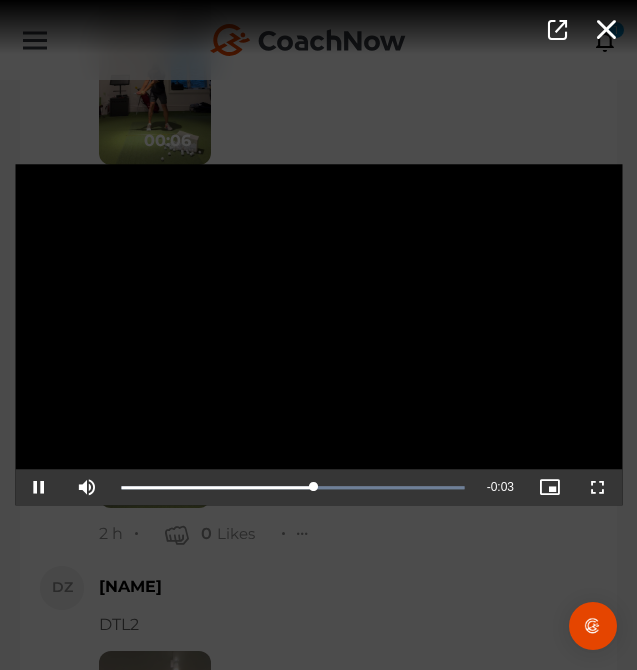 click on "Video Player is loading. Play Video Pause Mute Current Time  0:02 / Duration  0:05 Loaded :  100.00% 0:02 0:03 Stream Type  LIVE Seek to live, currently playing live LIVE Remaining Time  - 0:03   Playback Rate 1x Chapters Chapters Descriptions descriptions off , selected Captions captions settings , opens captions settings dialog captions off , selected Audio Track Picture-in-Picture Fullscreen This is a modal window. Beginning of dialog window. Escape will cancel and close the window. Text Color White Black Red Green Blue Yellow Magenta Cyan Transparency Opaque Semi-Transparent Background Color Black White Red Green Blue Yellow Magenta Cyan Transparency Opaque Semi-Transparent Transparent Window Color Black White Red Green Blue Yellow Magenta Cyan Transparency Transparent Semi-Transparent Opaque Font Size 50% 75% 100% 125% 150% 175% 200% 300% 400% Text Edge Style None Raised Depressed Uniform Dropshadow Font Family Casual" at bounding box center (318, 335) 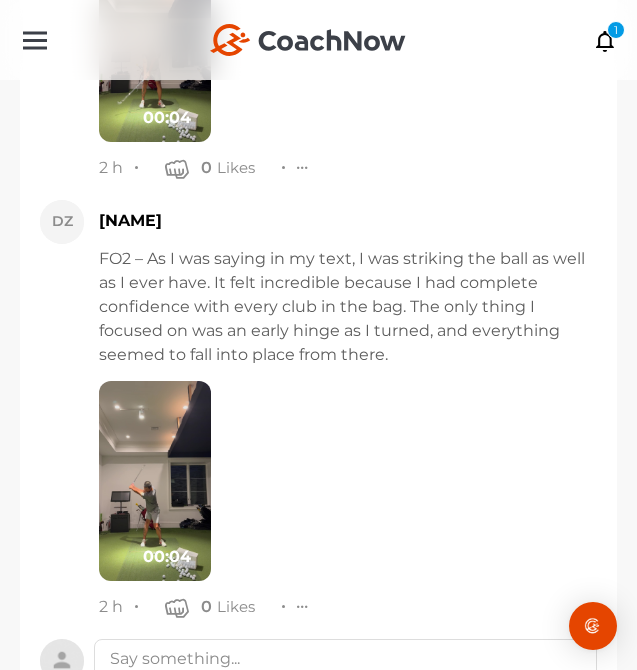 scroll, scrollTop: 15238, scrollLeft: 0, axis: vertical 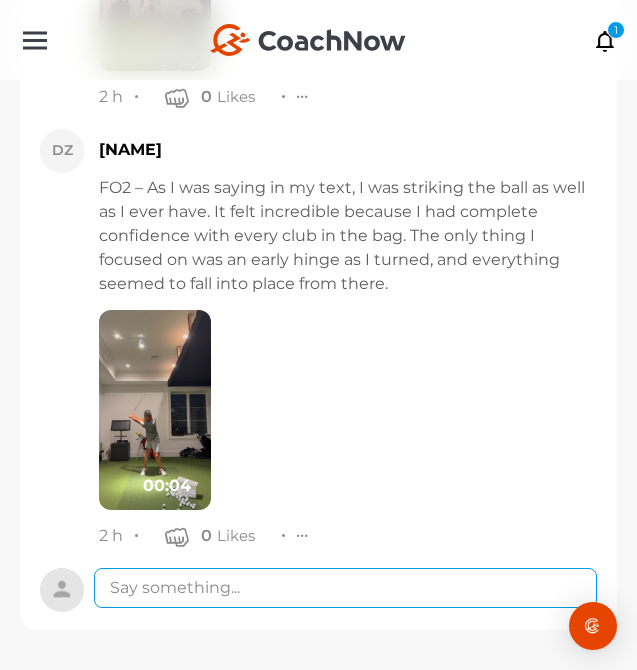 click at bounding box center (345, 588) 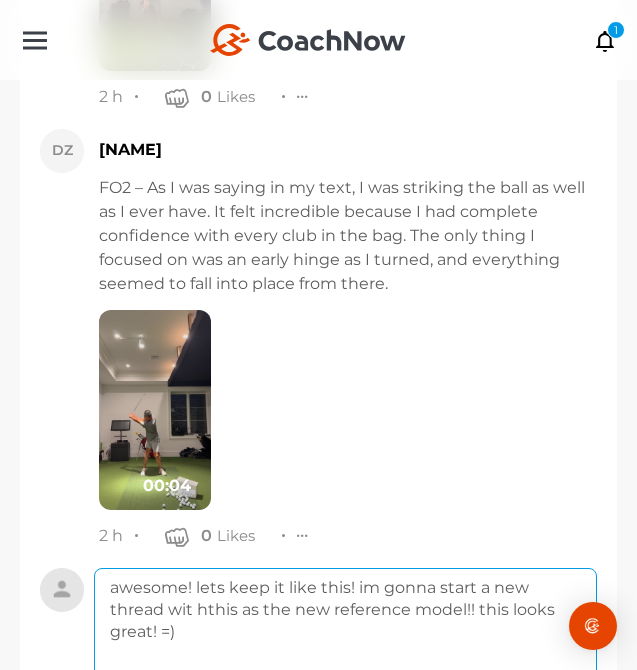 click on "awesome! lets keep it like this! im gonna start a new thread wit hthis as the new reference model!! this looks great! =)" at bounding box center [345, 648] 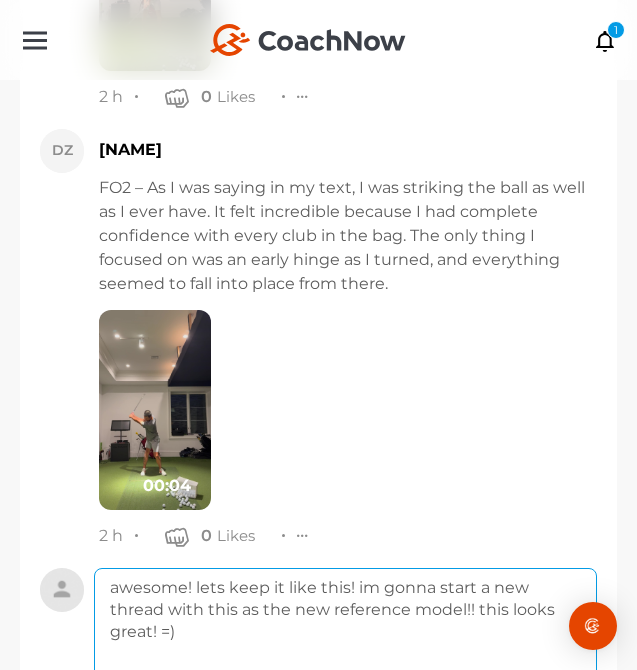 scroll, scrollTop: 15457, scrollLeft: 0, axis: vertical 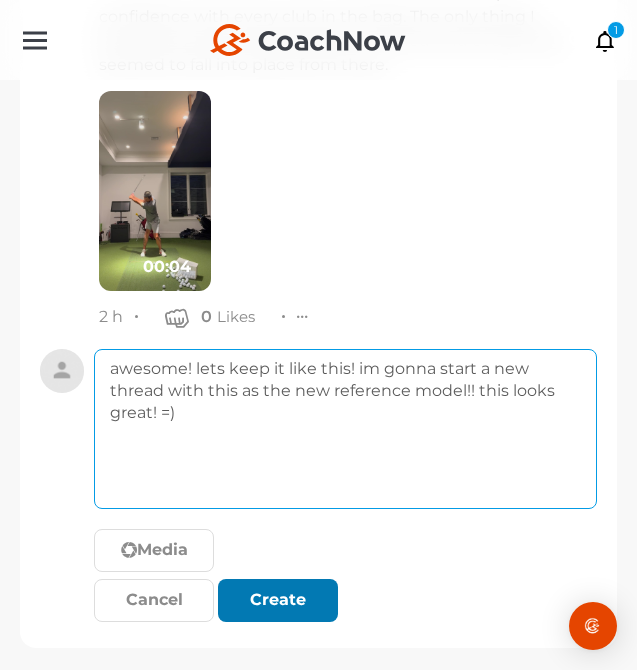 type on "awesome! lets keep it like this! im gonna start a new thread with this as the new reference model!! this looks great! =)" 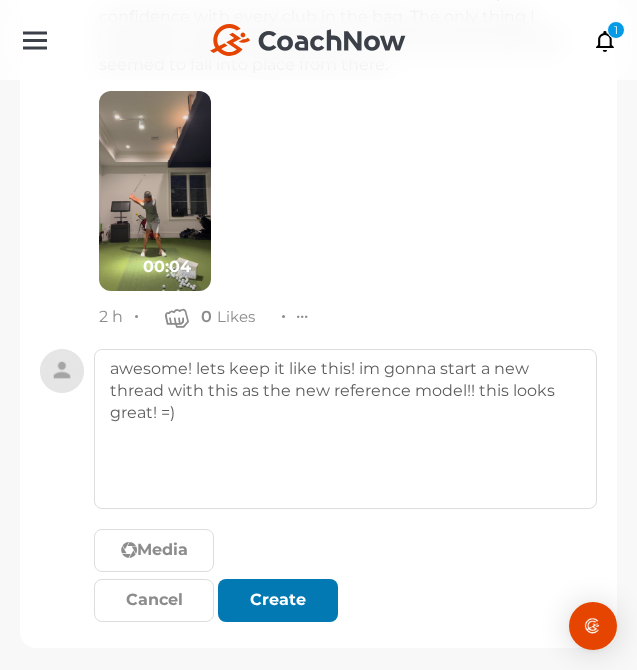 click on "Create" at bounding box center [278, 600] 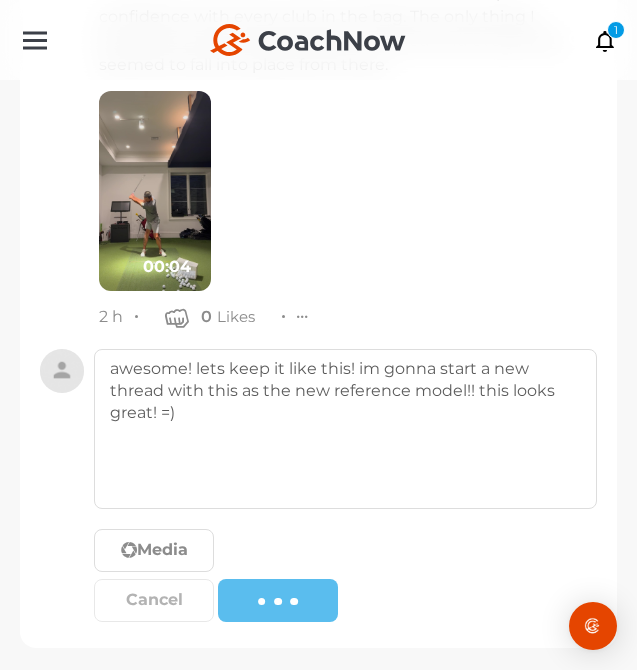 type 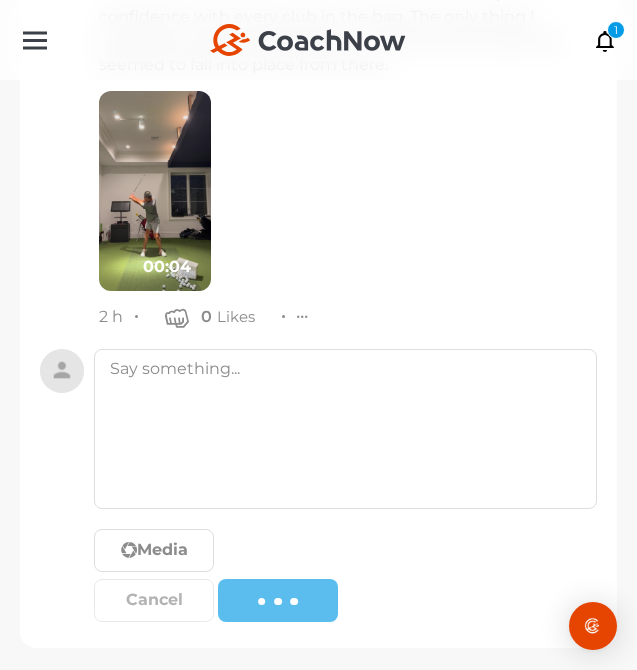 scroll, scrollTop: 15391, scrollLeft: 0, axis: vertical 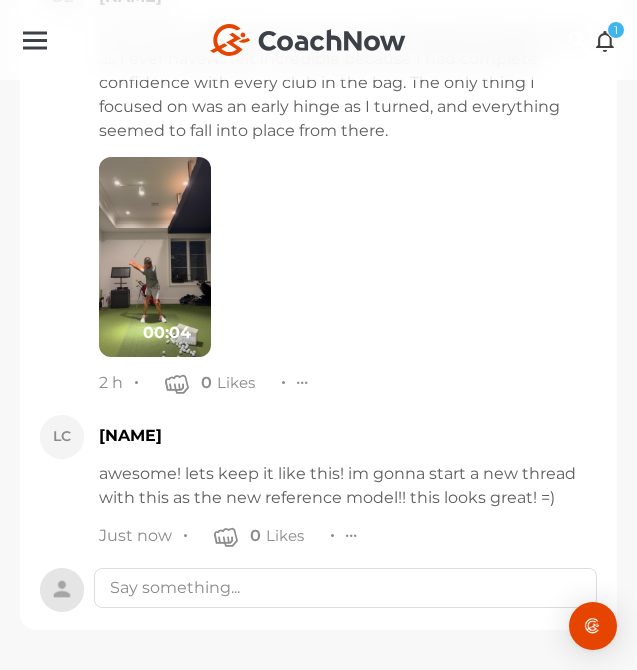 click at bounding box center (605, 40) 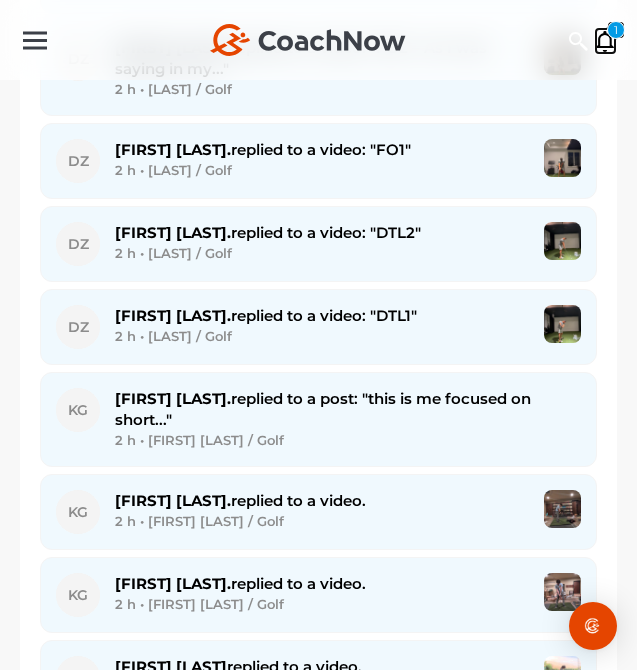 scroll, scrollTop: 1809, scrollLeft: 0, axis: vertical 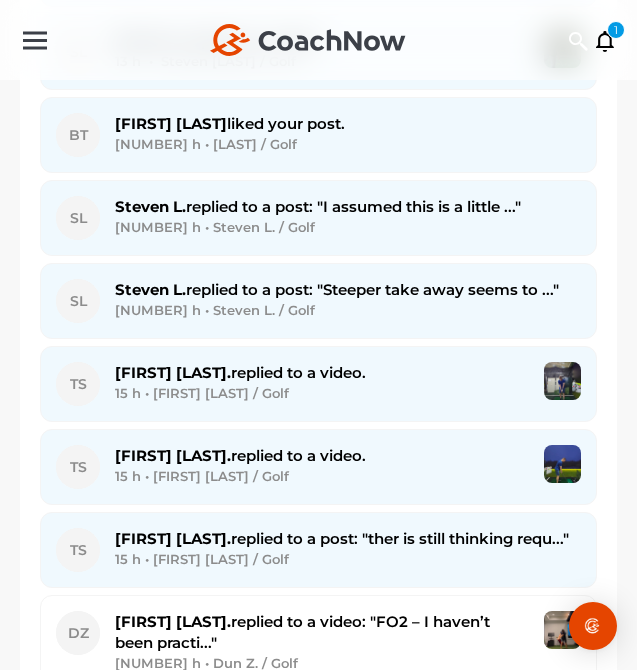 click on "15 h • [FIRST] [LAST] / Golf" at bounding box center (322, 393) 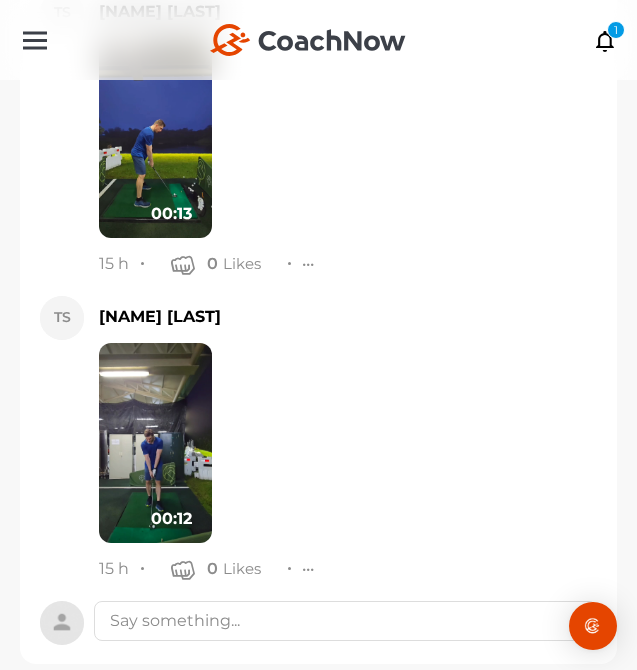 scroll, scrollTop: 10541, scrollLeft: 0, axis: vertical 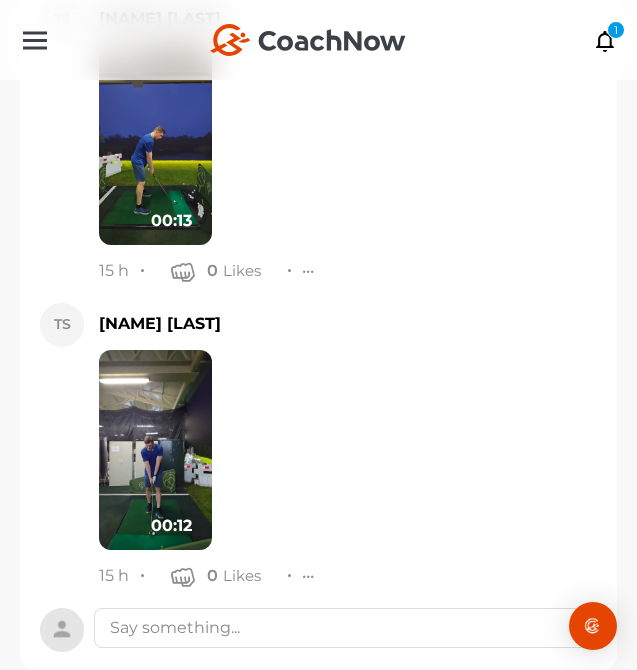 click at bounding box center (155, 450) 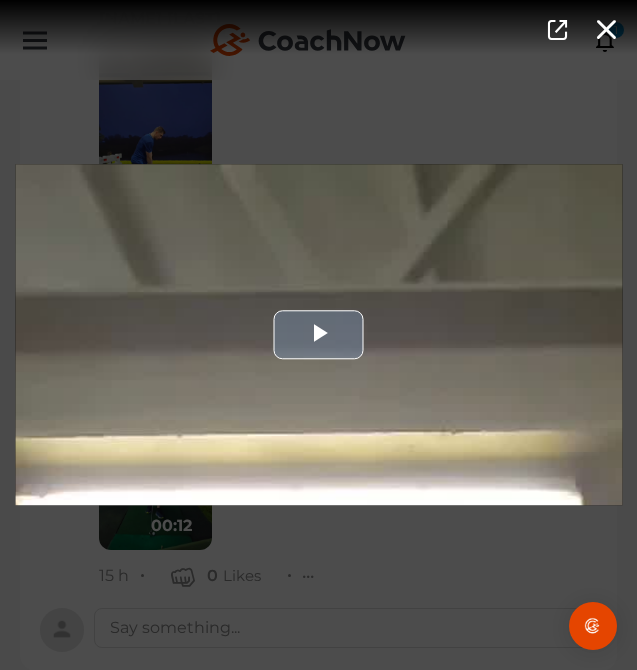 click at bounding box center [318, 334] 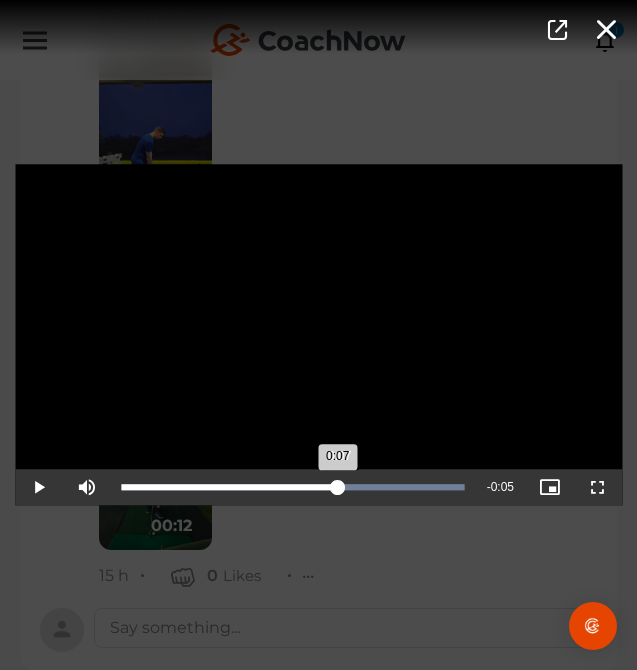 drag, startPoint x: 202, startPoint y: 486, endPoint x: 340, endPoint y: 483, distance: 138.03261 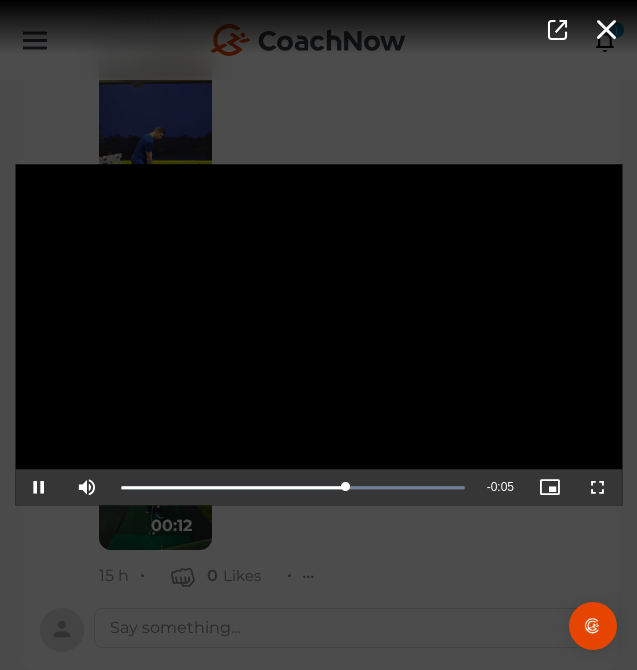 click on "Video Player is loading. Play Video Pause Mute Current Time  0:07 / Duration  0:12 Loaded :  100.00% 0:07 0:07 Stream Type  LIVE Seek to live, currently playing live LIVE Remaining Time  - 0:05   Playback Rate 1x Chapters Chapters Descriptions descriptions off , selected Captions captions settings , opens captions settings dialog captions off , selected Audio Track Picture-in-Picture Fullscreen This is a modal window. Beginning of dialog window. Escape will cancel and close the window. Text Color White Black Red Green Blue Yellow Magenta Cyan Transparency Opaque Semi-Transparent Background Color Black White Red Green Blue Yellow Magenta Cyan Transparency Opaque Semi-Transparent Transparent Window Color Black White Red Green Blue Yellow Magenta Cyan Transparency Transparent Semi-Transparent Opaque Font Size 50% 75% 100% 125% 150% 175% 200% 300% 400% Text Edge Style None Raised Depressed Uniform Dropshadow Font Family Casual" at bounding box center [318, 335] 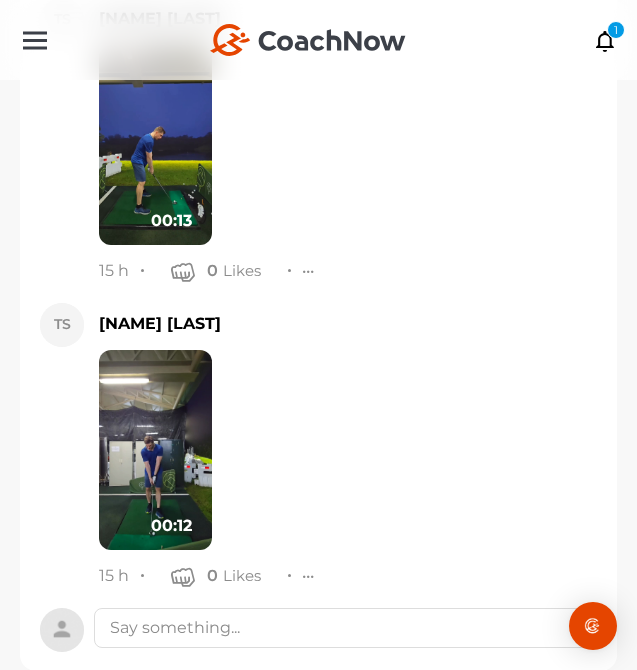 scroll, scrollTop: 10199, scrollLeft: 0, axis: vertical 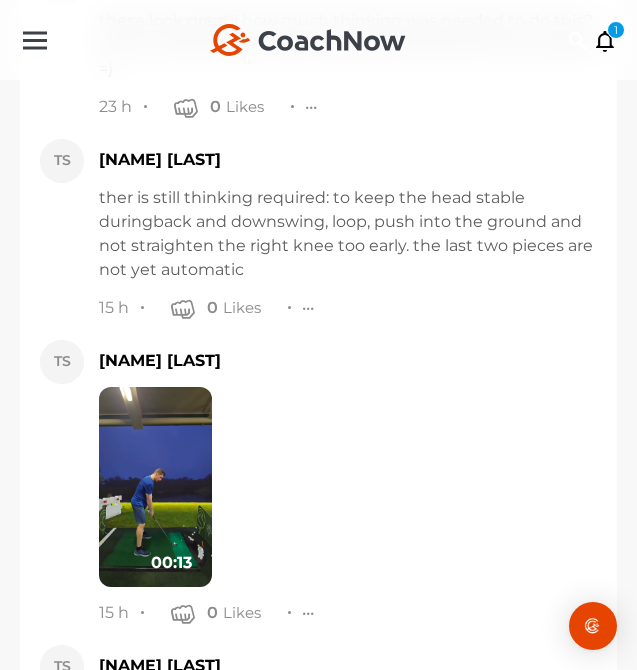 click at bounding box center (155, 487) 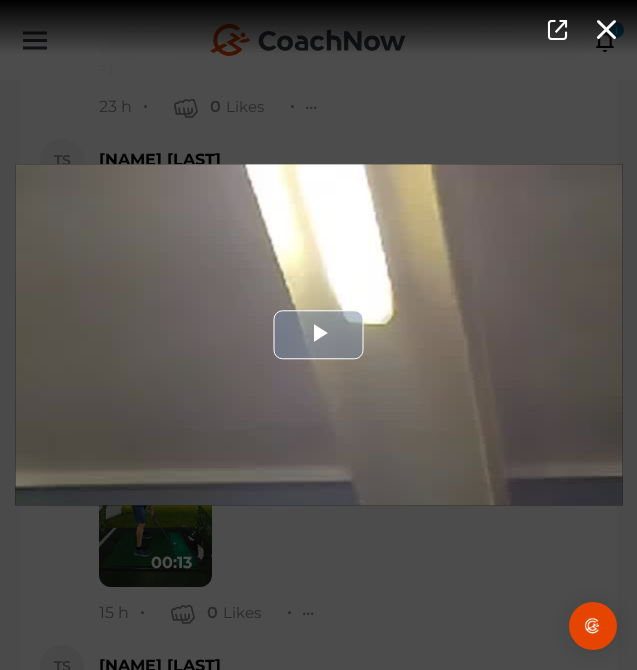 click at bounding box center (318, 334) 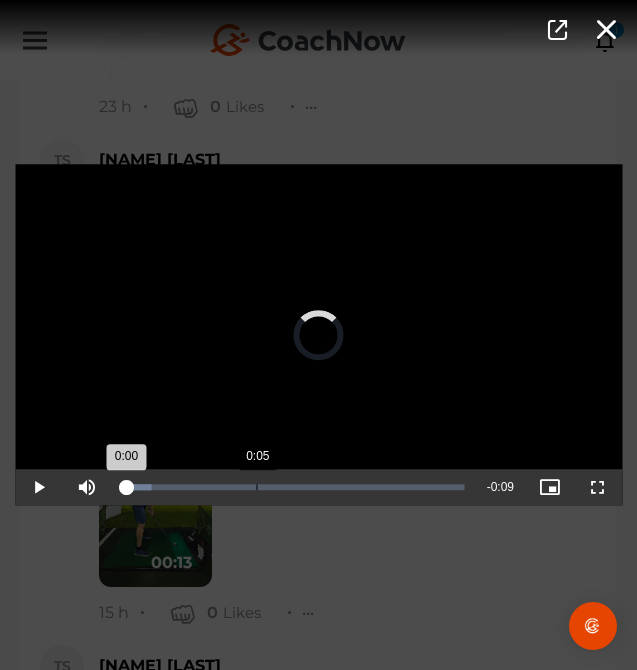drag, startPoint x: 226, startPoint y: 484, endPoint x: 272, endPoint y: 483, distance: 46.010868 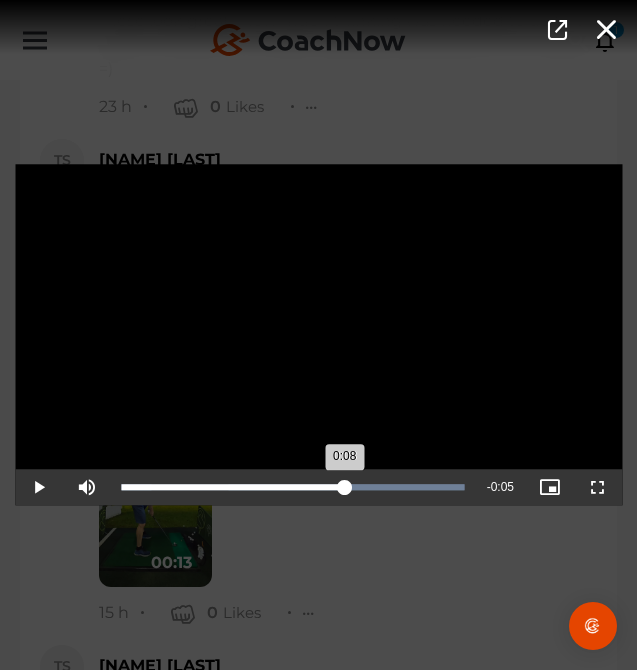 drag, startPoint x: 326, startPoint y: 486, endPoint x: 345, endPoint y: 494, distance: 20.615528 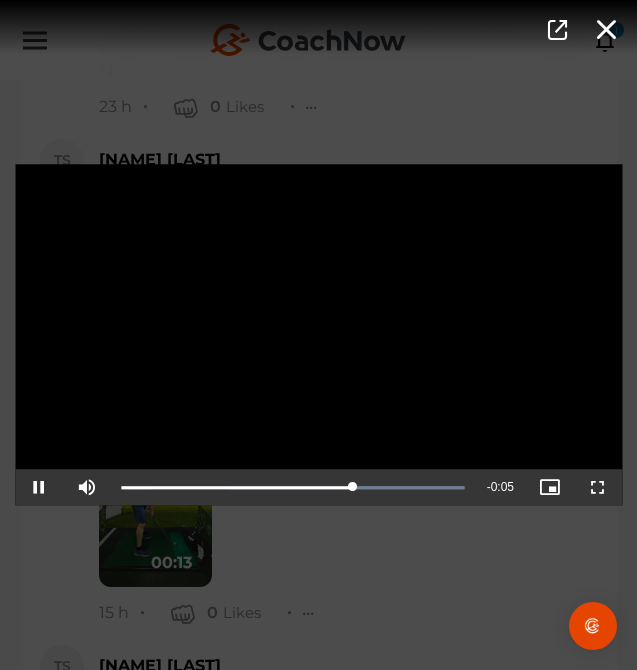 click on "Video Player is loading. Play Video Pause Mute Current Time  0:08 / Duration  0:13 Loaded :  100.00% 0:08 0:08 Stream Type  LIVE Seek to live, currently playing live LIVE Remaining Time  - 0:05   Playback Rate 1x Chapters Chapters Descriptions descriptions off , selected Captions captions settings , opens captions settings dialog captions off , selected Audio Track Picture-in-Picture Fullscreen This is a modal window. Beginning of dialog window. Escape will cancel and close the window. Text Color White Black Red Green Blue Yellow Magenta Cyan Transparency Opaque Semi-Transparent Background Color Black White Red Green Blue Yellow Magenta Cyan Transparency Opaque Semi-Transparent Transparent Window Color Black White Red Green Blue Yellow Magenta Cyan Transparency Transparent Semi-Transparent Opaque Font Size 50% 75% 100% 125% 150% 175% 200% 300% 400% Text Edge Style None Raised Depressed Uniform Dropshadow Font Family Casual" at bounding box center [318, 335] 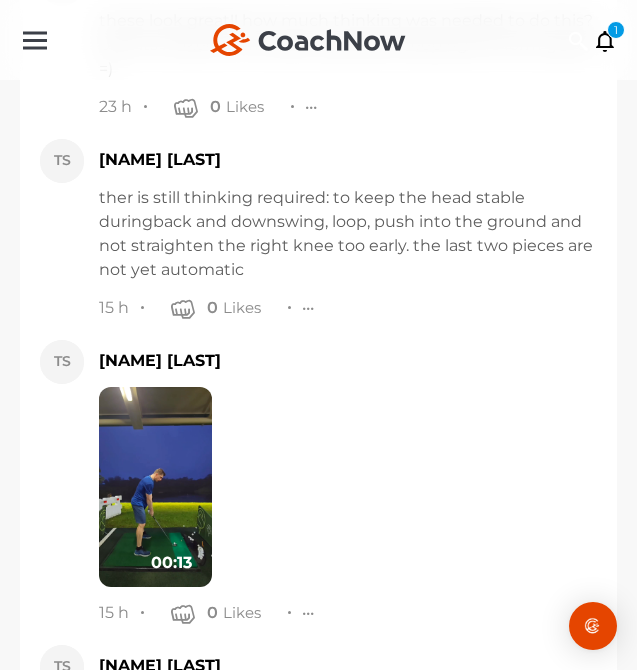 scroll, scrollTop: 10581, scrollLeft: 0, axis: vertical 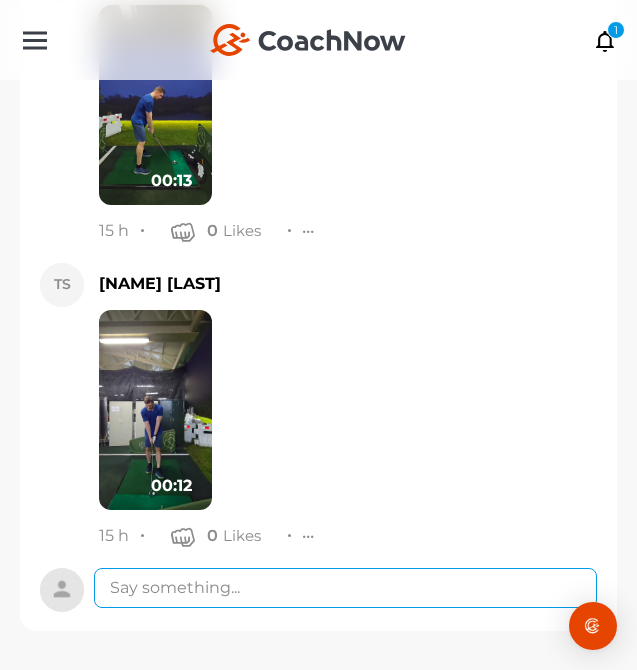 drag, startPoint x: 415, startPoint y: 603, endPoint x: 416, endPoint y: 584, distance: 19.026299 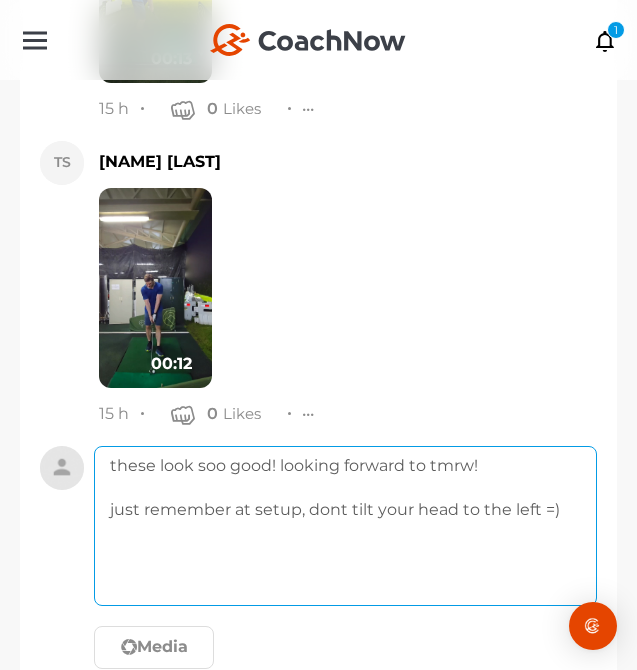 scroll, scrollTop: 10773, scrollLeft: 0, axis: vertical 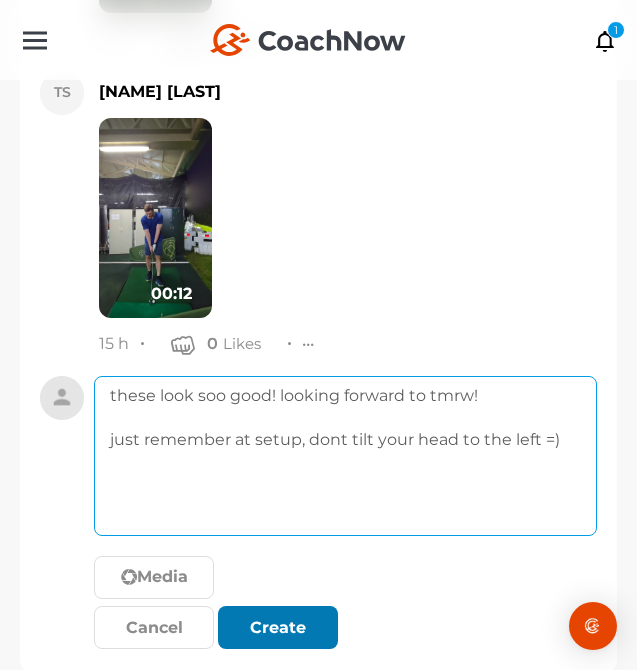 type on "these look soo good! looking forward to tmrw!
just remember at setup, dont tilt your head to the left =)" 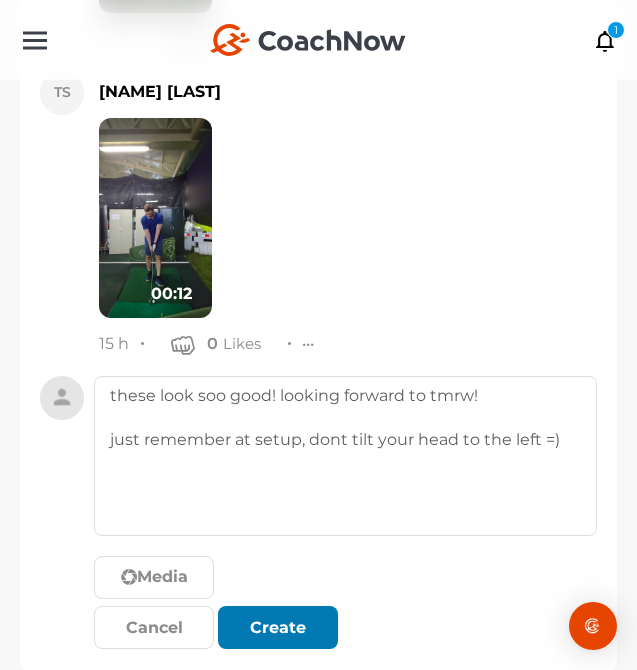 click at bounding box center [278, 628] 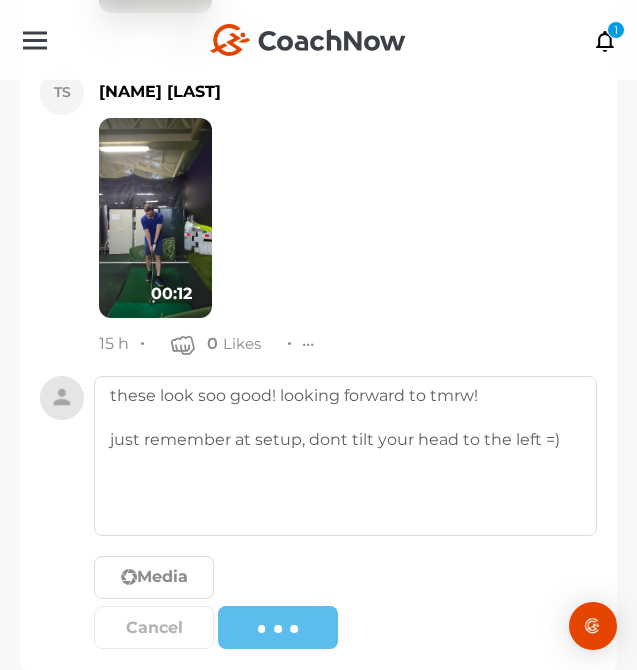 type 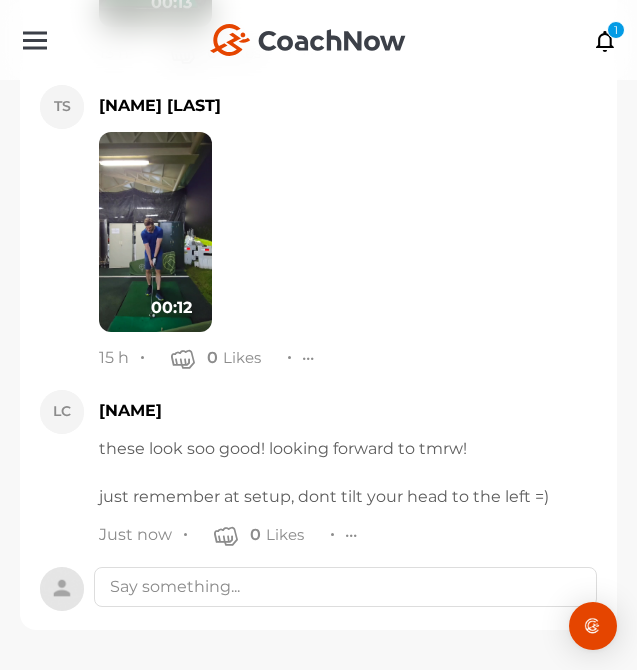 scroll, scrollTop: 10758, scrollLeft: 0, axis: vertical 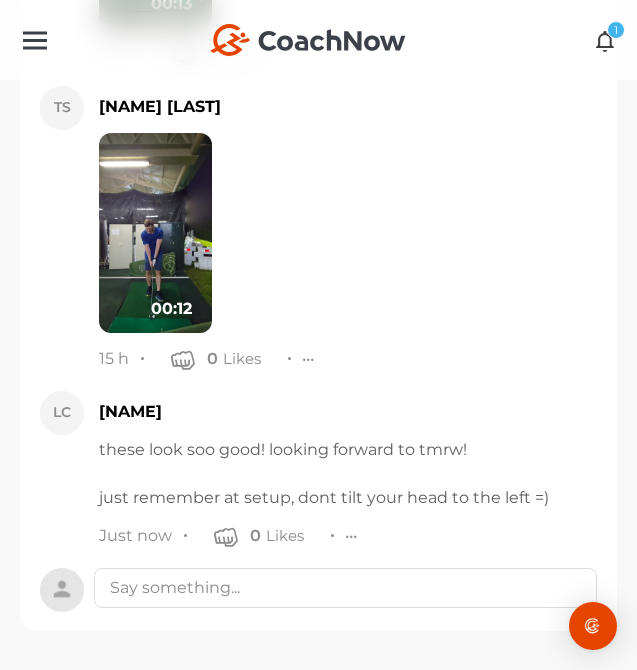 click on "1" at bounding box center (616, 30) 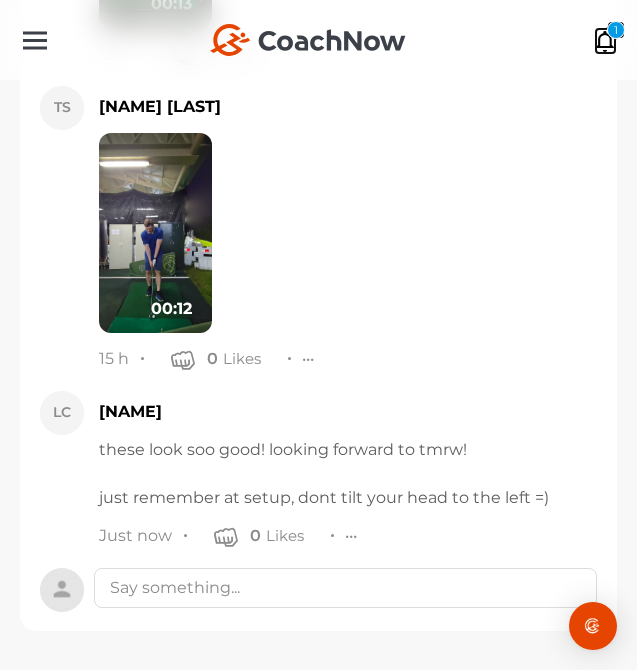 scroll, scrollTop: 0, scrollLeft: 0, axis: both 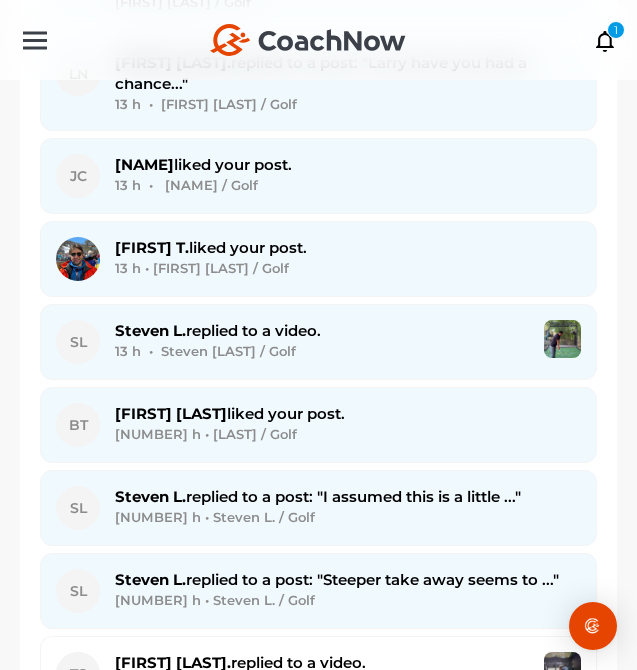 click on "[NAME] replied to a post: "I assumed this is a little ..."
14 h • [NAME] / Golf" at bounding box center [348, 508] 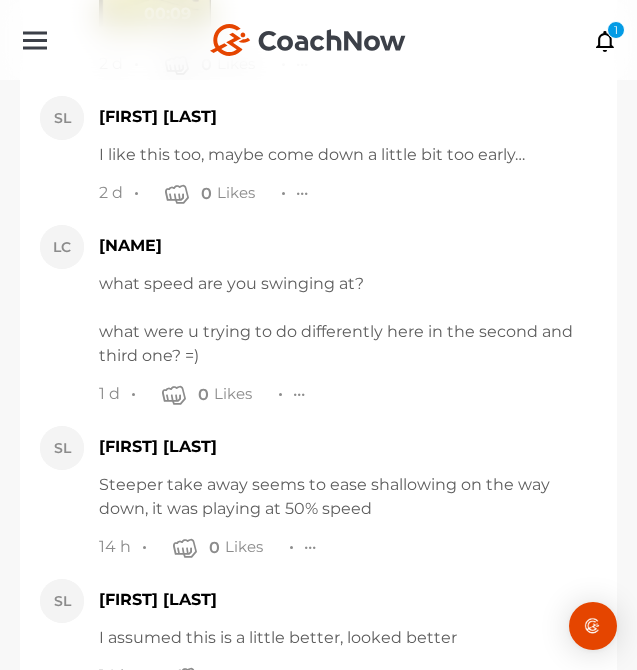 scroll, scrollTop: 7958, scrollLeft: 0, axis: vertical 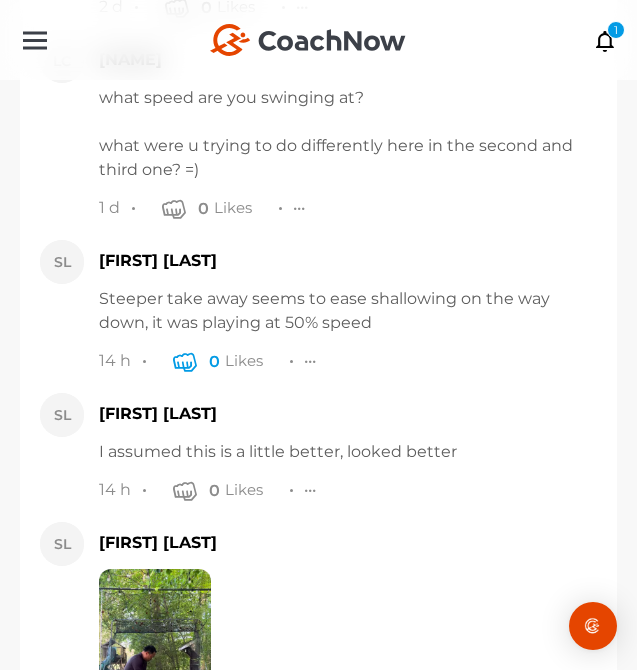 click at bounding box center [185, 361] 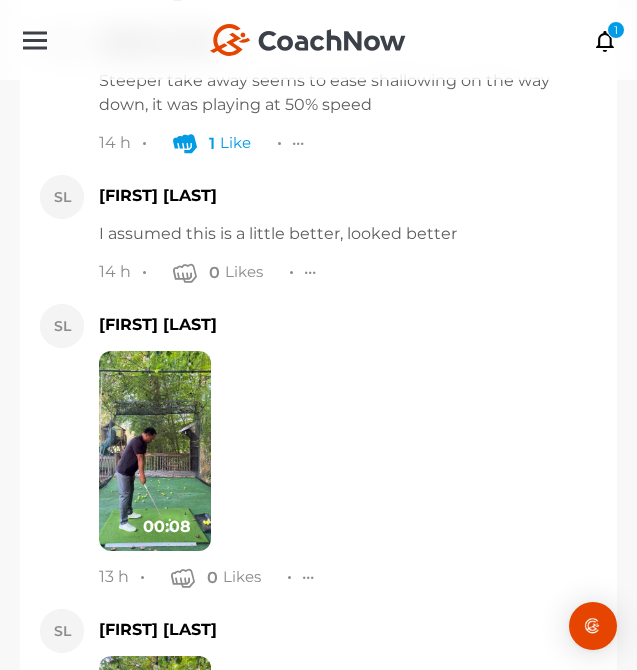 scroll, scrollTop: 8347, scrollLeft: 0, axis: vertical 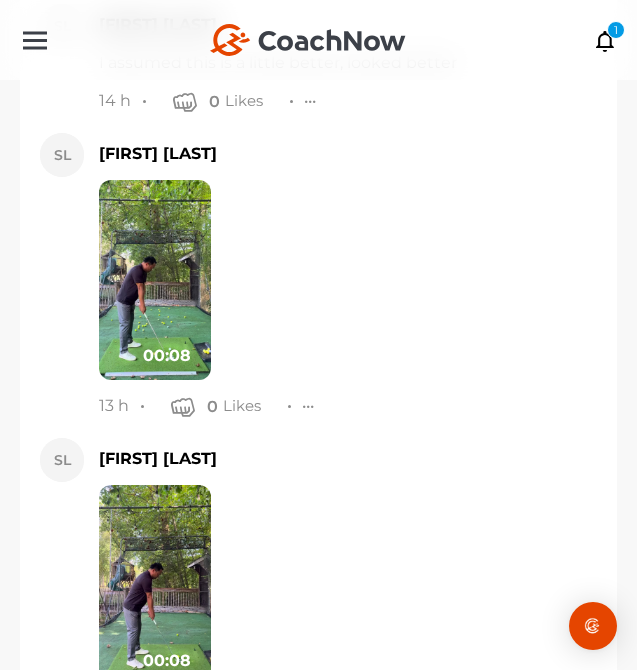 click at bounding box center (155, 280) 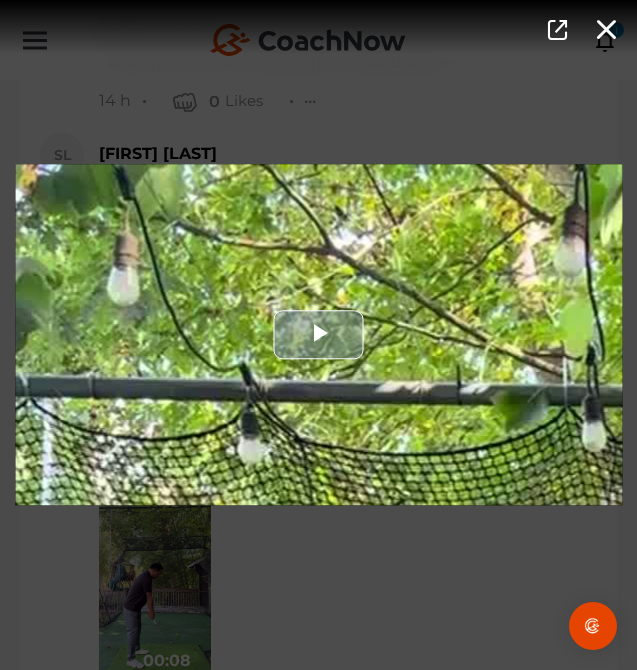 click at bounding box center (318, 334) 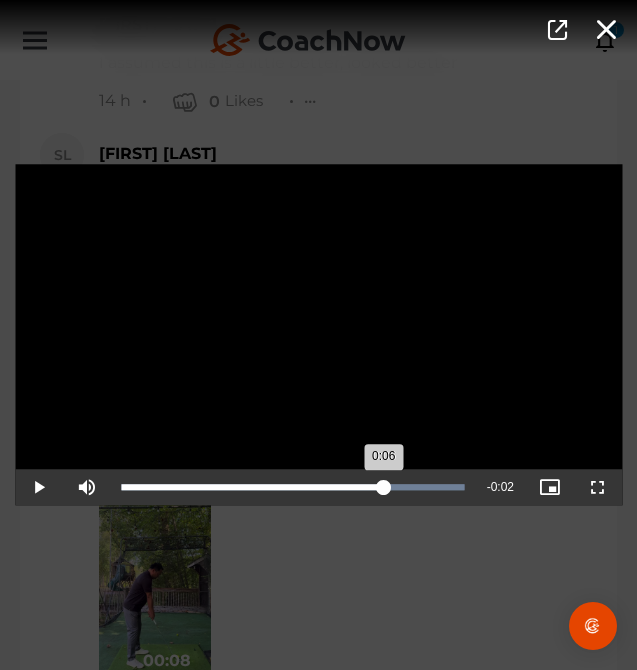drag, startPoint x: 316, startPoint y: 487, endPoint x: 384, endPoint y: 485, distance: 68.0294 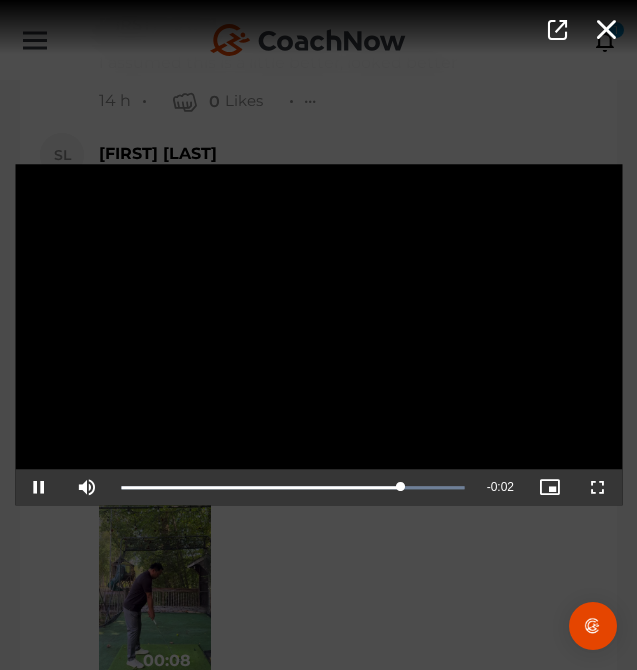 click on "Video Player is loading. Play Video Pause Mute Current Time  0:06 / Duration  0:08 Loaded :  100.00% 0:06 0:06 Stream Type  LIVE Seek to live, currently playing live LIVE Remaining Time  - 0:02   Playback Rate 1x Chapters Chapters Descriptions descriptions off , selected Captions captions settings , opens captions settings dialog captions off , selected Audio Track Picture-in-Picture Fullscreen This is a modal window. Beginning of dialog window. Escape will cancel and close the window. Text Color White Black Red Green Blue Yellow Magenta Cyan Transparency Opaque Semi-Transparent Background Color Black White Red Green Blue Yellow Magenta Cyan Transparency Opaque Semi-Transparent Transparent Window Color Black White Red Green Blue Yellow Magenta Cyan Transparency Transparent Semi-Transparent Opaque Font Size 50% 75% 100% 125% 150% 175% 200% 300% 400% Text Edge Style None Raised Depressed Uniform Dropshadow Font Family Casual" at bounding box center [318, 335] 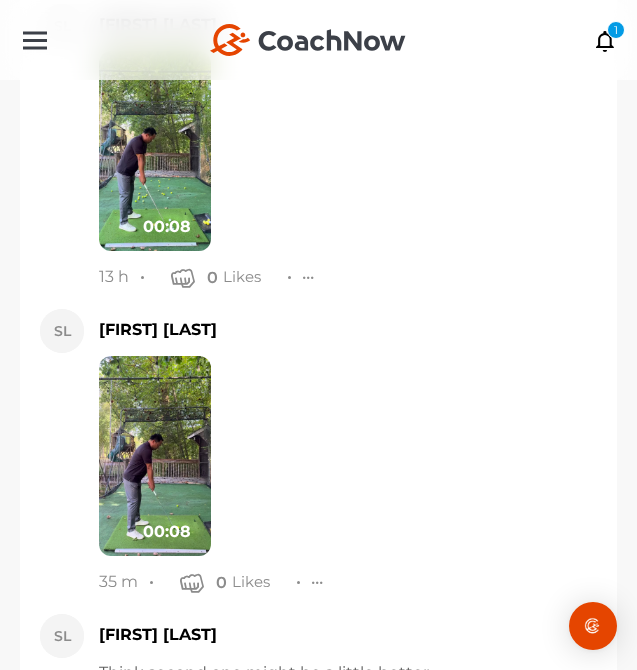 scroll, scrollTop: 8589, scrollLeft: 0, axis: vertical 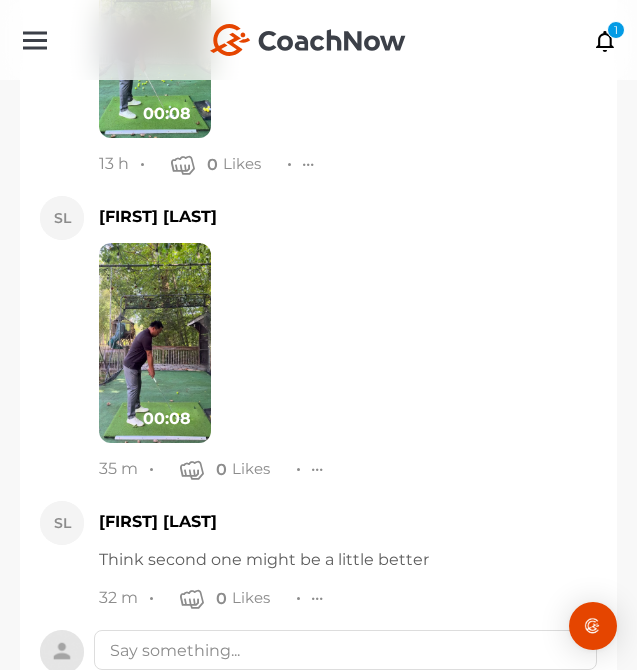 click at bounding box center (155, 343) 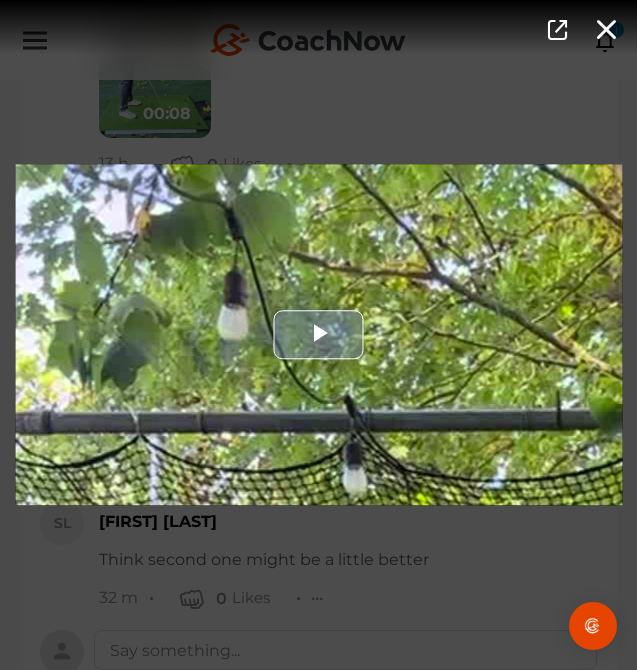 click at bounding box center (318, 334) 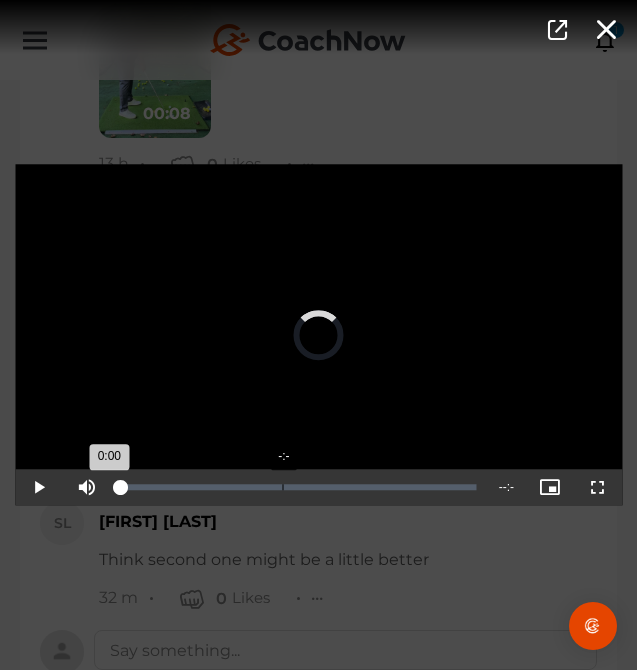 click on "-:-" at bounding box center (283, 488) 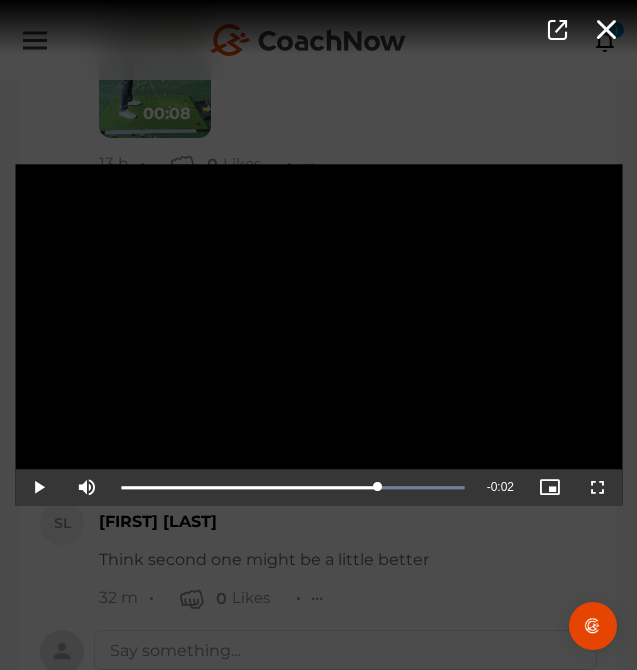 drag, startPoint x: 283, startPoint y: 487, endPoint x: 378, endPoint y: 541, distance: 109.27488 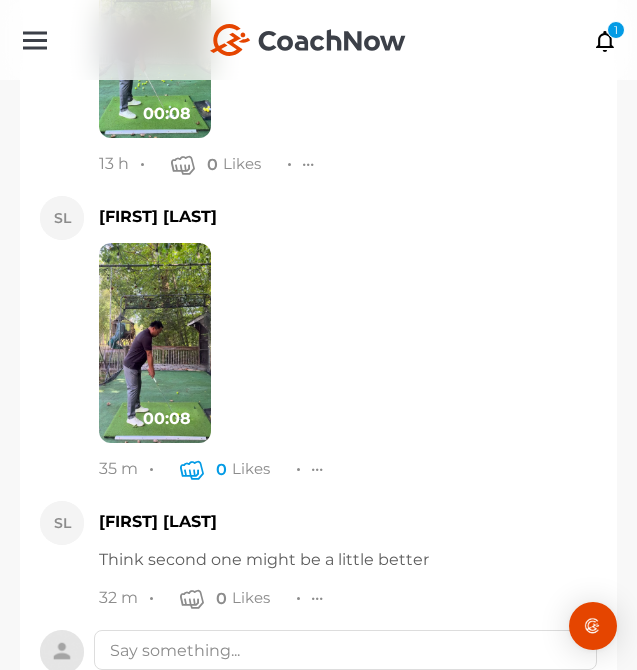 click at bounding box center [192, 469] 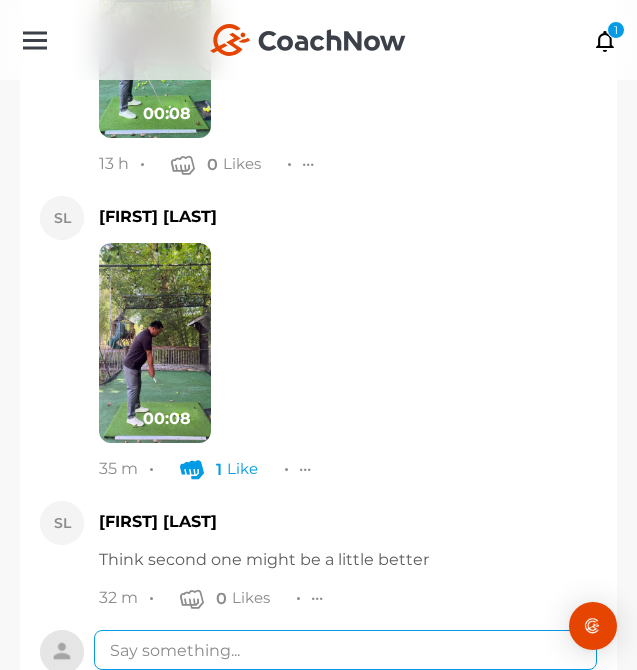 click at bounding box center [345, 650] 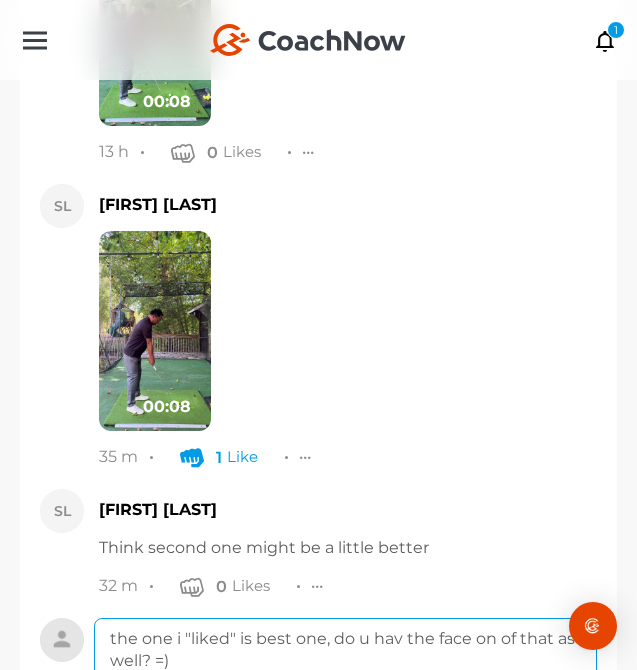 scroll, scrollTop: 8888, scrollLeft: 0, axis: vertical 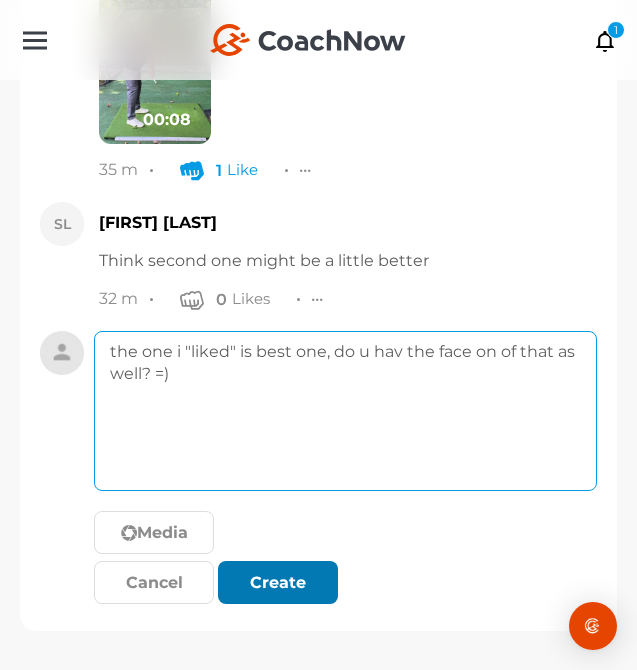 type on "the one i "liked" is best one, do u hav the face on of that as well? =)" 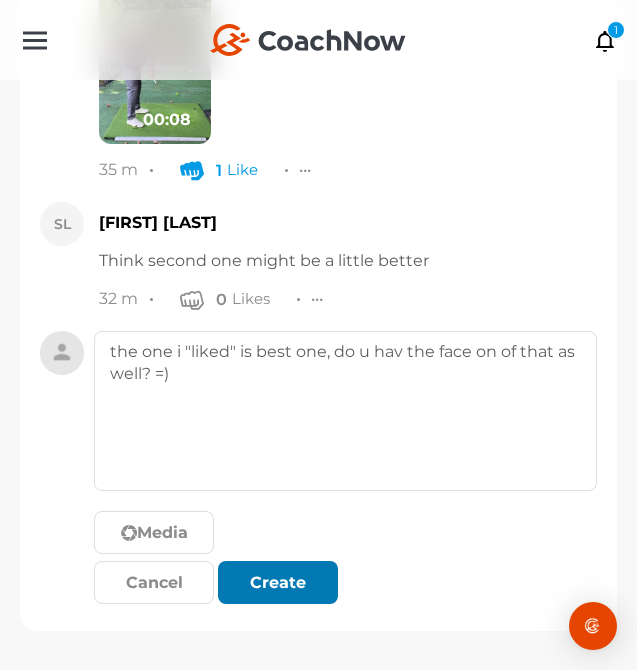 click at bounding box center [278, 584] 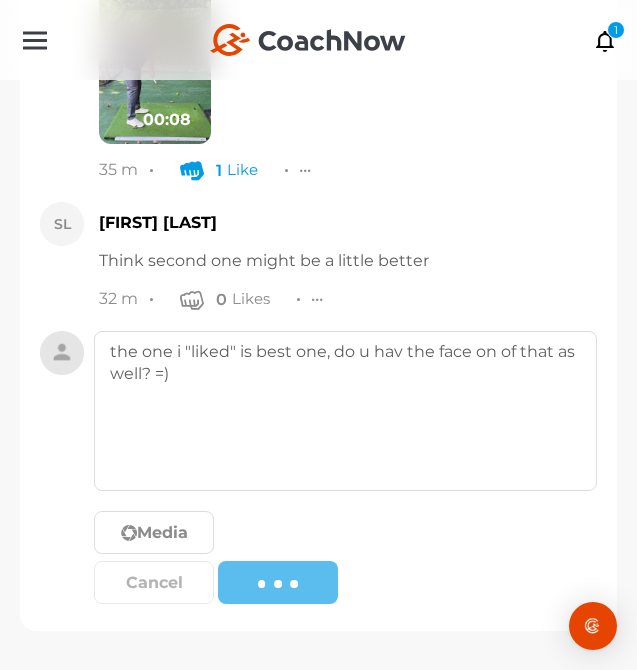 type 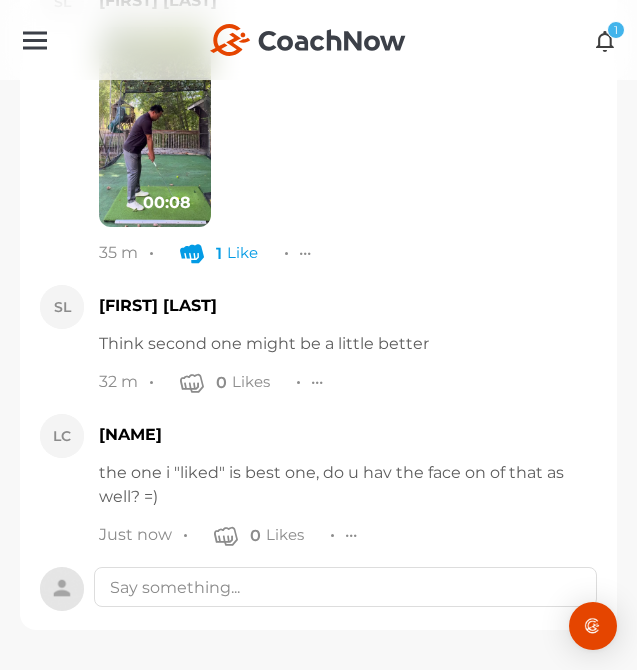 scroll, scrollTop: 8805, scrollLeft: 0, axis: vertical 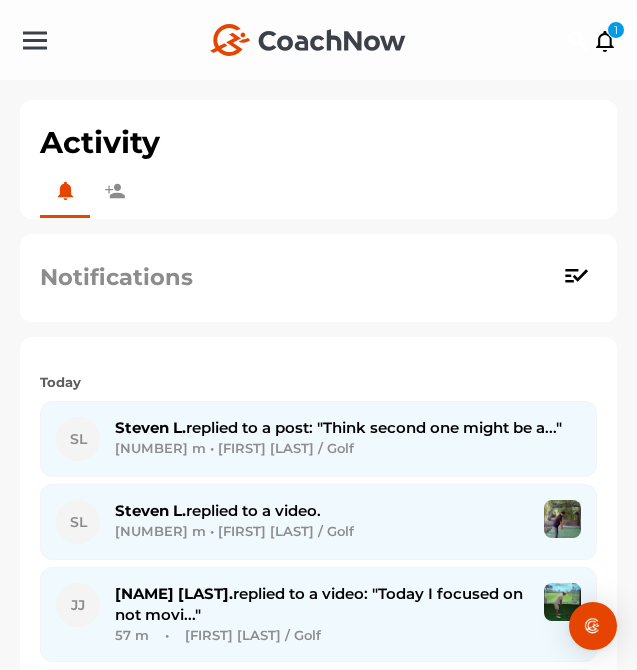 click on "[NUMBER] m • [FIRST] [LAST] / Golf" at bounding box center (348, 448) 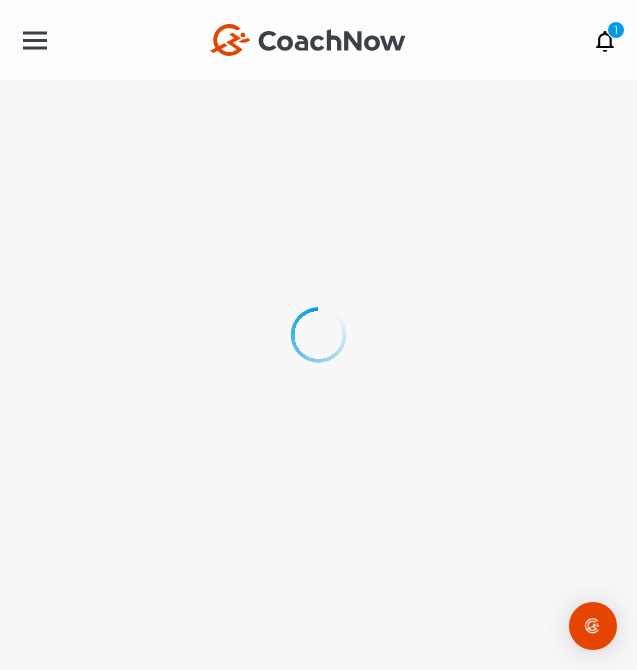 scroll, scrollTop: 0, scrollLeft: 0, axis: both 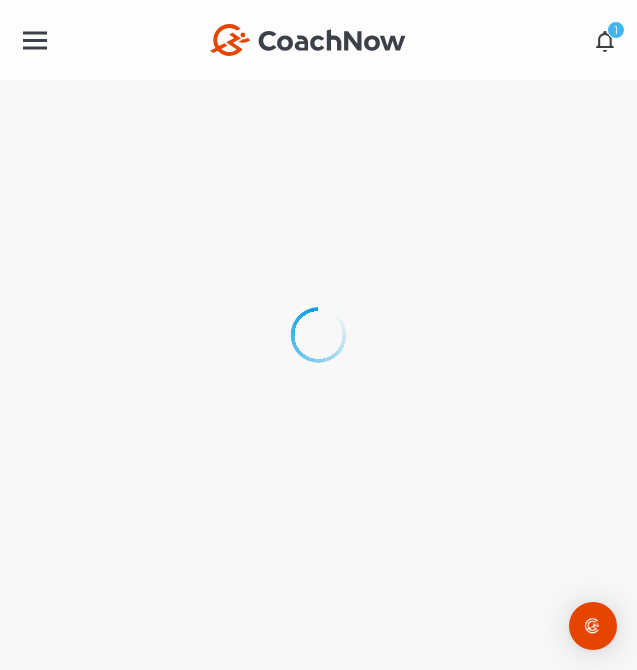 click at bounding box center (605, 40) 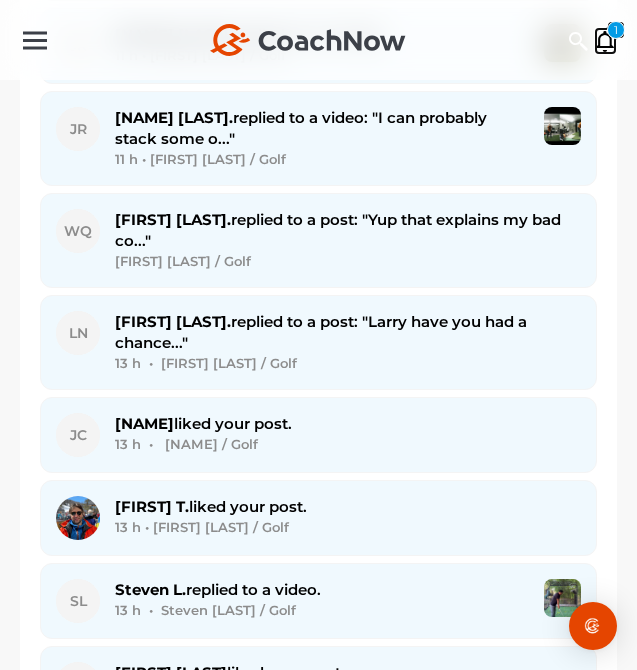 scroll, scrollTop: 4015, scrollLeft: 0, axis: vertical 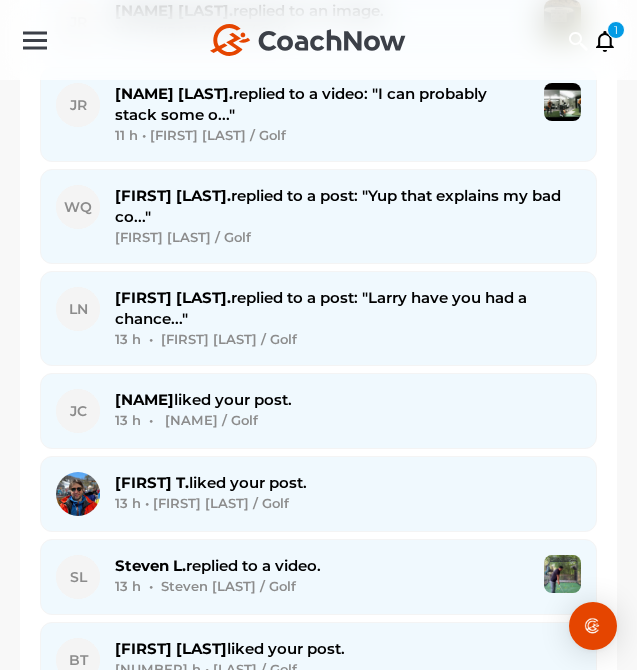 click on "13 h  •  [FIRST] [LAST] / Golf" at bounding box center (348, 339) 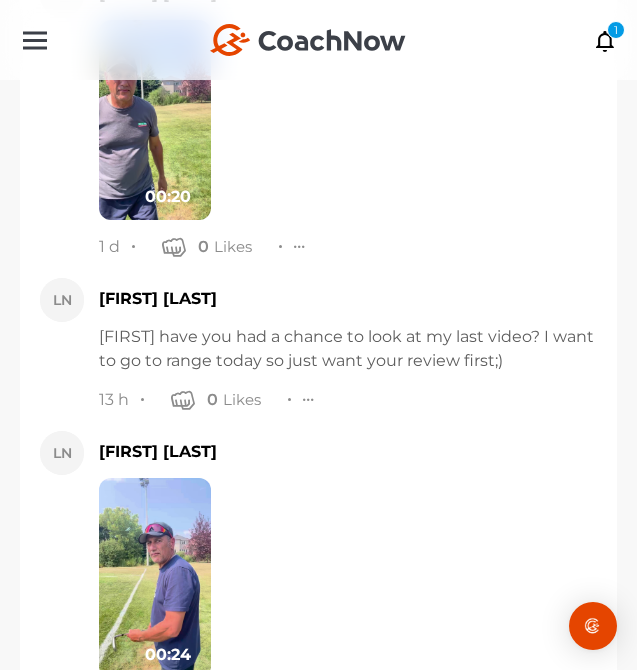 scroll, scrollTop: 30056, scrollLeft: 0, axis: vertical 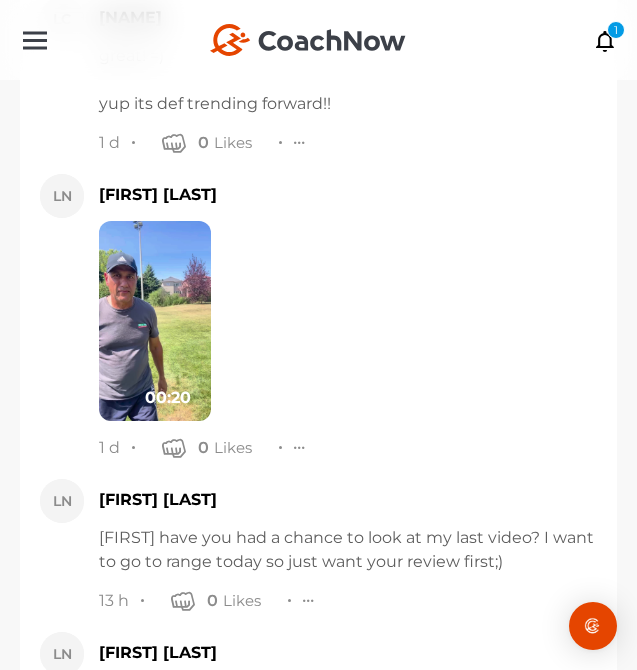 click at bounding box center [155, 321] 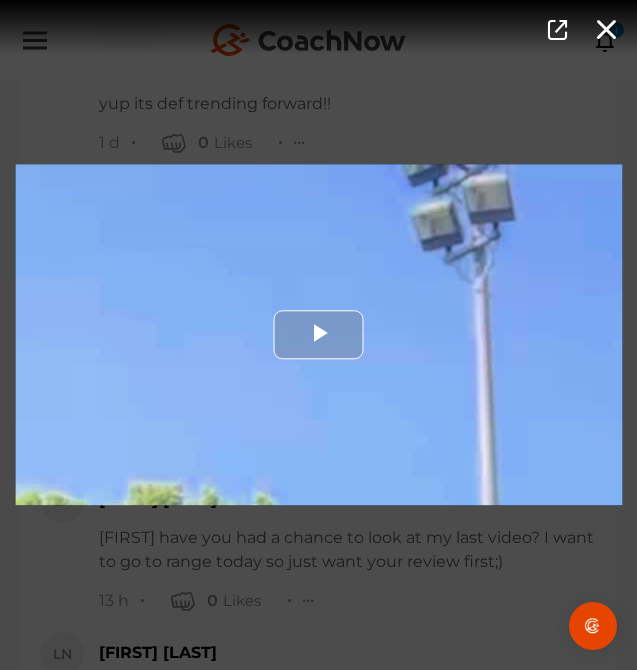 click at bounding box center [318, 334] 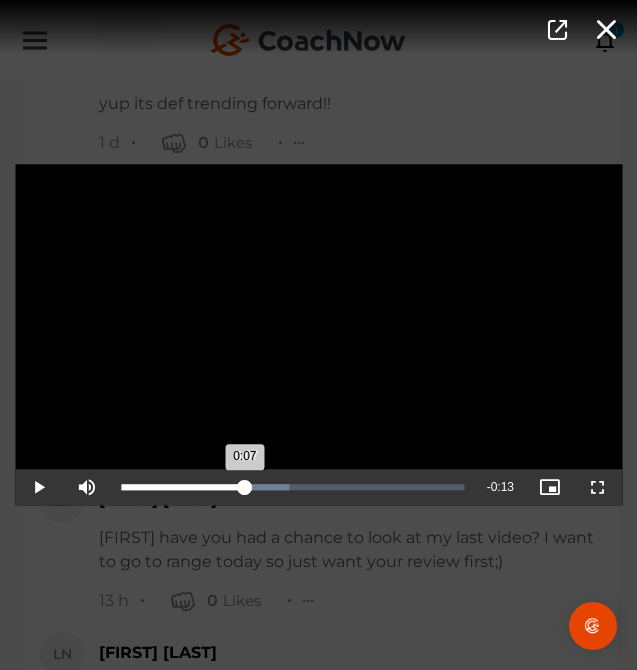 click on "Loaded :  49.13% 0:07 0:07" at bounding box center (293, 488) 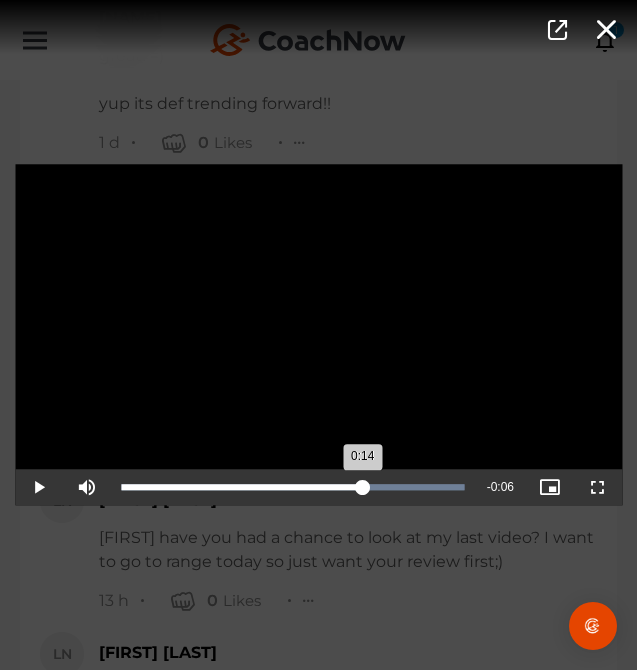 drag, startPoint x: 245, startPoint y: 488, endPoint x: 363, endPoint y: 487, distance: 118.004234 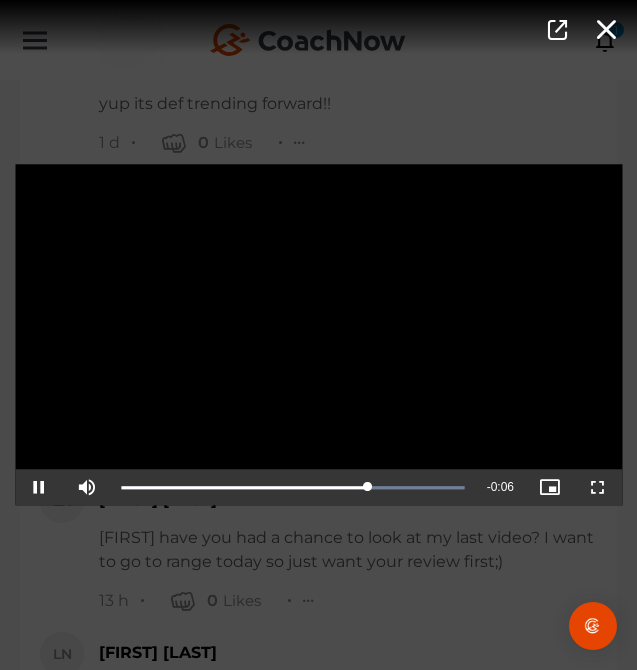 click on "Video Player is loading. Play Video Pause Mute Current Time  0:14 / Duration  0:20 Loaded :  100.00% 0:14 0:14 Stream Type  LIVE Seek to live, currently playing live LIVE Remaining Time  - 0:06   Playback Rate 1x Chapters Chapters Descriptions descriptions off , selected Captions captions settings , opens captions settings dialog captions off , selected Audio Track Picture-in-Picture Fullscreen This is a modal window. Beginning of dialog window. Escape will cancel and close the window. Text Color White Black Red Green Blue Yellow Magenta Cyan Transparency Opaque Semi-Transparent Background Color Black White Red Green Blue Yellow Magenta Cyan Transparency Opaque Semi-Transparent Transparent Window Color Black White Red Green Blue Yellow Magenta Cyan Transparency Transparent Semi-Transparent Opaque Font Size 50% 75% 100% 125% 150% 175% 200% 300% 400% Text Edge Style None Raised Depressed Uniform Dropshadow Font Family Casual" at bounding box center (318, 335) 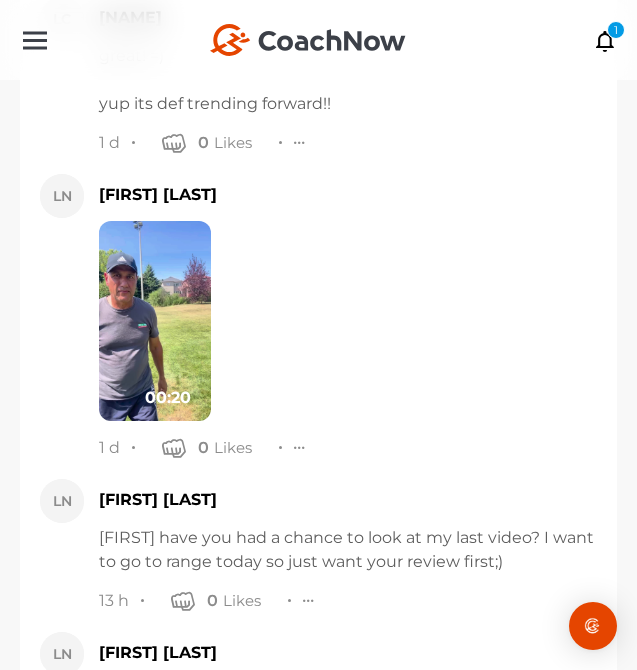 scroll, scrollTop: 30618, scrollLeft: 0, axis: vertical 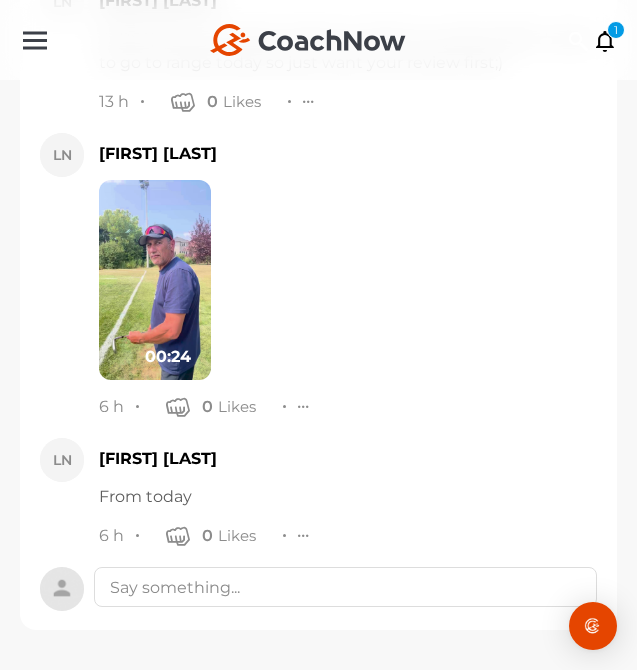click at bounding box center (155, 280) 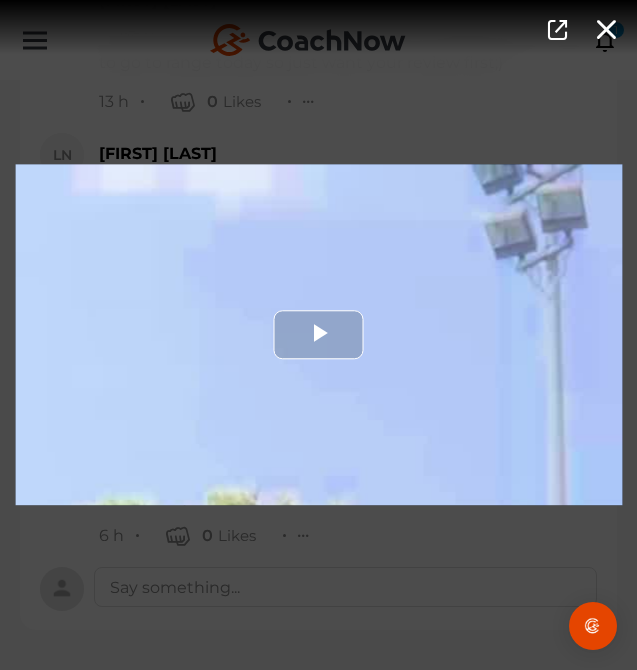 click at bounding box center [318, 334] 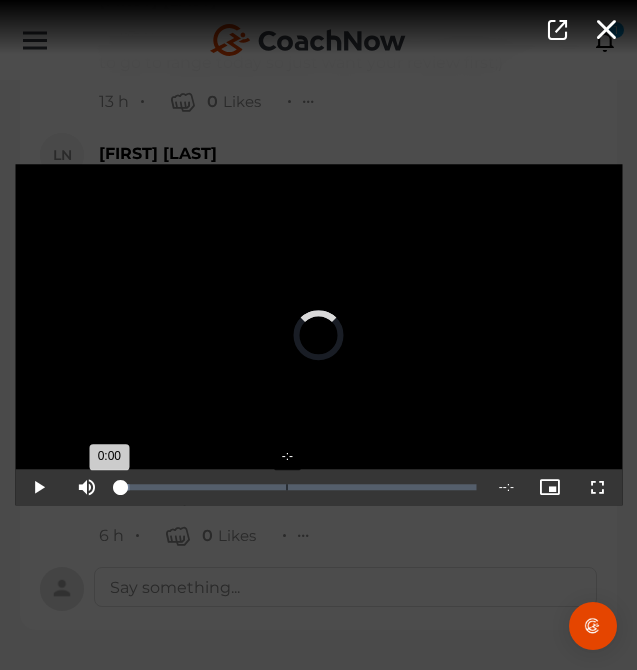 click on "Loaded :  2.38% -:- 0:00" at bounding box center (299, 488) 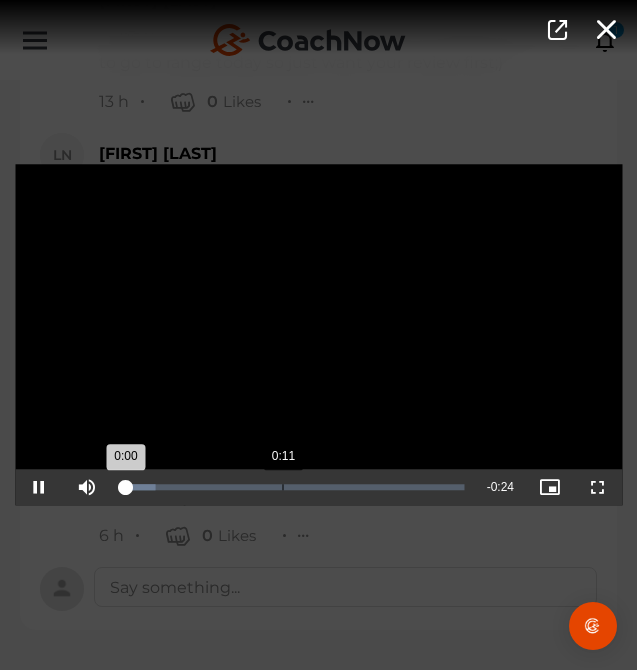 click on "0:11" at bounding box center [283, 488] 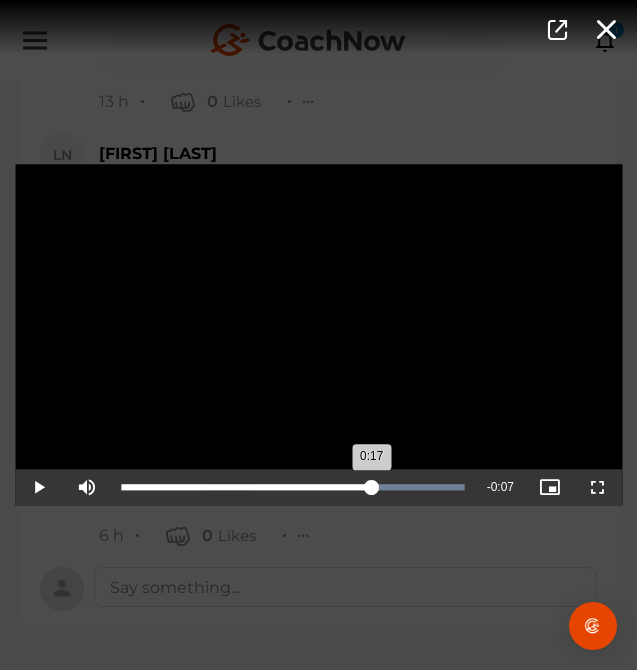 drag, startPoint x: 284, startPoint y: 487, endPoint x: 372, endPoint y: 471, distance: 89.44272 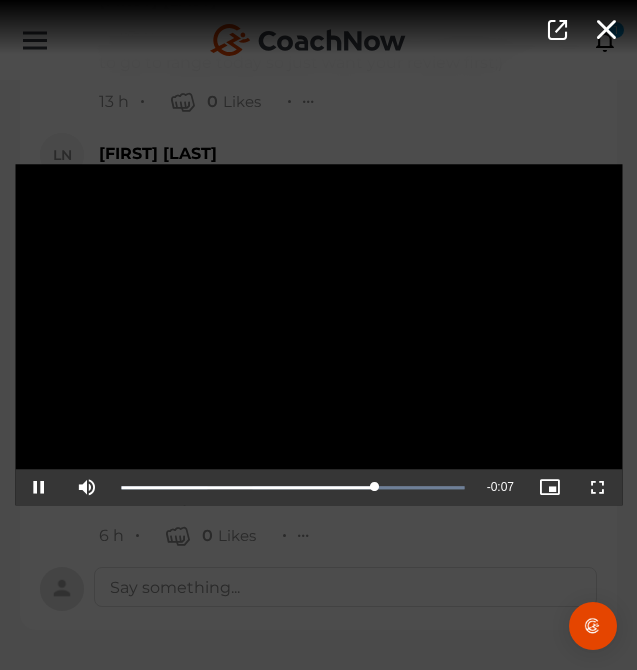 click on "Video Player is loading. Play Video Pause Mute Current Time  0:17 / Duration  0:24 Loaded :  100.00% 0:17 0:17 Stream Type  LIVE Seek to live, currently playing live LIVE Remaining Time  - 0:07   Playback Rate 1x Chapters Chapters Descriptions descriptions off , selected Captions captions settings , opens captions settings dialog captions off , selected Audio Track Picture-in-Picture Fullscreen This is a modal window. Beginning of dialog window. Escape will cancel and close the window. Text Color White Black Red Green Blue Yellow Magenta Cyan Transparency Opaque Semi-Transparent Background Color Black White Red Green Blue Yellow Magenta Cyan Transparency Opaque Semi-Transparent Transparent Window Color Black White Red Green Blue Yellow Magenta Cyan Transparency Transparent Semi-Transparent Opaque Font Size 50% 75% 100% 125% 150% 175% 200% 300% 400% Text Edge Style None Raised Depressed Uniform Dropshadow Font Family Casual" at bounding box center (318, 335) 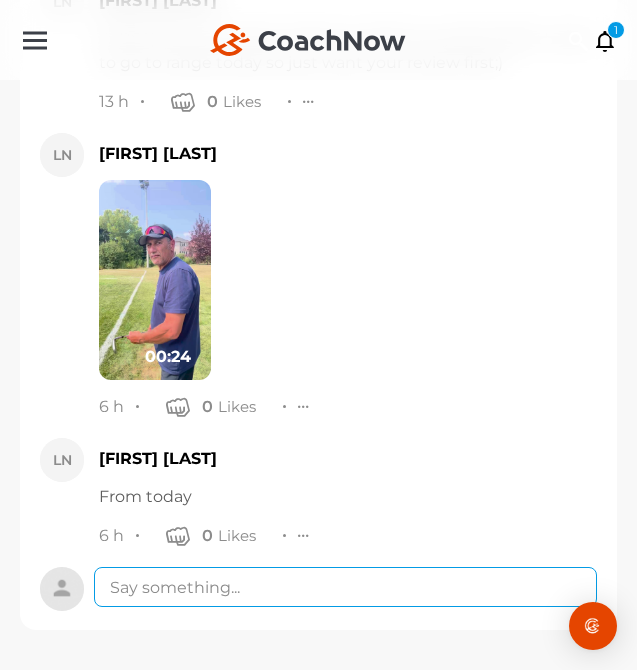 click at bounding box center [345, 587] 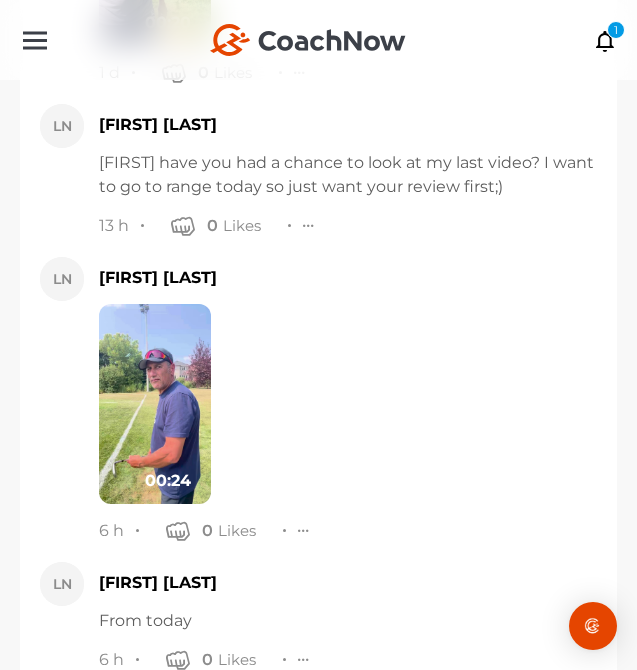 scroll, scrollTop: 30912, scrollLeft: 0, axis: vertical 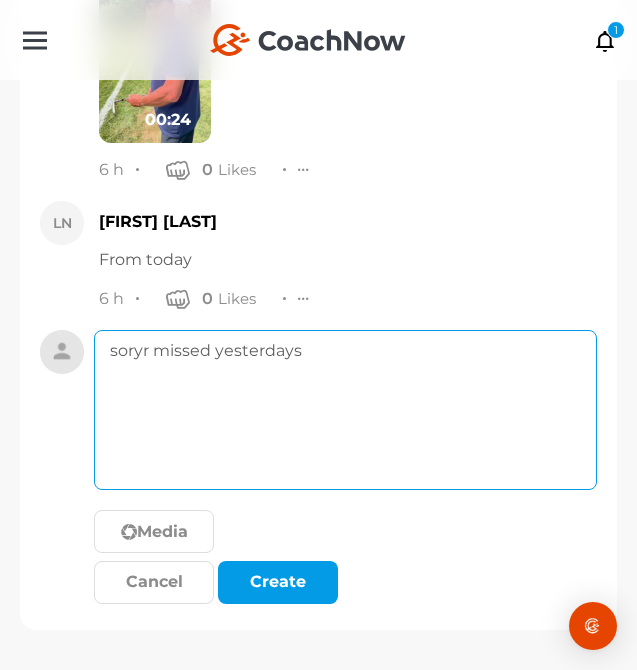 click on "soryr missed yesterdays" at bounding box center (345, 410) 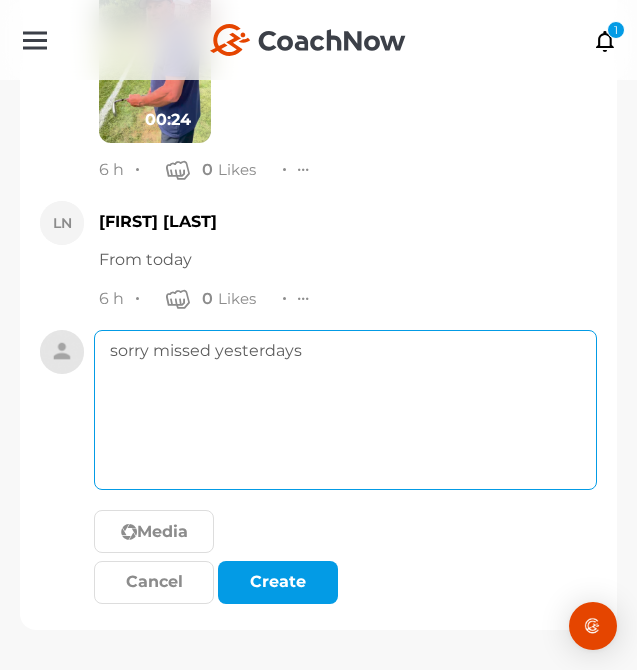 click on "sorry missed yesterdays" at bounding box center (345, 410) 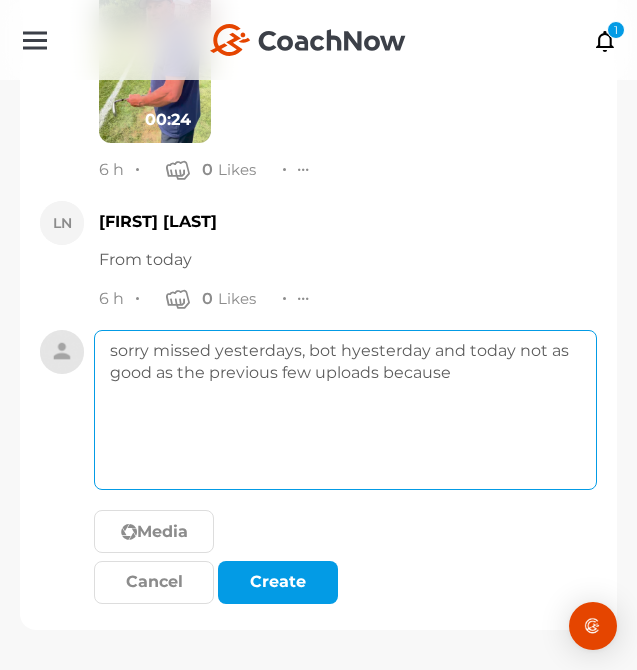 click on "sorry missed yesterdays, bot hyesterday and today not as good as the previous few uploads because" at bounding box center [345, 410] 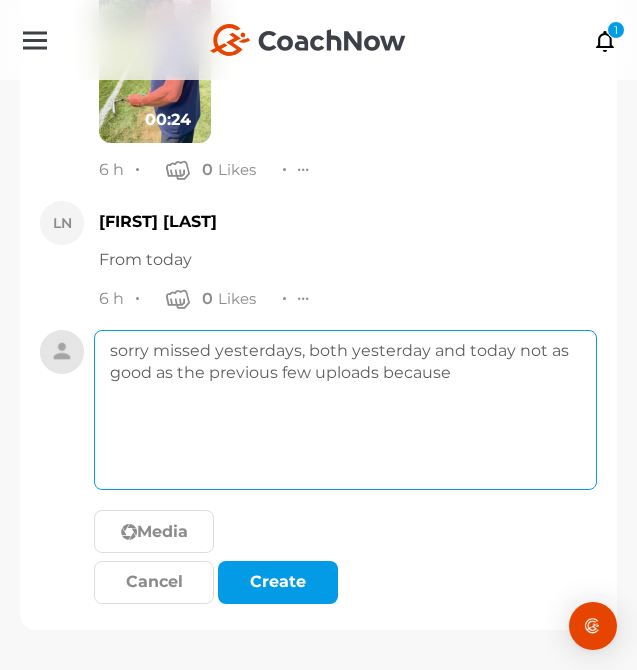 click on "sorry missed yesterdays, both yesterday and today not as good as the previous few uploads because" at bounding box center [345, 410] 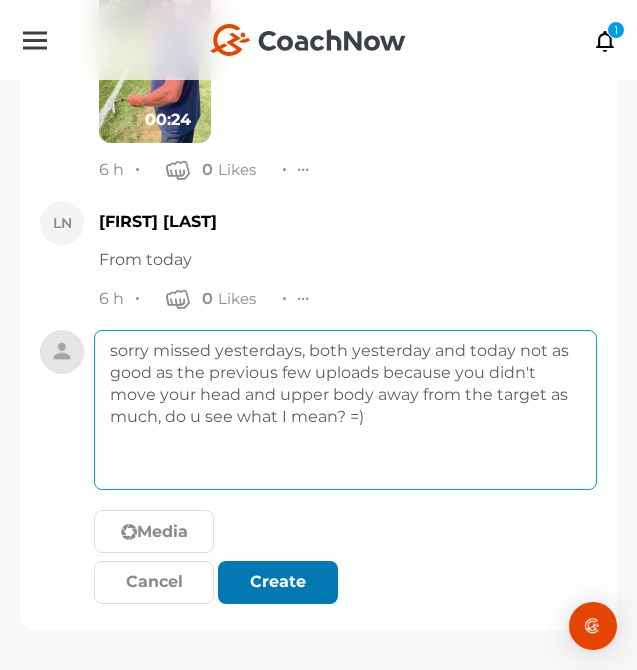 type on "sorry missed yesterdays, both yesterday and today not as good as the previous few uploads because you didn't move your head and upper body away from the target as much, do u see what I mean? =)" 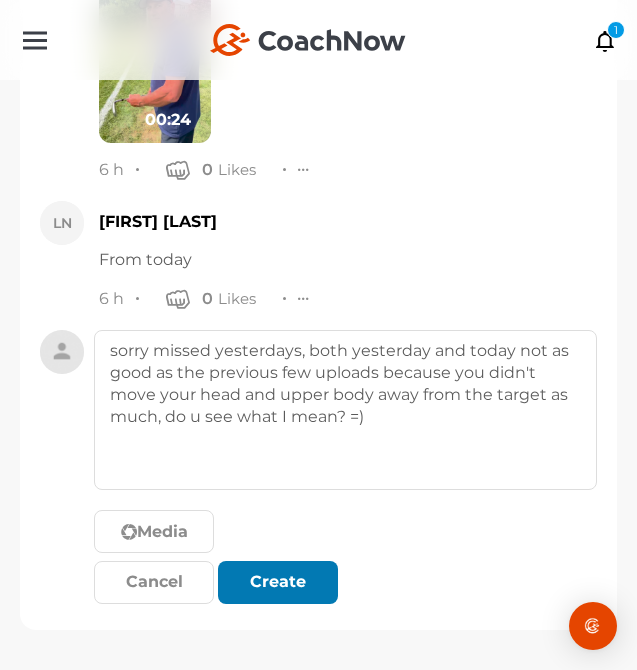 click on "Create" at bounding box center [278, 582] 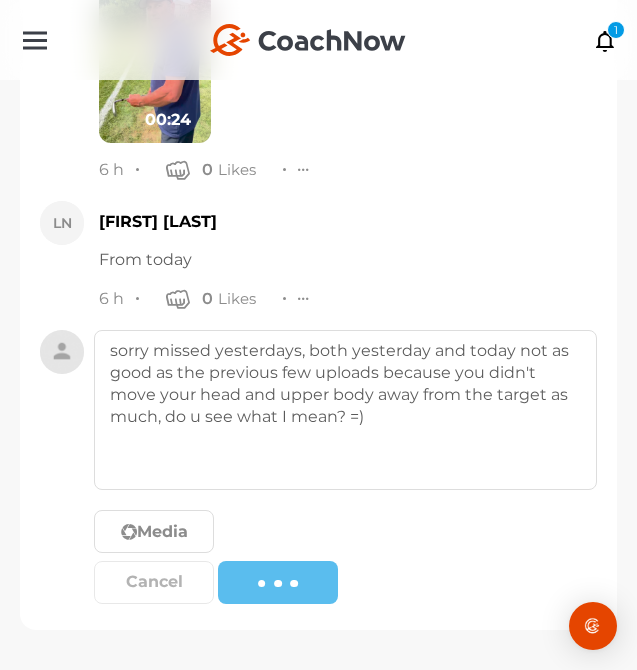 type 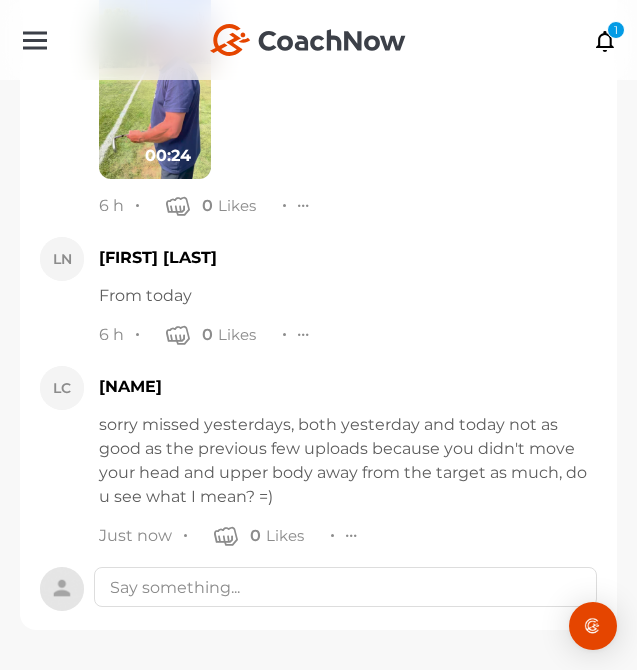 scroll, scrollTop: 30876, scrollLeft: 0, axis: vertical 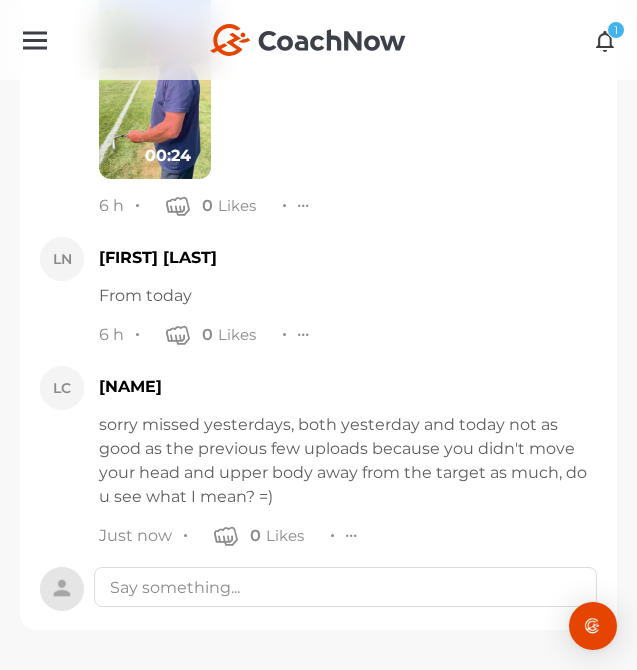 click at bounding box center (605, 40) 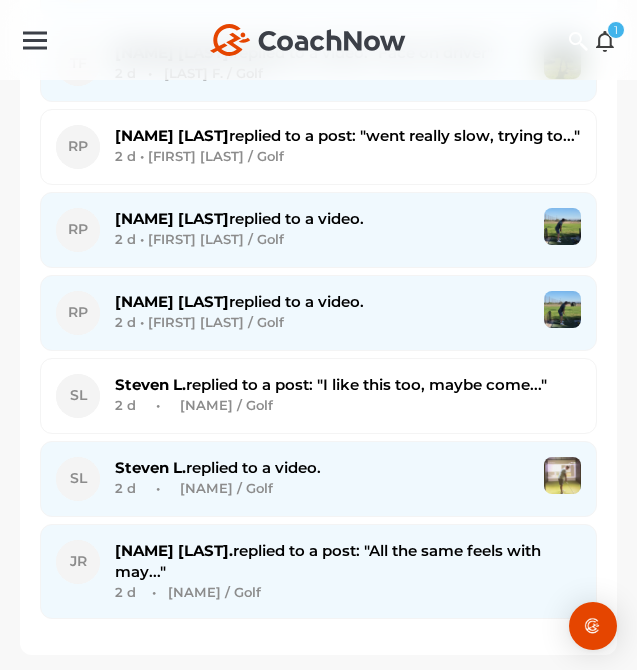 scroll, scrollTop: 0, scrollLeft: 0, axis: both 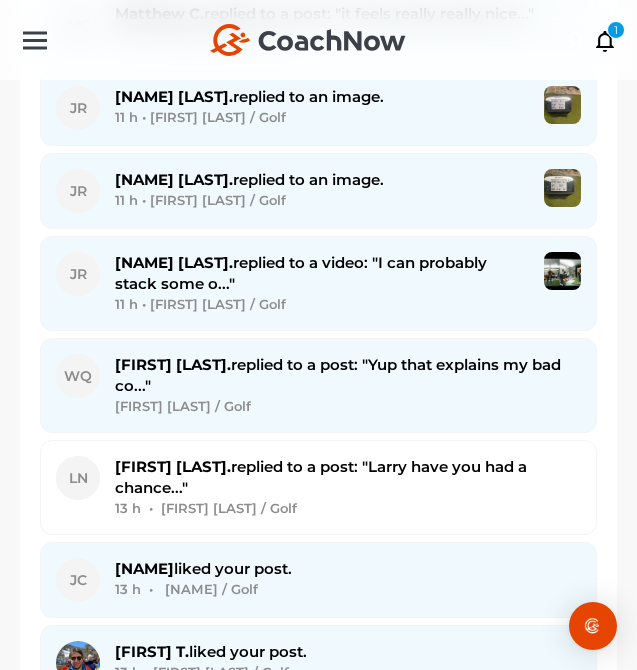 click on "WQ
William Q.  replied to a post: "Yup that explains my bad co..."
12 h • William Q. / Golf" at bounding box center (318, 385) 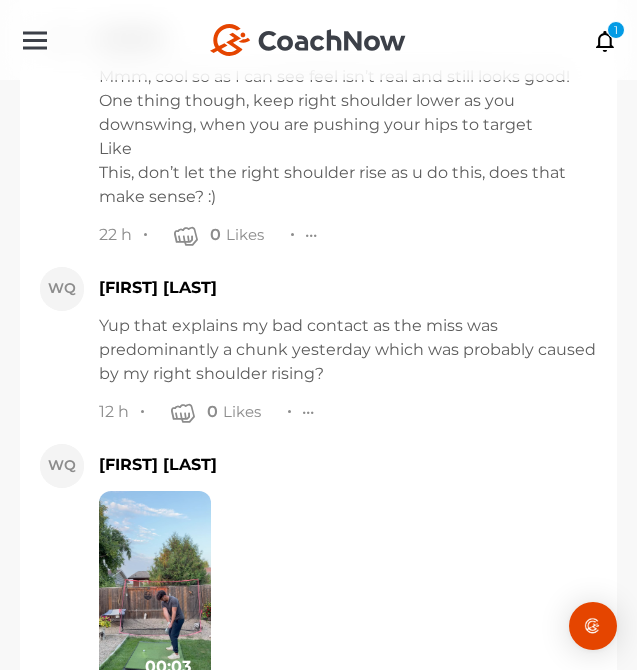 scroll, scrollTop: 7475, scrollLeft: 0, axis: vertical 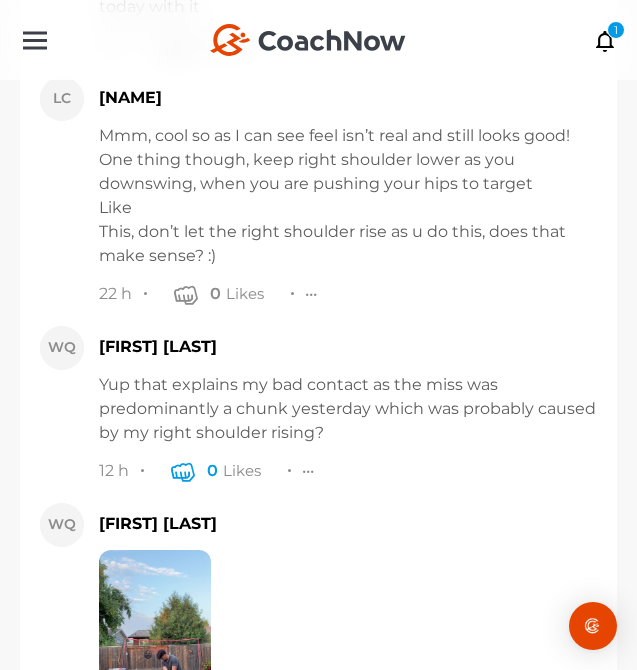 click on "0" at bounding box center [194, 471] 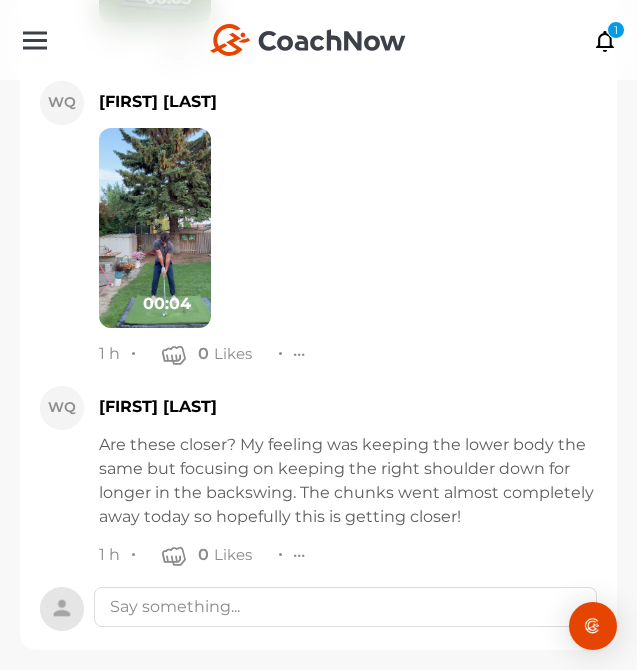 scroll, scrollTop: 8221, scrollLeft: 0, axis: vertical 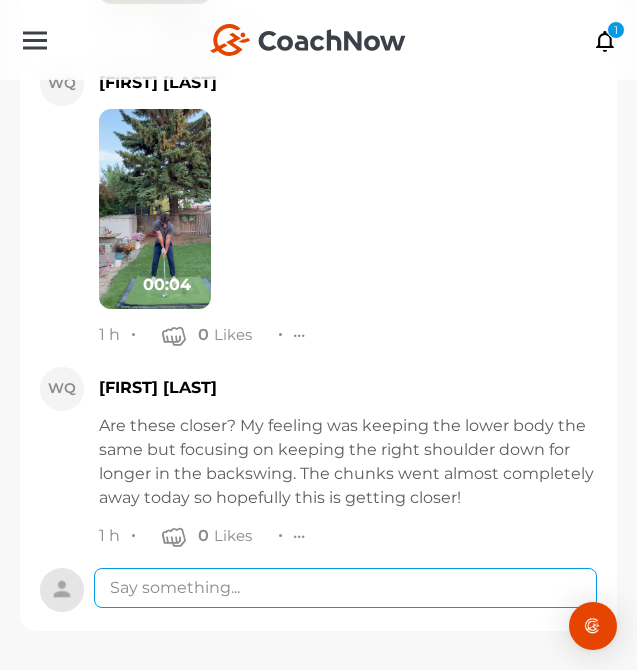 click at bounding box center [345, 588] 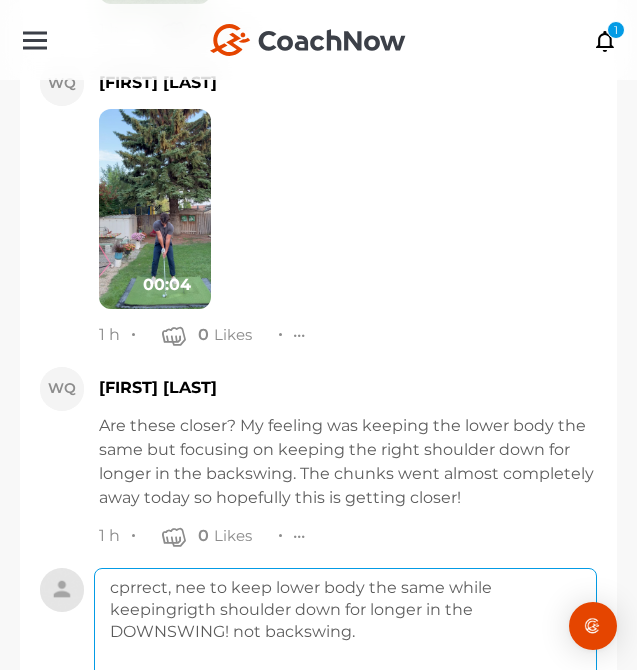 click on "cprrect, nee to keep lower body the same while keepingrigth shoulder down for longer in the DOWNSWING! not backswing." at bounding box center [345, 648] 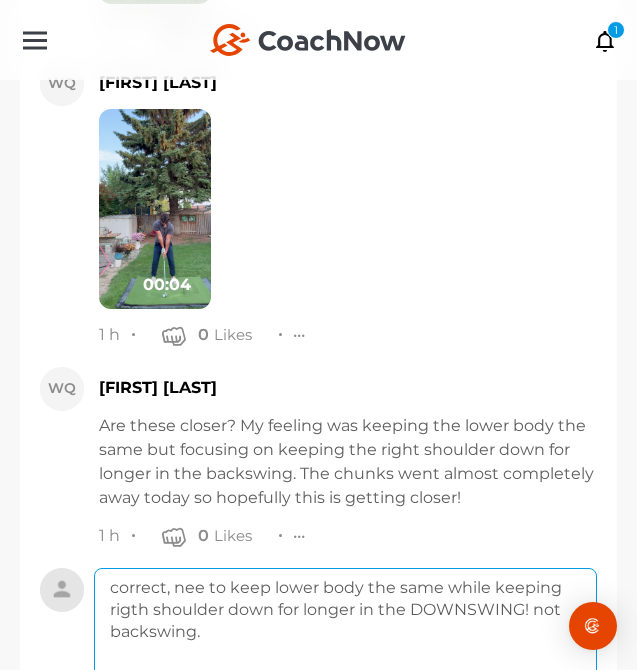 click on "correct, nee to keep lower body the same while keeping rigth shoulder down for longer in the DOWNSWING! not backswing." at bounding box center (345, 648) 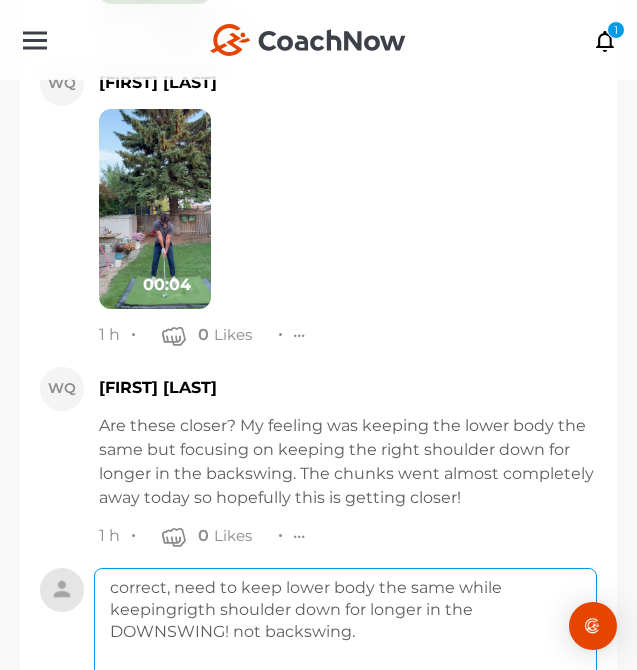click on "correct, need to keep lower body the same while keepingrigth shoulder down for longer in the DOWNSWING! not backswing." at bounding box center [345, 648] 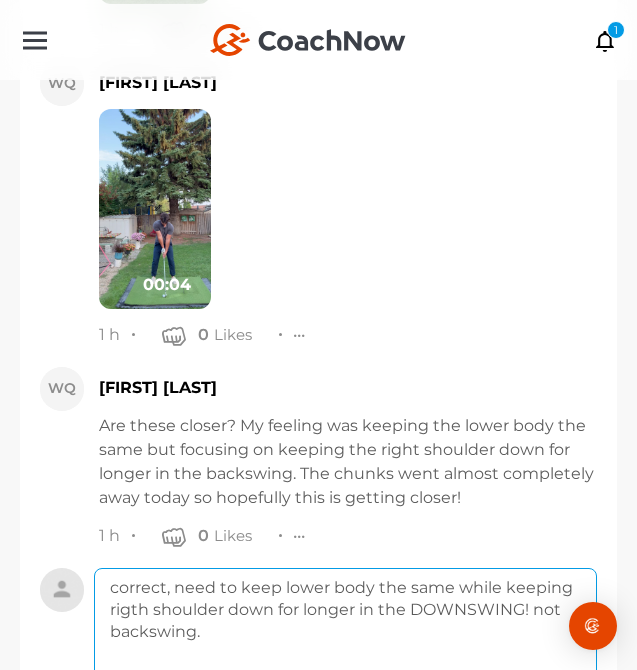 click on "correct, need to keep lower body the same while keeping rigth shoulder down for longer in the DOWNSWING! not backswing." at bounding box center (345, 648) 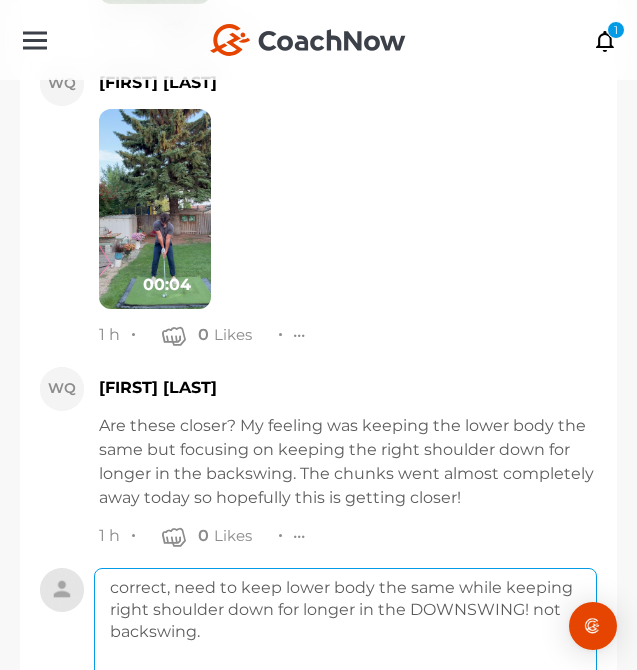 click on "correct, need to keep lower body the same while keeping right shoulder down for longer in the DOWNSWING! not backswing." at bounding box center [345, 648] 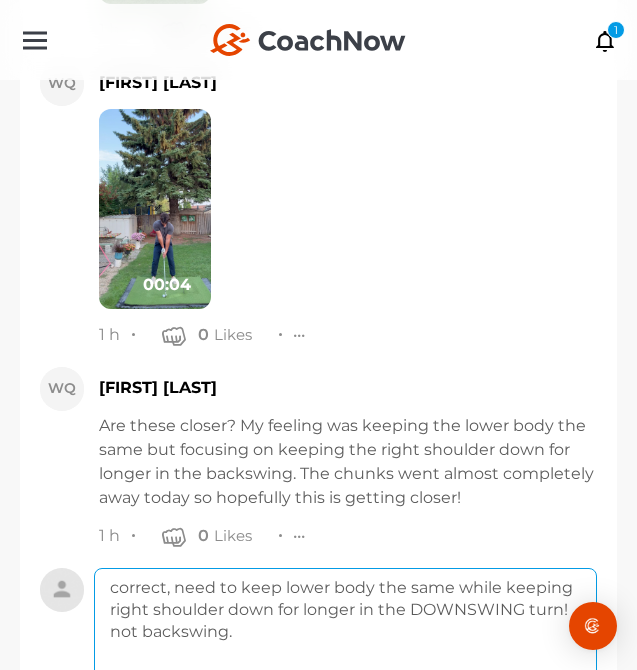 scroll, scrollTop: 7959, scrollLeft: 0, axis: vertical 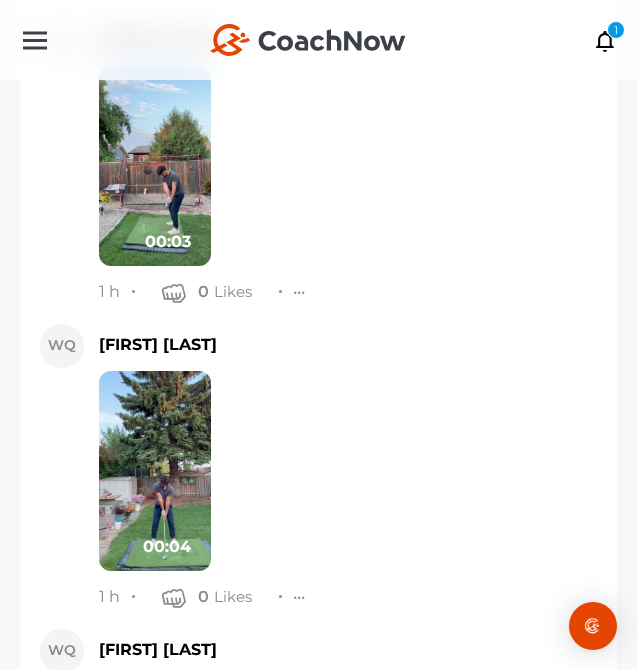 click at bounding box center [155, 166] 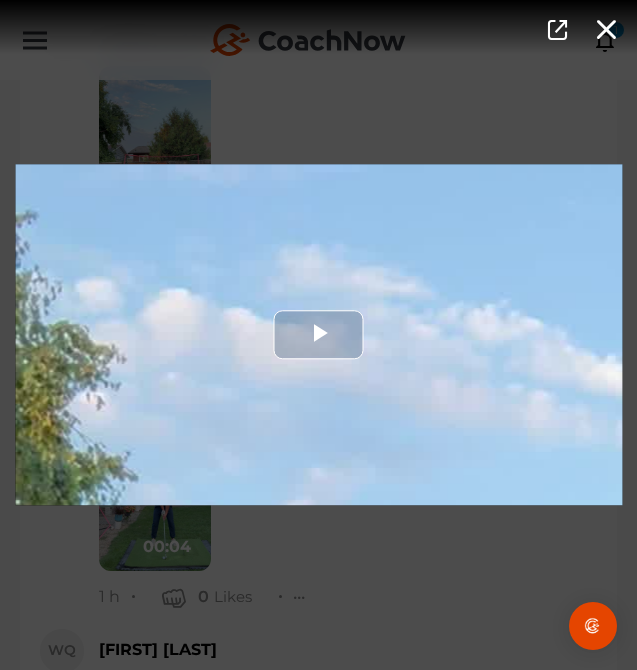 click at bounding box center [318, 334] 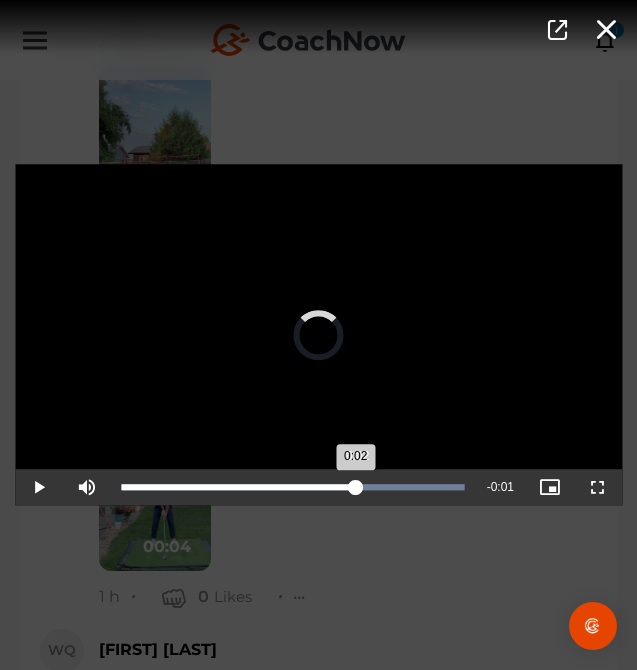 drag, startPoint x: 182, startPoint y: 477, endPoint x: 356, endPoint y: 470, distance: 174.14075 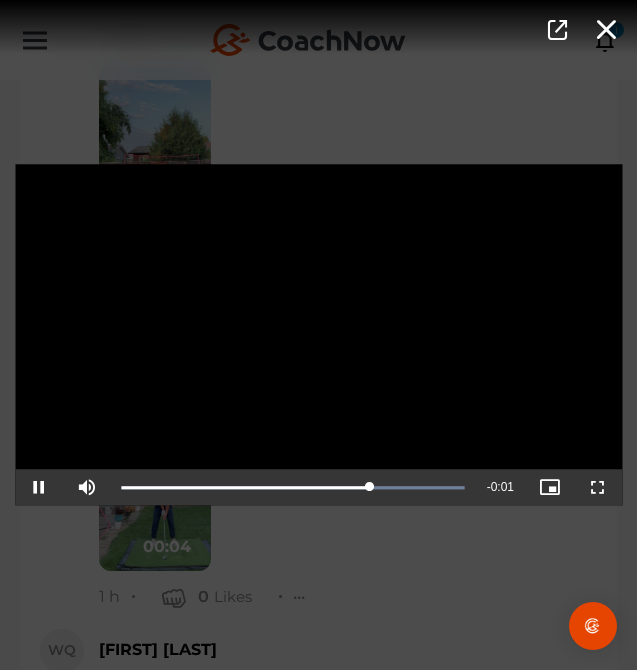 click on "Video Player is loading. Play Video Pause Mute Current Time  0:02 / Duration  0:03 Loaded :  100.00% 0:02 0:02 Stream Type  LIVE Seek to live, currently playing live LIVE Remaining Time  - 0:01   Playback Rate 1x Chapters Chapters Descriptions descriptions off , selected Captions captions settings , opens captions settings dialog captions off , selected Audio Track Picture-in-Picture Fullscreen This is a modal window. Beginning of dialog window. Escape will cancel and close the window. Text Color White Black Red Green Blue Yellow Magenta Cyan Transparency Opaque Semi-Transparent Background Color Black White Red Green Blue Yellow Magenta Cyan Transparency Opaque Semi-Transparent Transparent Window Color Black White Red Green Blue Yellow Magenta Cyan Transparency Transparent Semi-Transparent Opaque Font Size 50% 75% 100% 125% 150% 175% 200% 300% 400% Text Edge Style None Raised Depressed Uniform Dropshadow Font Family Casual" at bounding box center [318, 335] 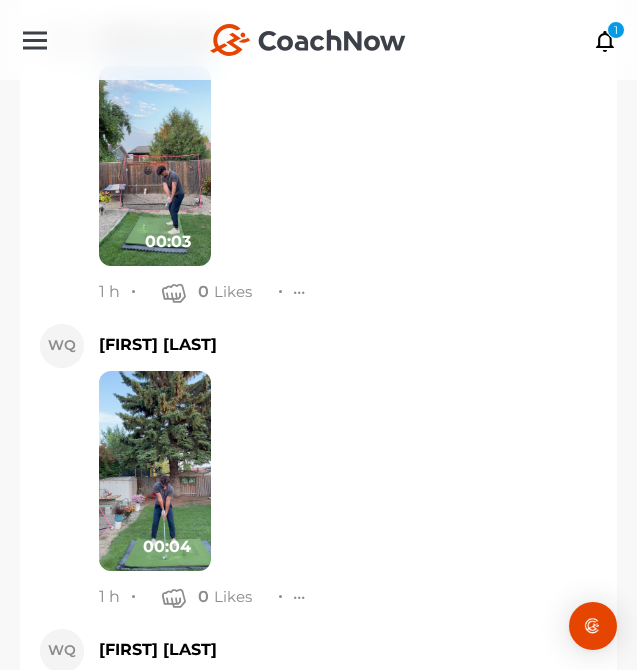 click at bounding box center [155, 471] 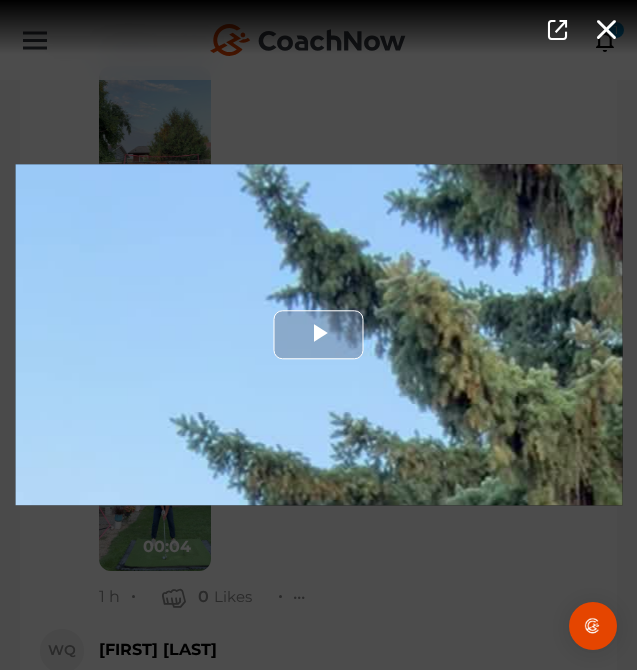 click at bounding box center [318, 334] 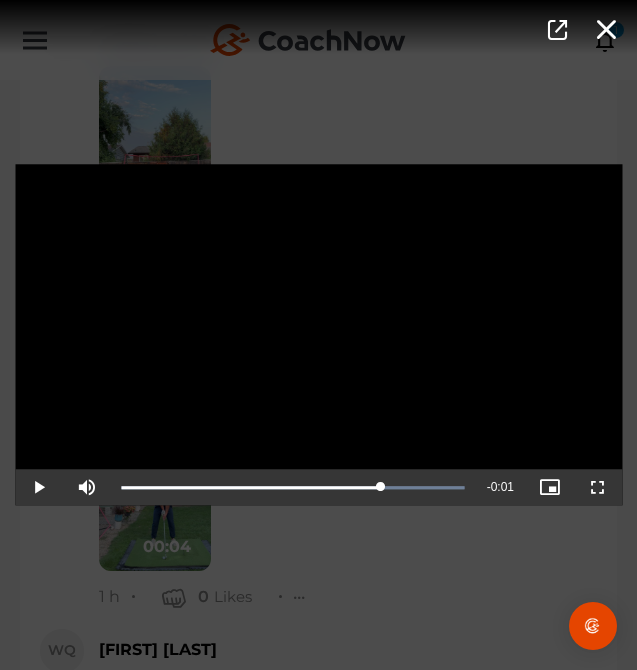drag, startPoint x: 242, startPoint y: 490, endPoint x: 380, endPoint y: 466, distance: 140.07141 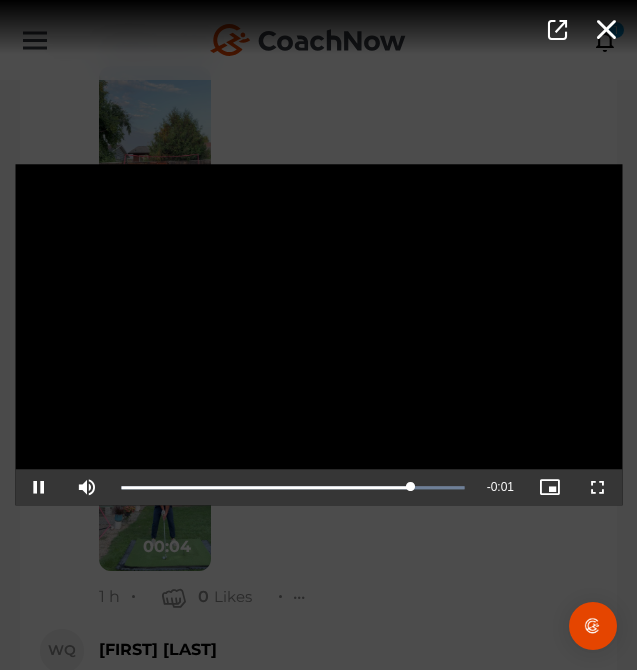 click on "Video Player is loading. Play Video Pause Mute Current Time  0:03 / Duration  0:04 Loaded :  100.00% 0:03 0:03 Stream Type  LIVE Seek to live, currently playing live LIVE Remaining Time  - 0:01   Playback Rate 1x Chapters Chapters Descriptions descriptions off , selected Captions captions settings , opens captions settings dialog captions off , selected Audio Track Picture-in-Picture Fullscreen This is a modal window. Beginning of dialog window. Escape will cancel and close the window. Text Color White Black Red Green Blue Yellow Magenta Cyan Transparency Opaque Semi-Transparent Background Color Black White Red Green Blue Yellow Magenta Cyan Transparency Opaque Semi-Transparent Transparent Window Color Black White Red Green Blue Yellow Magenta Cyan Transparency Transparent Semi-Transparent Opaque Font Size 50% 75% 100% 125% 150% 175% 200% 300% 400% Text Edge Style None Raised Depressed Uniform Dropshadow Font Family Casual" at bounding box center (318, 335) 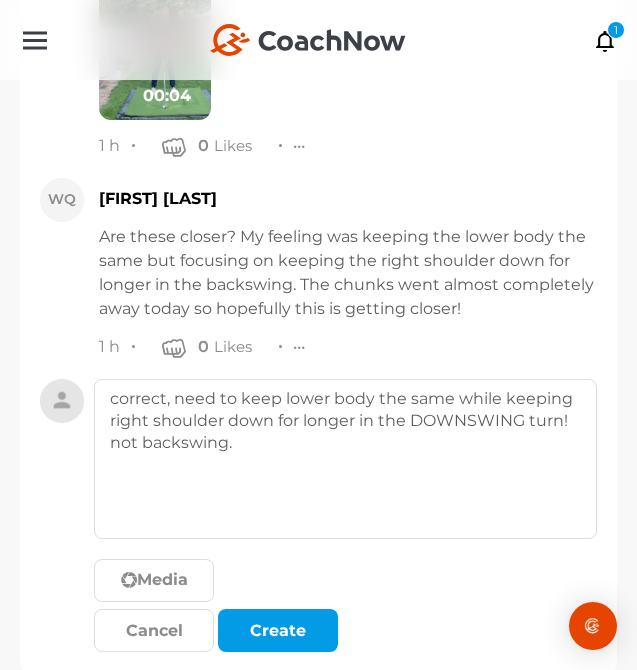 scroll, scrollTop: 8458, scrollLeft: 0, axis: vertical 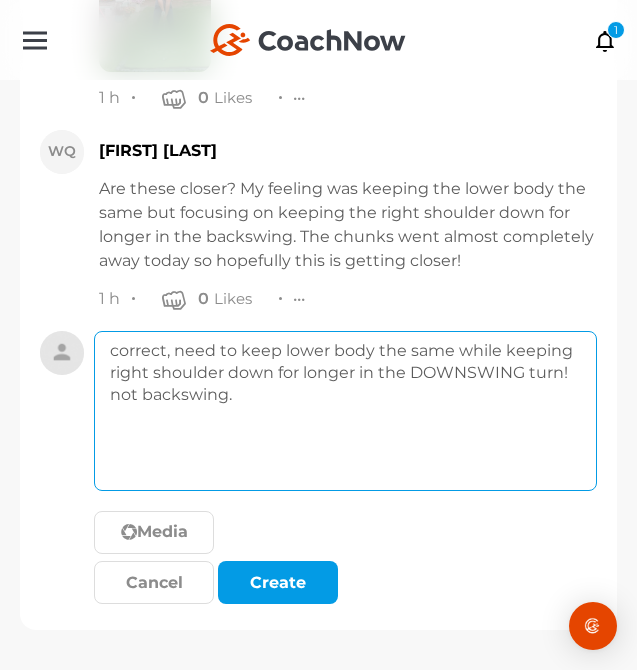 click on "correct, need to keep lower body the same while keeping right shoulder down for longer in the DOWNSWING turn! not backswing." at bounding box center [345, 411] 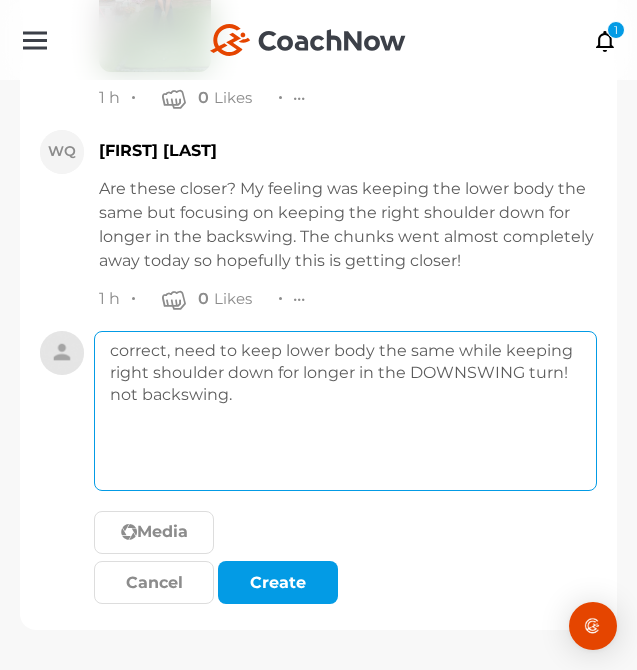 click on "correct, need to keep lower body the same while keeping right shoulder down for longer in the DOWNSWING turn! not backswing." at bounding box center [345, 411] 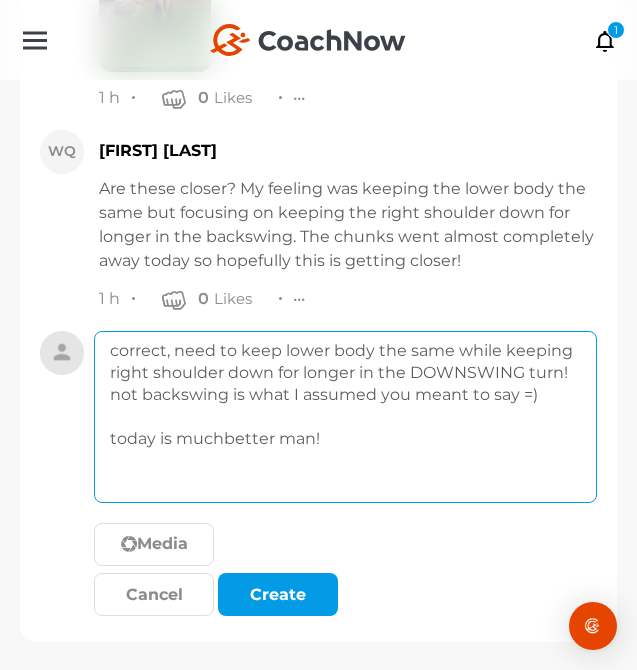 click on "correct, need to keep lower body the same while keeping right shoulder down for longer in the DOWNSWING turn! not backswing is what I assumed you meant to say =)
today is muchbetter man!" at bounding box center [345, 417] 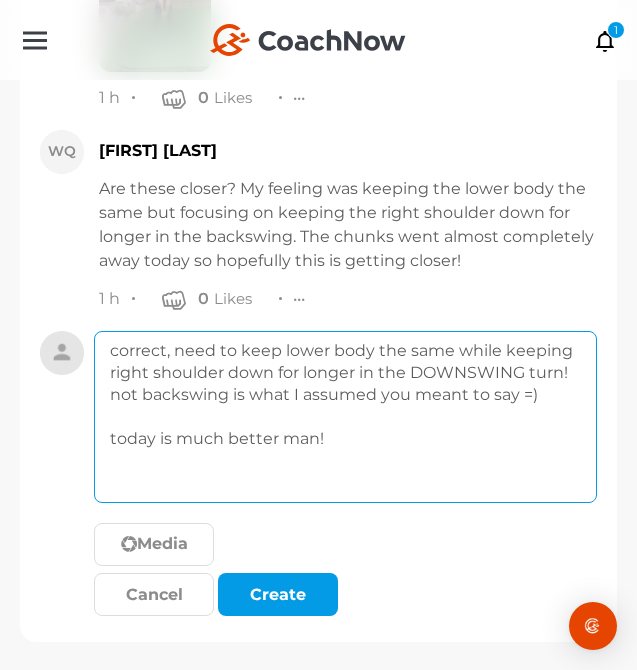 click on "correct, need to keep lower body the same while keeping right shoulder down for longer in the DOWNSWING turn! not backswing is what I assumed you meant to say =)
today is much better man!" at bounding box center [345, 417] 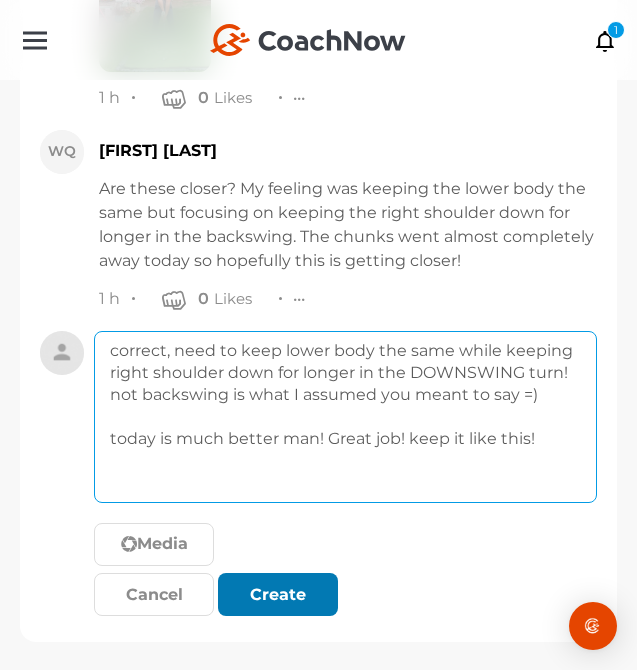 type on "correct, need to keep lower body the same while keeping right shoulder down for longer in the DOWNSWING turn! not backswing is what I assumed you meant to say =)
today is much better man! Great job! keep it like this!" 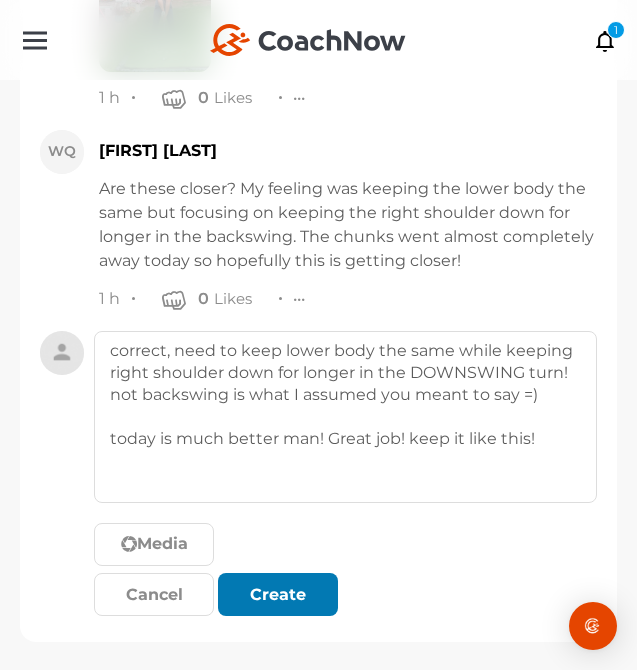 click on "Create" at bounding box center (278, 595) 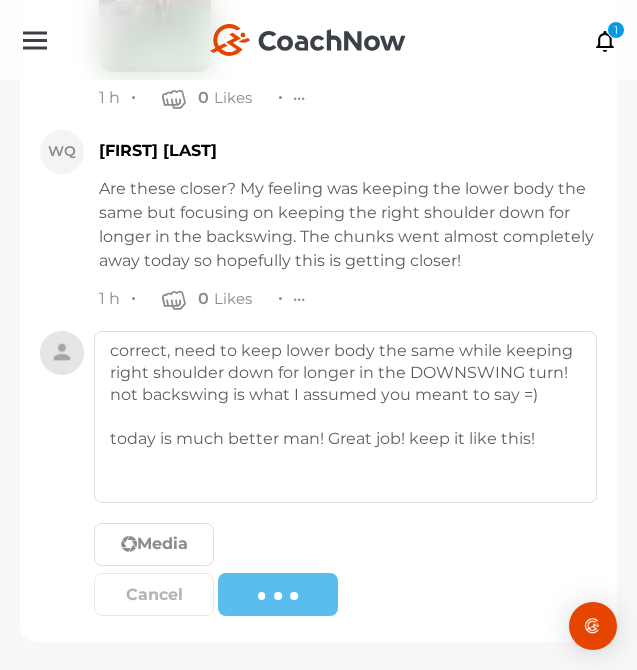 type 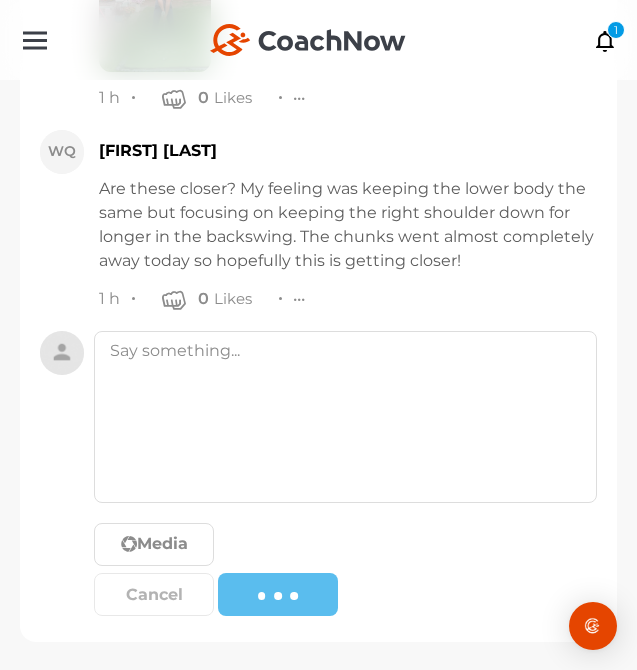 scroll, scrollTop: 8446, scrollLeft: 0, axis: vertical 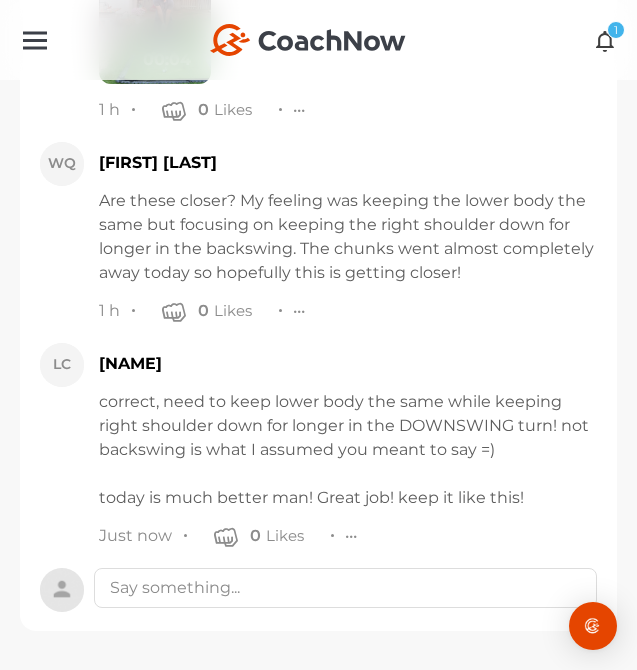 click at bounding box center (605, 40) 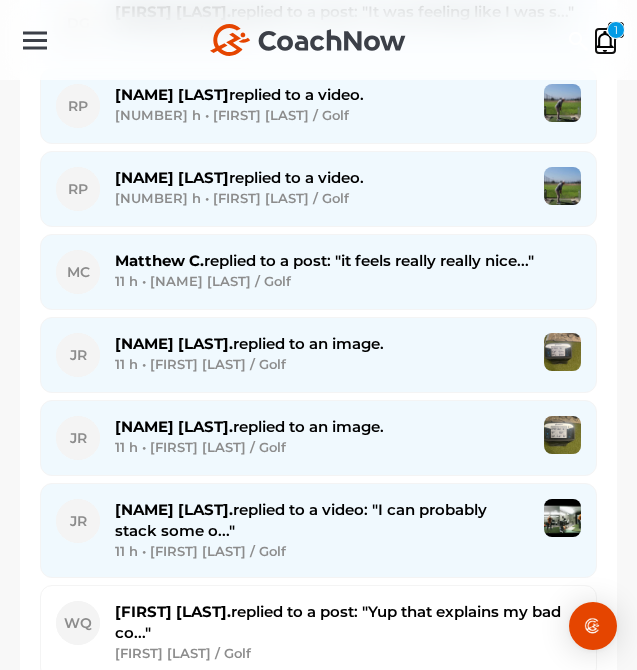scroll, scrollTop: 3575, scrollLeft: 0, axis: vertical 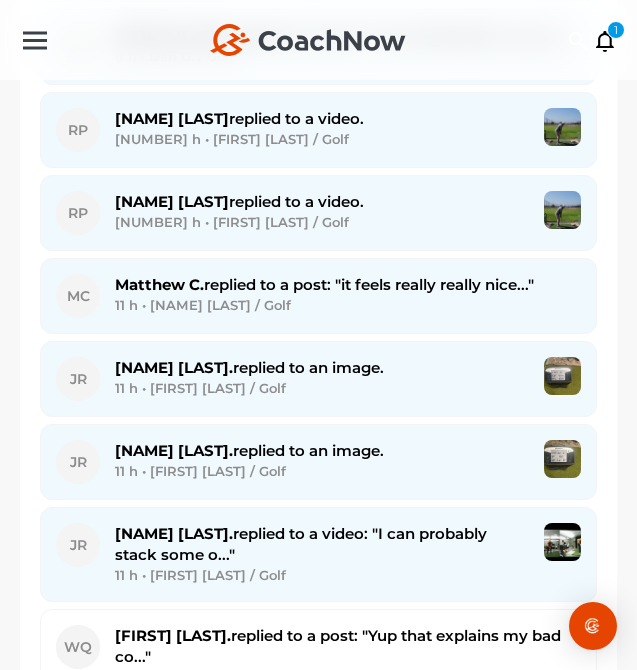 click on "11 h • [FIRST] [LAST] / Golf" at bounding box center (322, 388) 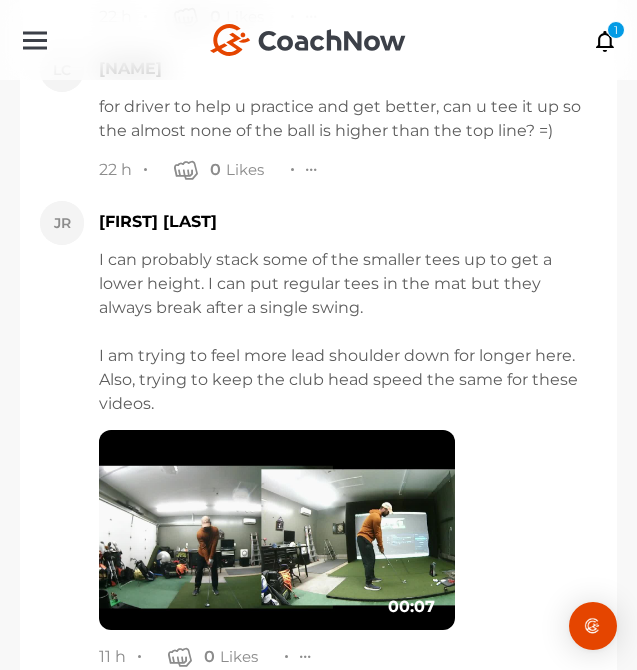 scroll, scrollTop: 23269, scrollLeft: 0, axis: vertical 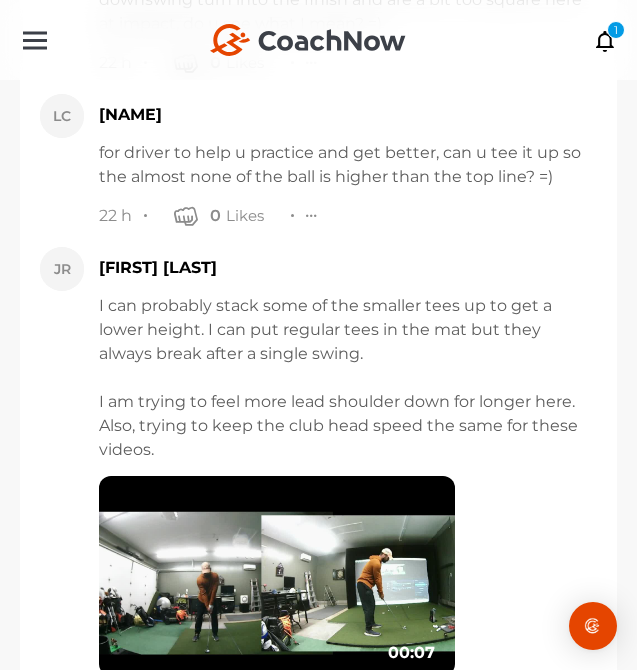 click at bounding box center [277, 576] 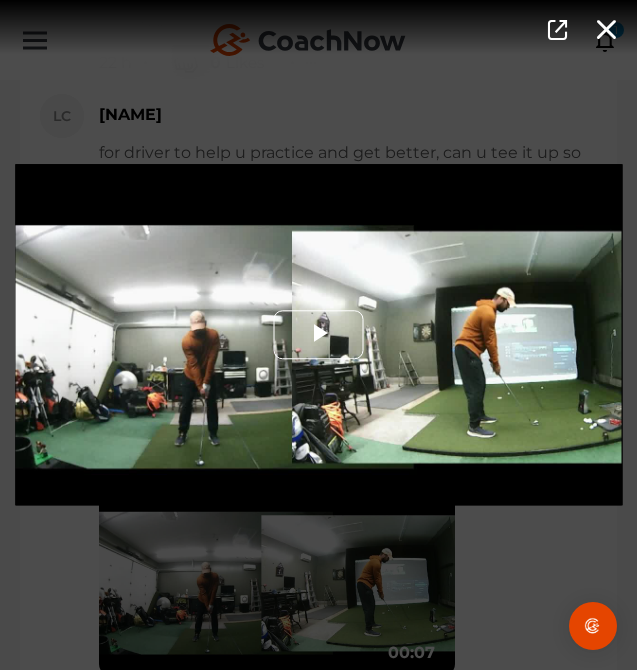 click at bounding box center [319, 335] 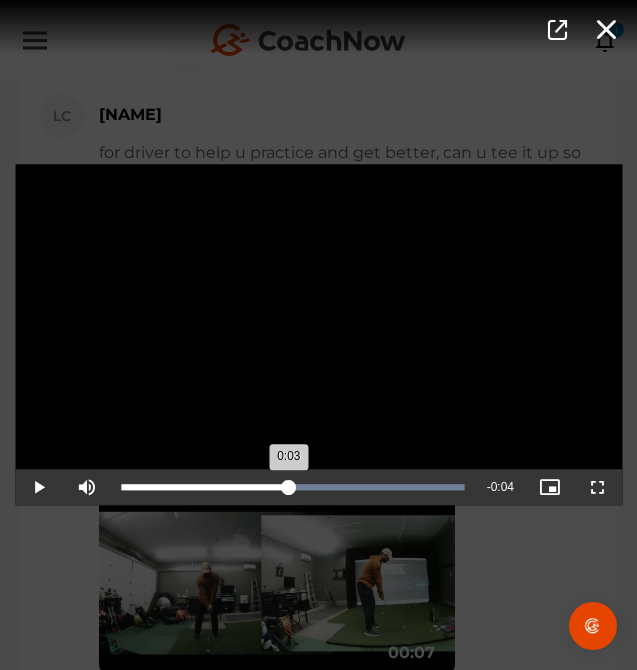 drag, startPoint x: 178, startPoint y: 479, endPoint x: 289, endPoint y: 483, distance: 111.07205 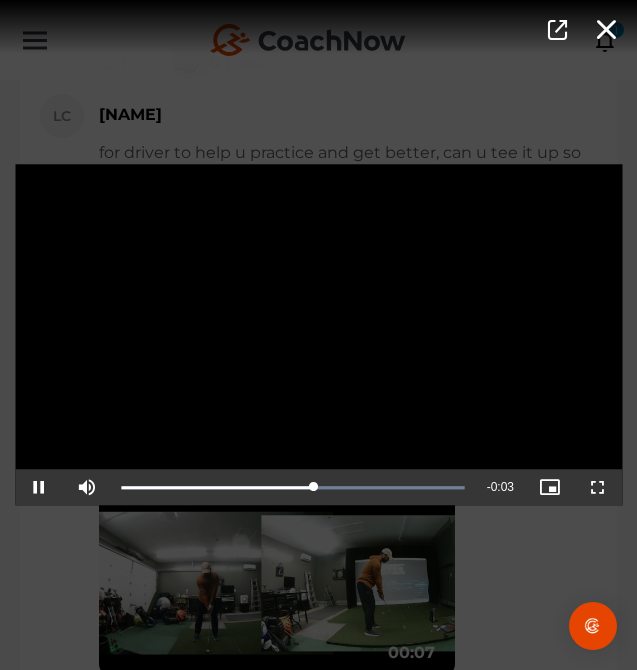 click on "Video Player is loading. Play Video Pause Mute Current Time  0:04 / Duration  0:07 Loaded :  100.00% 0:04 0:04 Stream Type  LIVE Seek to live, currently playing live LIVE Remaining Time  - 0:03   Playback Rate 1x Chapters Chapters Descriptions descriptions off , selected Captions captions settings , opens captions settings dialog captions off , selected Audio Track Picture-in-Picture Fullscreen This is a modal window. Beginning of dialog window. Escape will cancel and close the window. Text Color White Black Red Green Blue Yellow Magenta Cyan Transparency Opaque Semi-Transparent Background Color Black White Red Green Blue Yellow Magenta Cyan Transparency Opaque Semi-Transparent Transparent Window Color Black White Red Green Blue Yellow Magenta Cyan Transparency Transparent Semi-Transparent Opaque Font Size 50% 75% 100% 125% 150% 175% 200% 300% 400% Text Edge Style None Raised Depressed Uniform Dropshadow Font Family Casual" at bounding box center [318, 335] 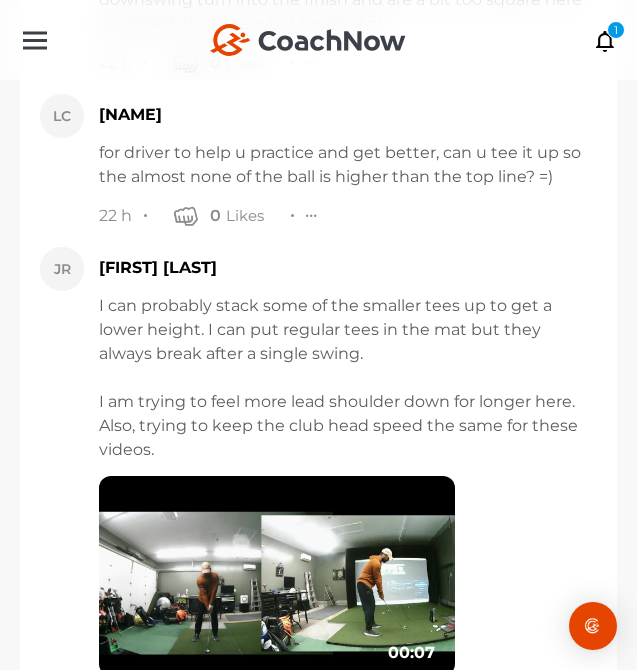 scroll, scrollTop: 23998, scrollLeft: 0, axis: vertical 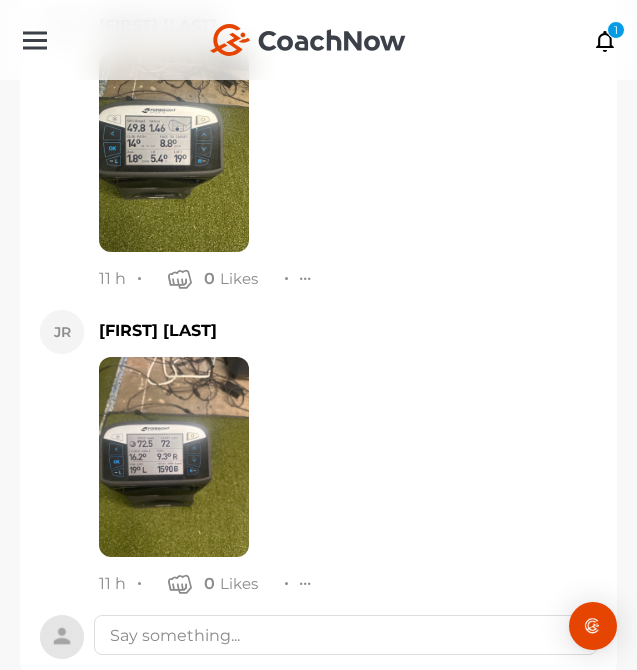 click at bounding box center [318, 646] 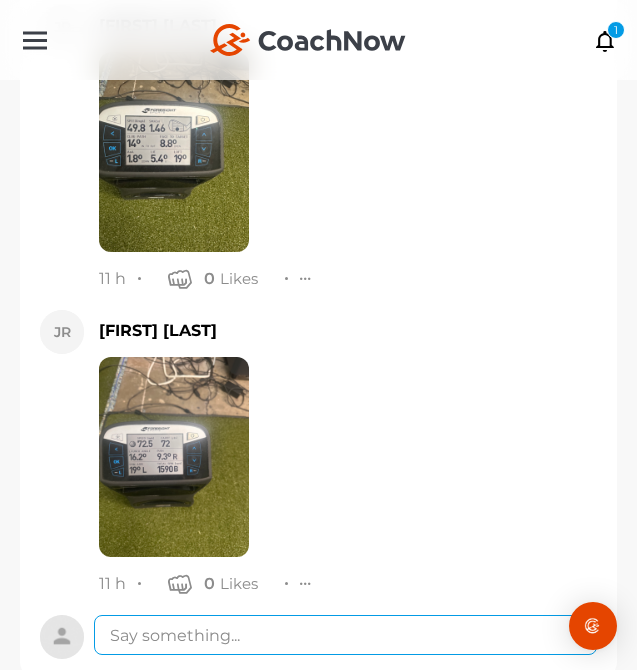click at bounding box center (345, 635) 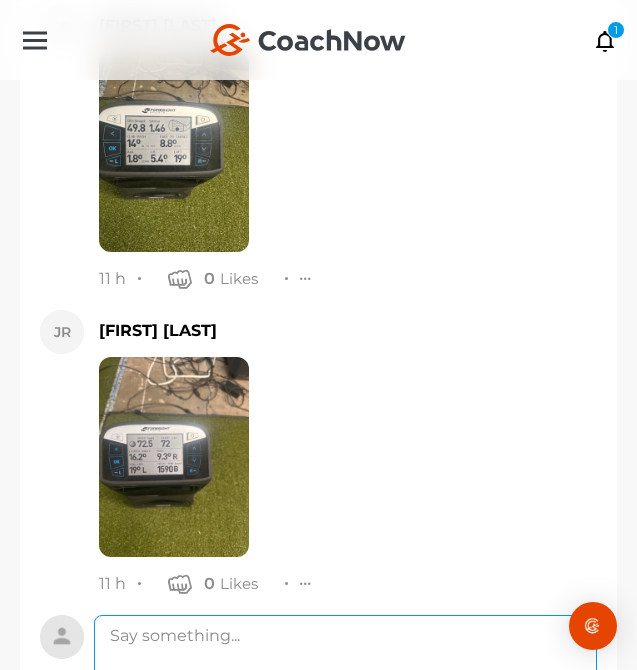 type on "n" 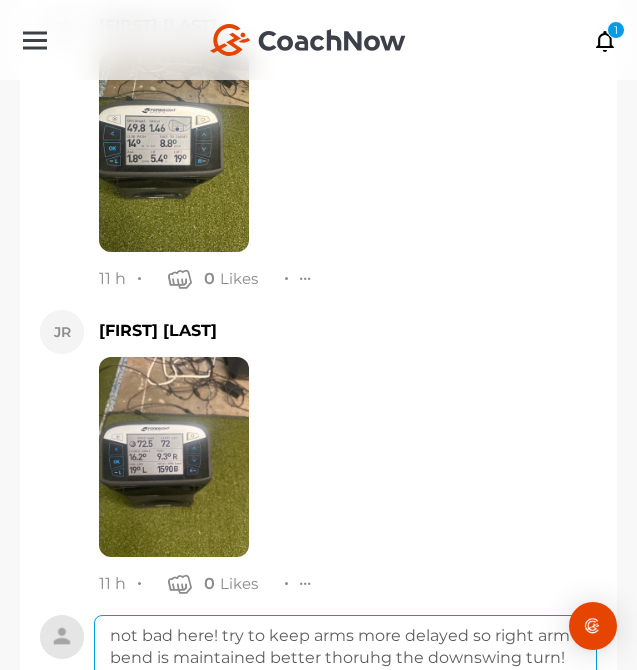click on "not bad here! try to keep arms more delayed so right arm bend is maintained better thoruhg the downswing turn!" at bounding box center [345, 695] 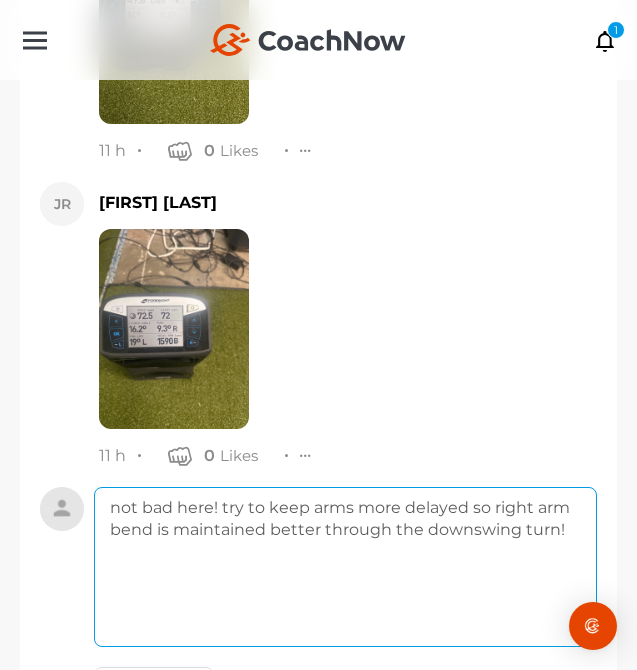 scroll, scrollTop: 24126, scrollLeft: 0, axis: vertical 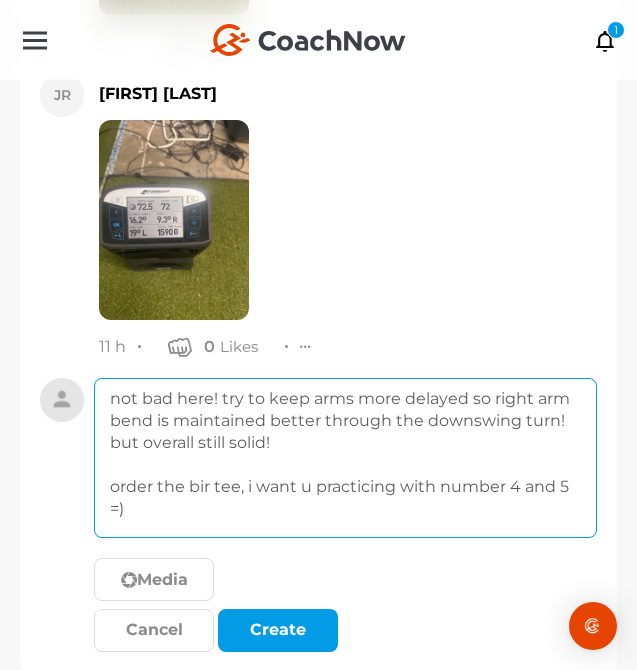 type on "not bad here! try to keep arms more delayed so right arm bend is maintained better through the downswing turn! but overall still solid!
order the bir tee, i want u practicing with number 4 and 5 =)" 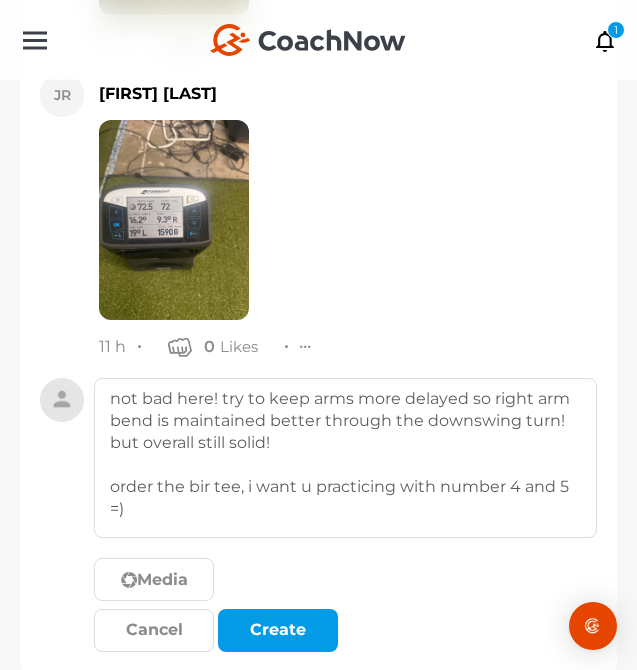 click on "Media" at bounding box center (345, 583) 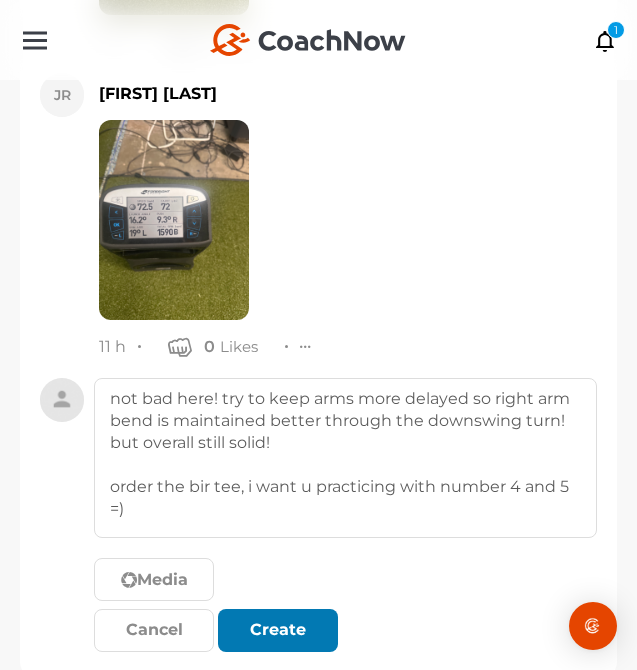 click on "Create" at bounding box center [278, 630] 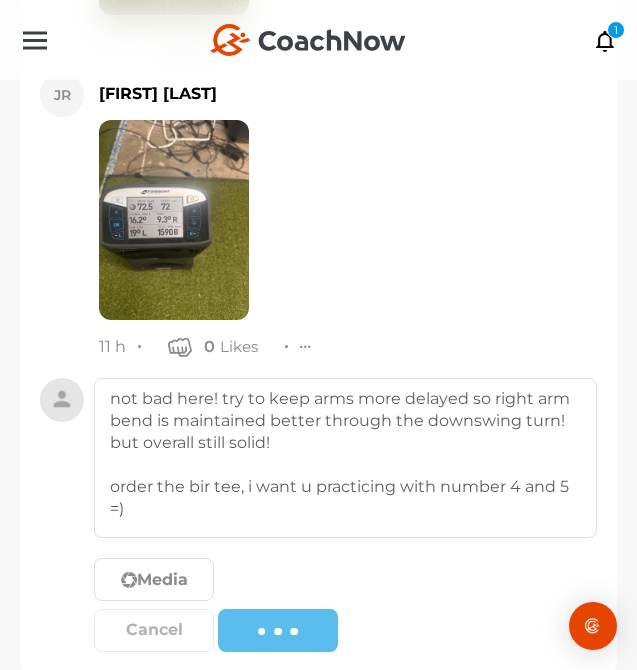type 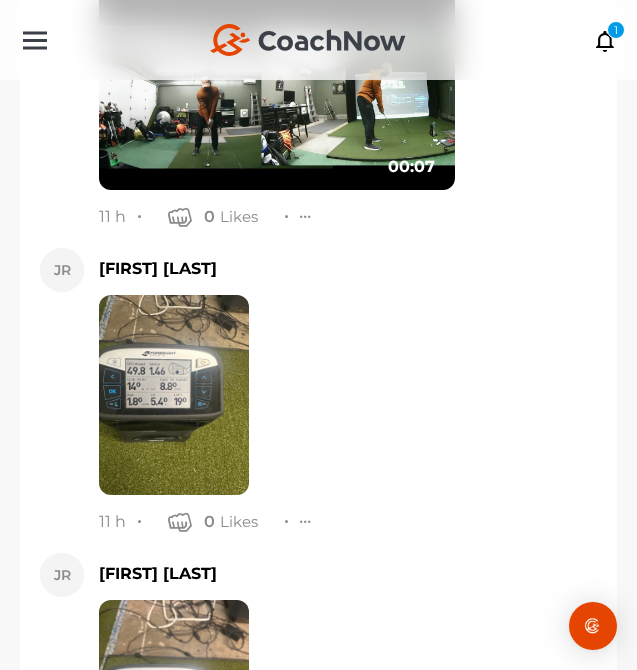 scroll, scrollTop: 23562, scrollLeft: 0, axis: vertical 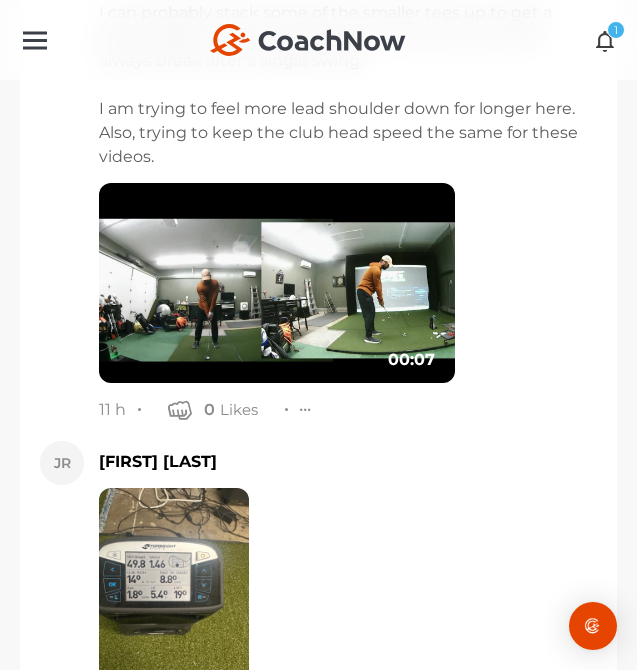click at bounding box center [605, 40] 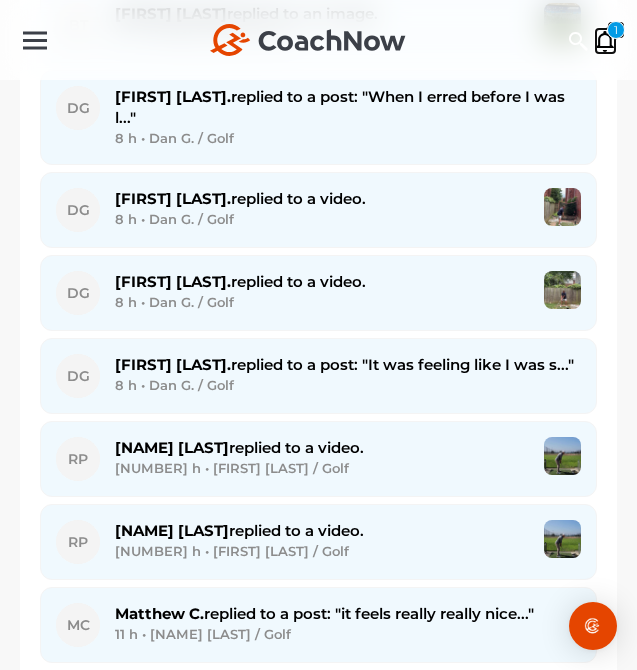 scroll, scrollTop: 3570, scrollLeft: 0, axis: vertical 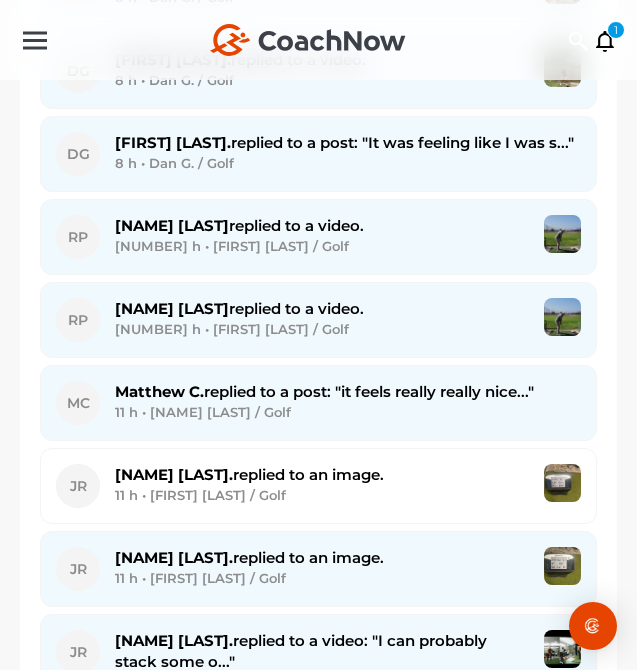 click on "11 h • [NAME] [LAST] / Golf" at bounding box center [348, 412] 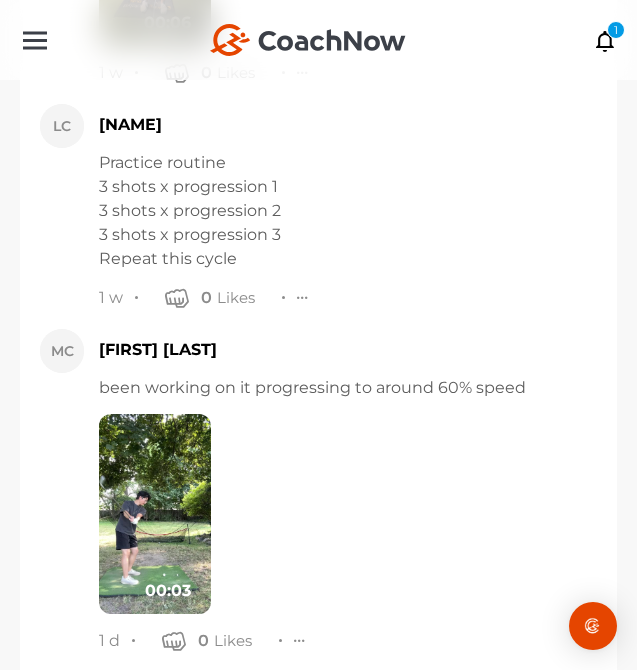 scroll, scrollTop: 1780, scrollLeft: 0, axis: vertical 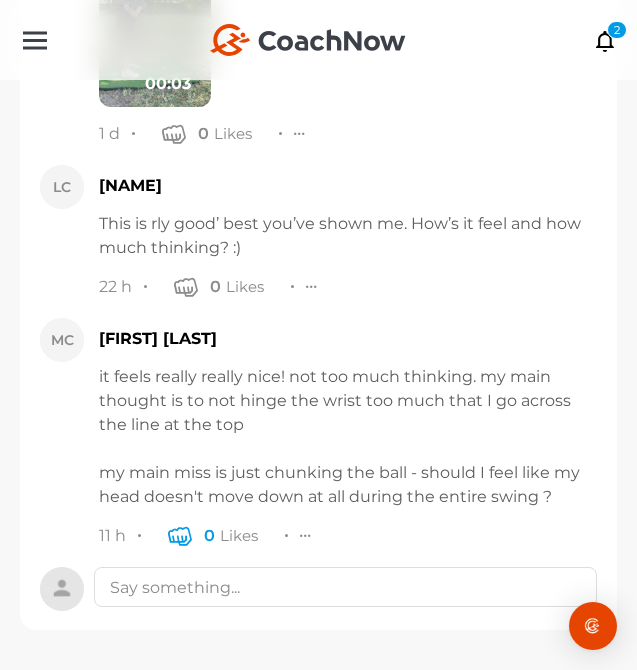 click at bounding box center [180, 535] 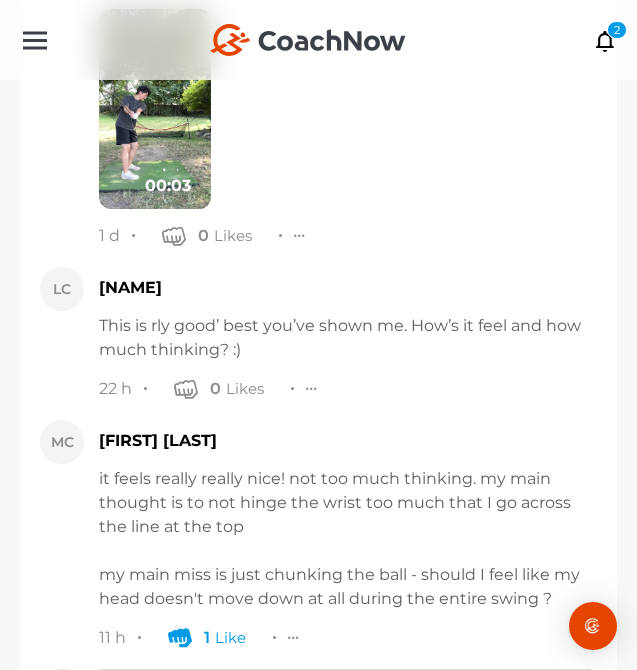scroll, scrollTop: 1537, scrollLeft: 0, axis: vertical 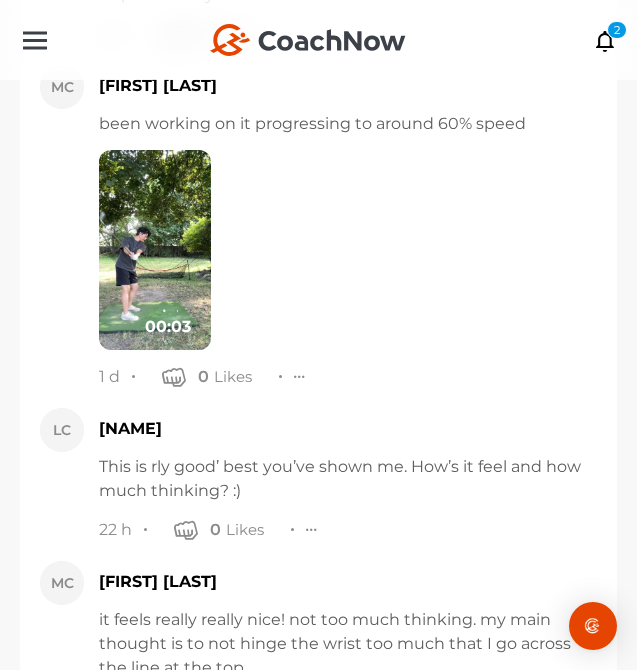 click at bounding box center (155, 250) 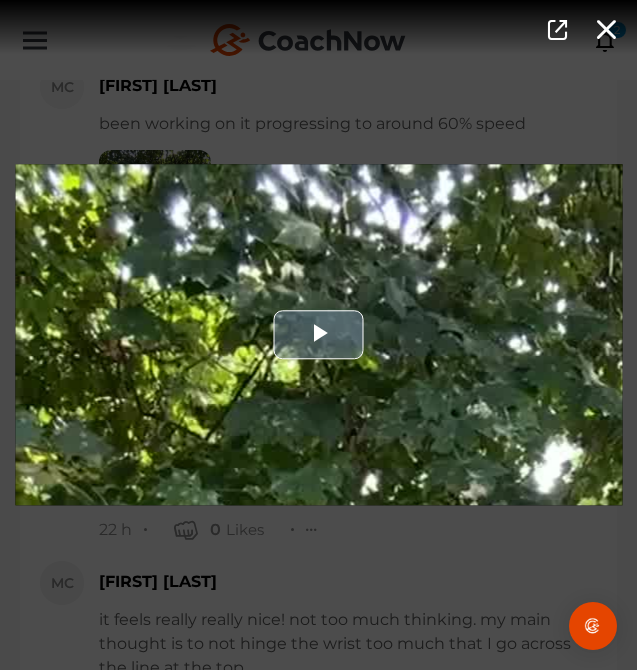 click at bounding box center [318, 334] 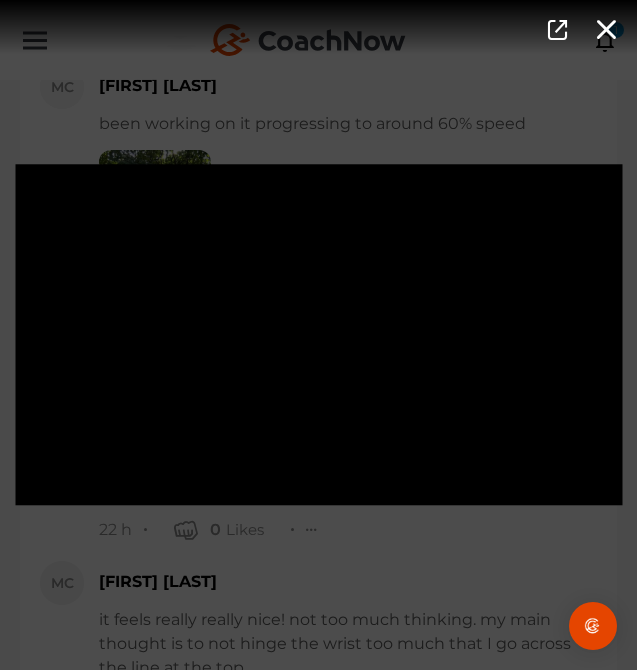 click on "Video Player is loading. Play Video Pause Mute Current Time  0:02 / Duration  0:03 Loaded :  100.00% 0:00 0:02 Stream Type  LIVE Seek to live, currently playing live LIVE Remaining Time  - 0:01   Playback Rate 1x Chapters Chapters Descriptions descriptions off , selected Captions captions settings , opens captions settings dialog captions off , selected Audio Track Picture-in-Picture Fullscreen This is a modal window. Beginning of dialog window. Escape will cancel and close the window. Text Color White Black Red Green Blue Yellow Magenta Cyan Transparency Opaque Semi-Transparent Background Color Black White Red Green Blue Yellow Magenta Cyan Transparency Opaque Semi-Transparent Transparent Window Color Black White Red Green Blue Yellow Magenta Cyan Transparency Transparent Semi-Transparent Opaque Font Size 50% 75% 100% 125% 150% 175% 200% 300% 400% Text Edge Style None Raised Depressed Uniform Dropshadow Font Family Casual" at bounding box center (318, 335) 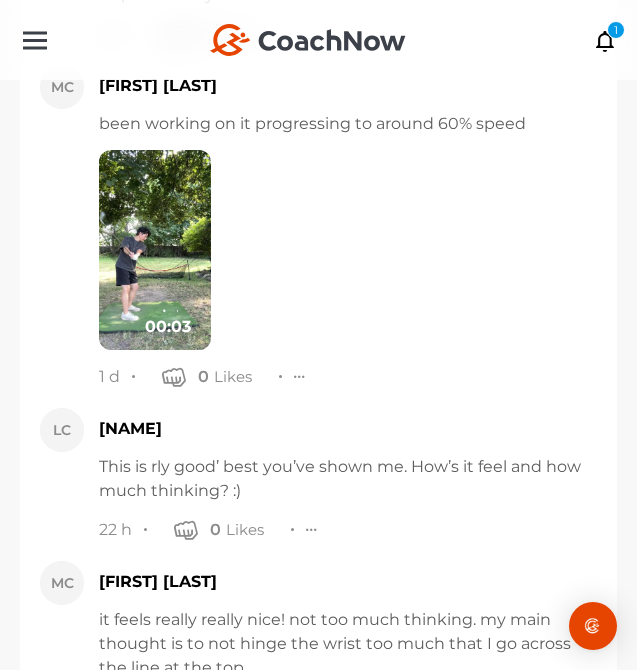 scroll, scrollTop: 1780, scrollLeft: 0, axis: vertical 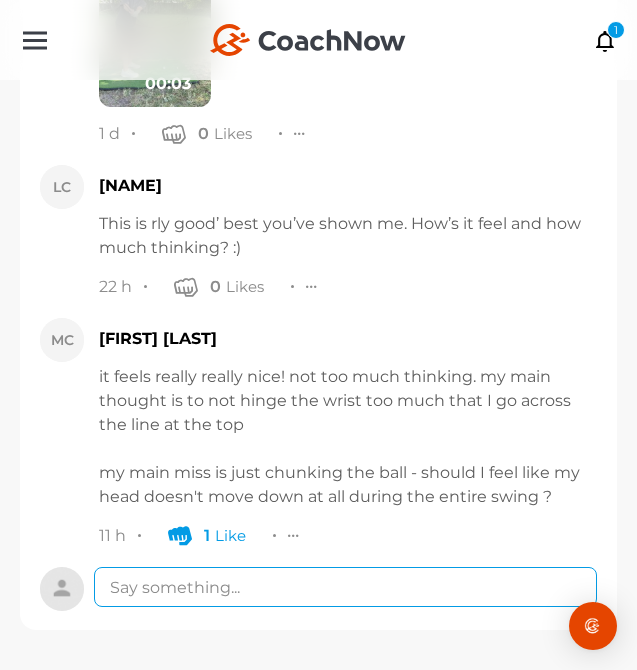 click at bounding box center (345, 587) 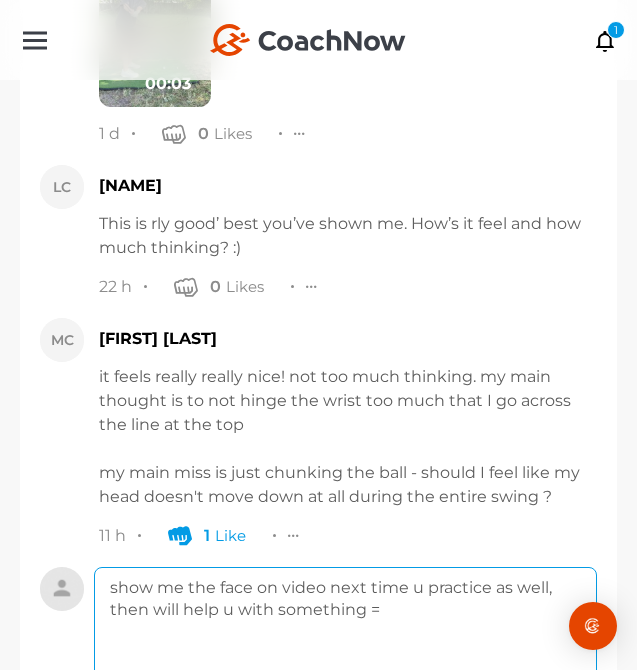 click on "show me the face on video next time u practice as well, then will help u with something =" at bounding box center [345, 647] 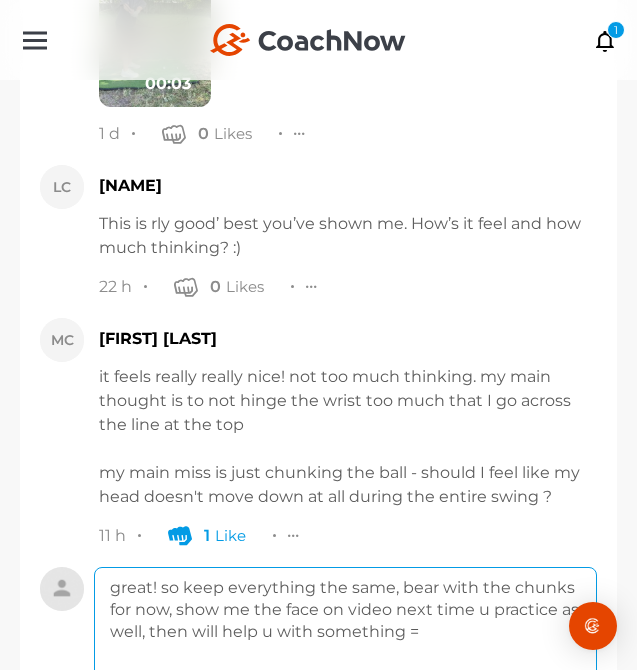 scroll, scrollTop: 2017, scrollLeft: 0, axis: vertical 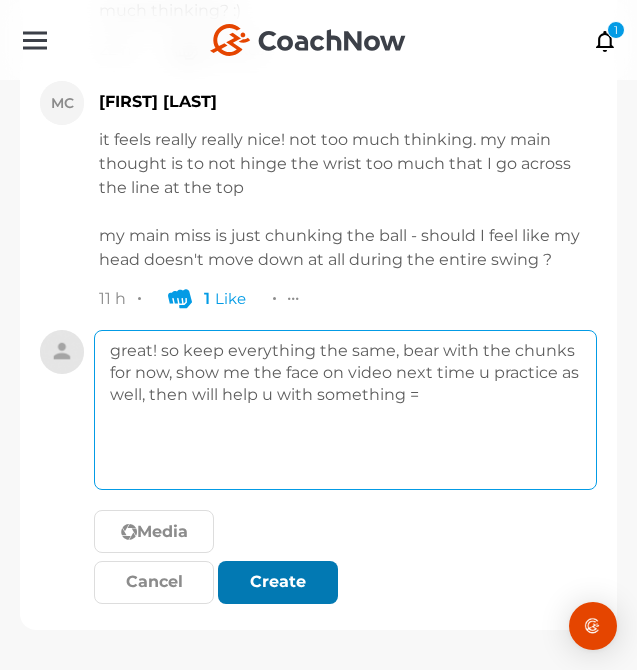 type on "great! so keep everything the same, bear with the chunks for now, show me the face on video next time u practice as well, then will help u with something =" 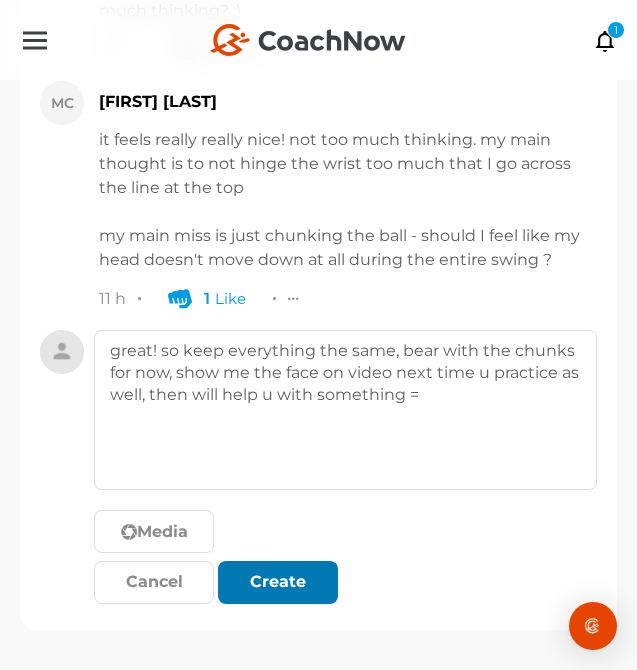click on "Create" at bounding box center (278, 582) 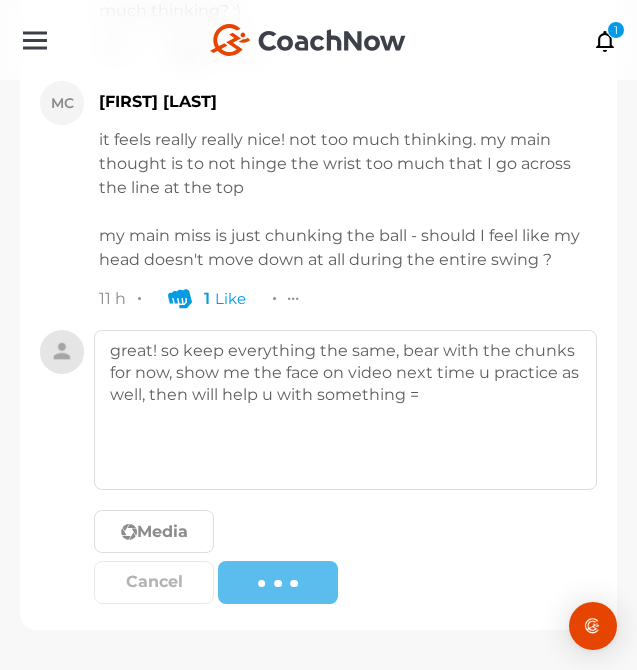 type 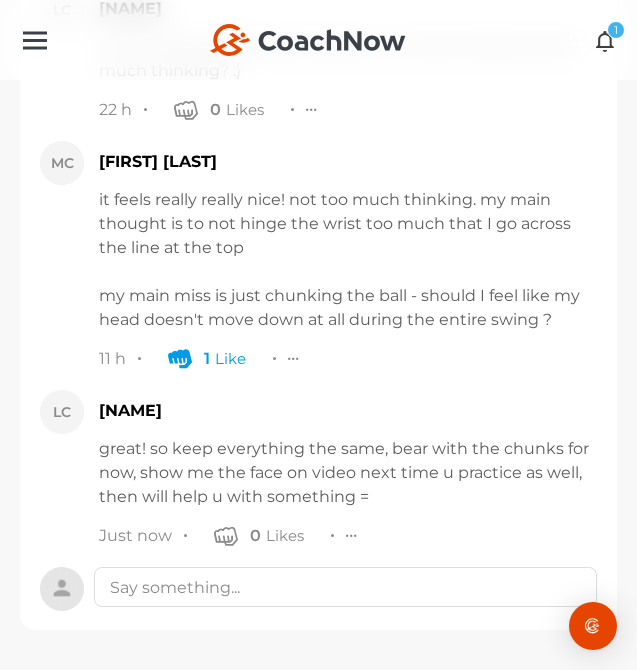 scroll, scrollTop: 1957, scrollLeft: 0, axis: vertical 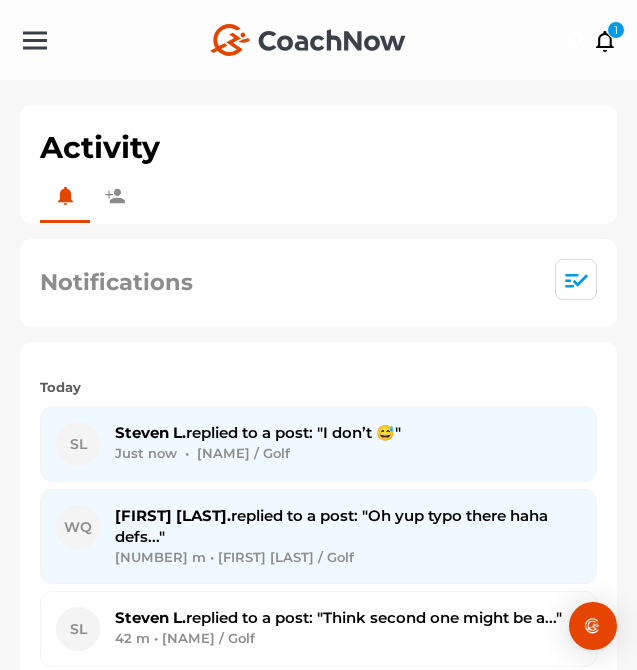 click on "Notifications" at bounding box center [318, 283] 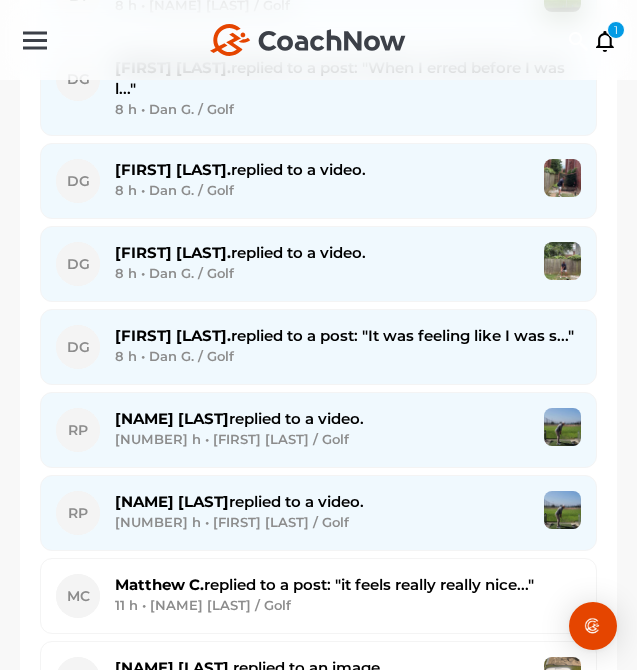 scroll, scrollTop: 3355, scrollLeft: 0, axis: vertical 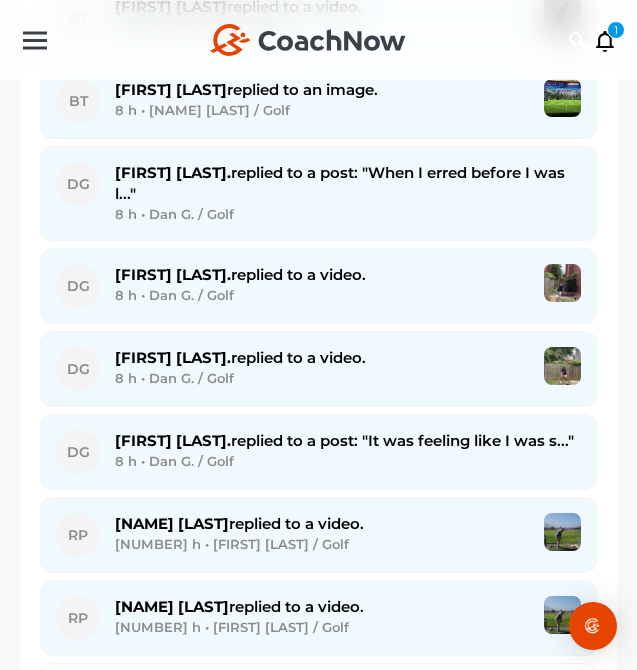 click on "[FIRST] [LAST]. replied to a video." at bounding box center (239, 523) 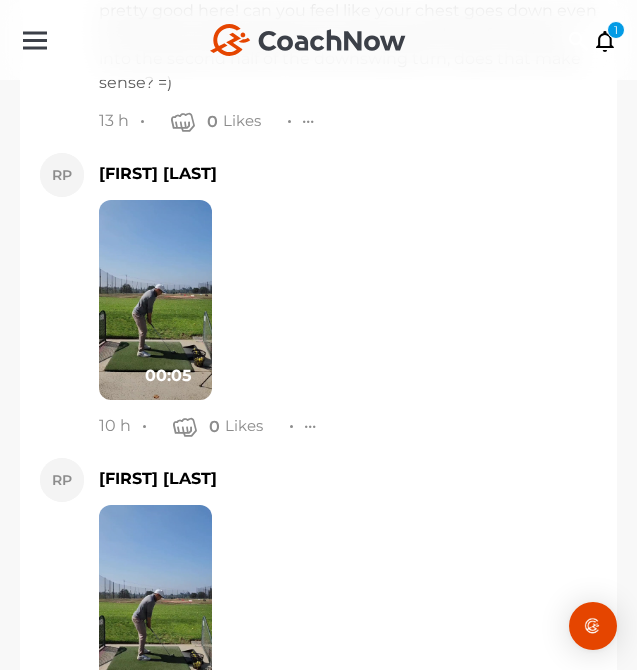 scroll, scrollTop: 24332, scrollLeft: 0, axis: vertical 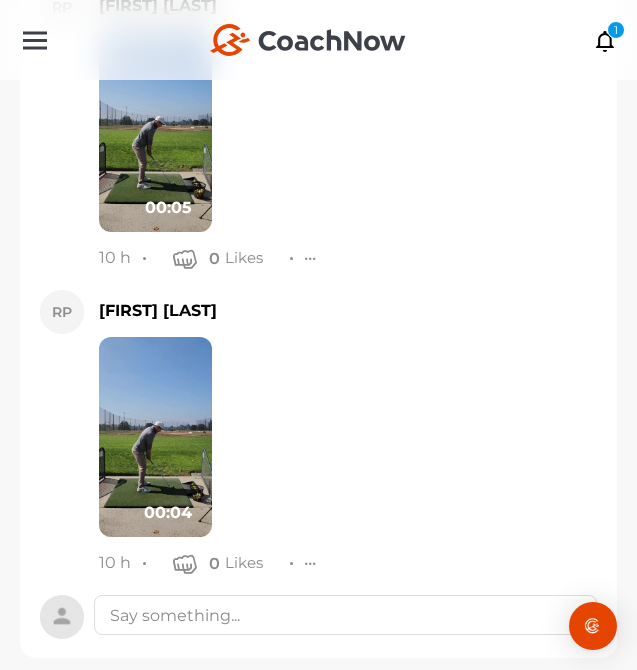 click at bounding box center [155, 437] 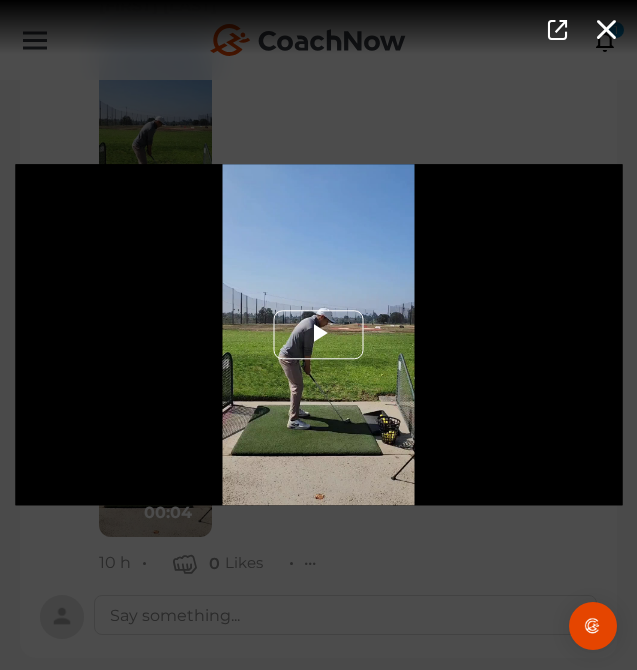 click at bounding box center [319, 335] 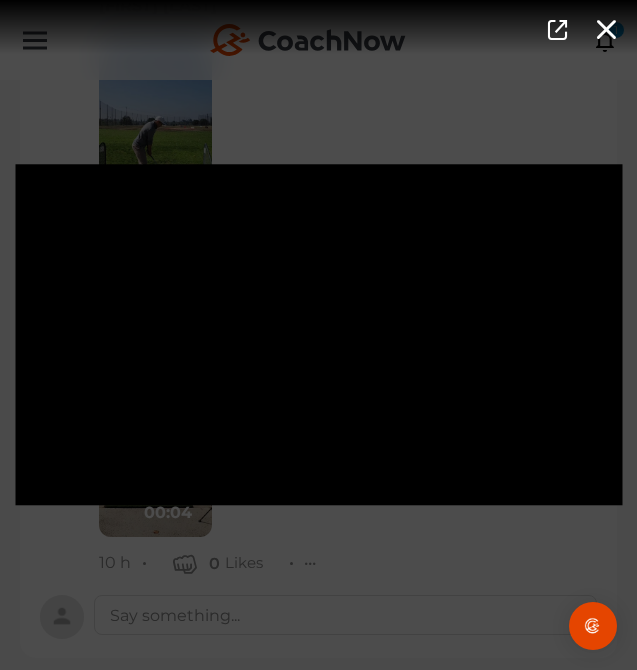 click on "Video Player is loading. Play Video Pause Mute Current Time  0:03 / Duration  0:04 Loaded :  100.00% -:- 0:03 Stream Type  LIVE Seek to live, currently playing live LIVE Remaining Time  - 0:01   Playback Rate 1x Chapters Chapters Descriptions descriptions off , selected Captions captions settings , opens captions settings dialog captions off , selected Audio Track Picture-in-Picture Fullscreen This is a modal window. Beginning of dialog window. Escape will cancel and close the window. Text Color White Black Red Green Blue Yellow Magenta Cyan Transparency Opaque Semi-Transparent Background Color Black White Red Green Blue Yellow Magenta Cyan Transparency Opaque Semi-Transparent Transparent Window Color Black White Red Green Blue Yellow Magenta Cyan Transparency Transparent Semi-Transparent Opaque Font Size 50% 75% 100% 125% 150% 175% 200% 300% 400% Text Edge Style None Raised Depressed Uniform Dropshadow Font Family Casual" at bounding box center (318, 335) 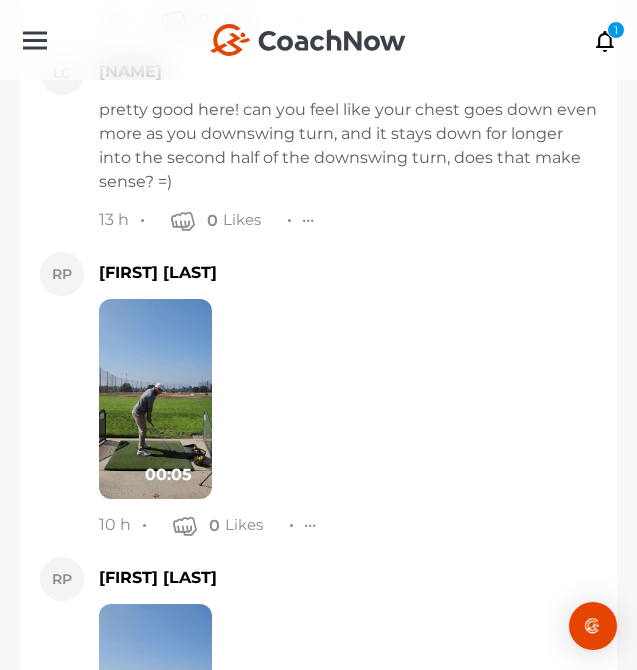 scroll, scrollTop: 24069, scrollLeft: 0, axis: vertical 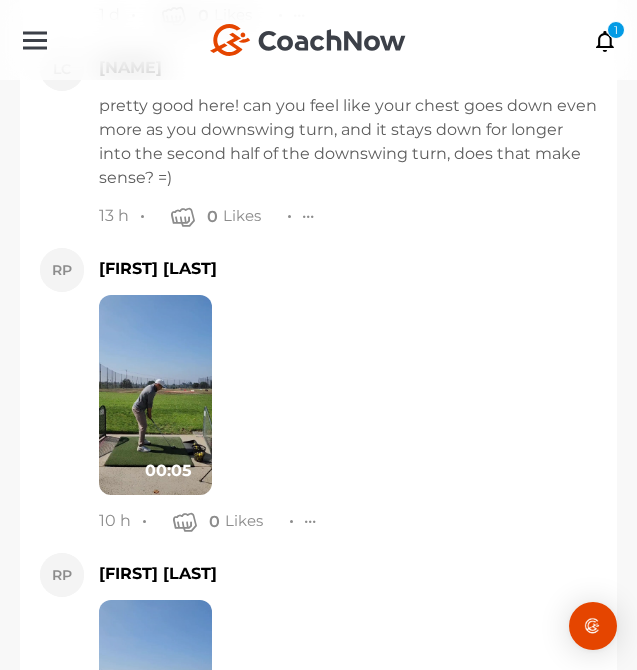 click at bounding box center [155, 395] 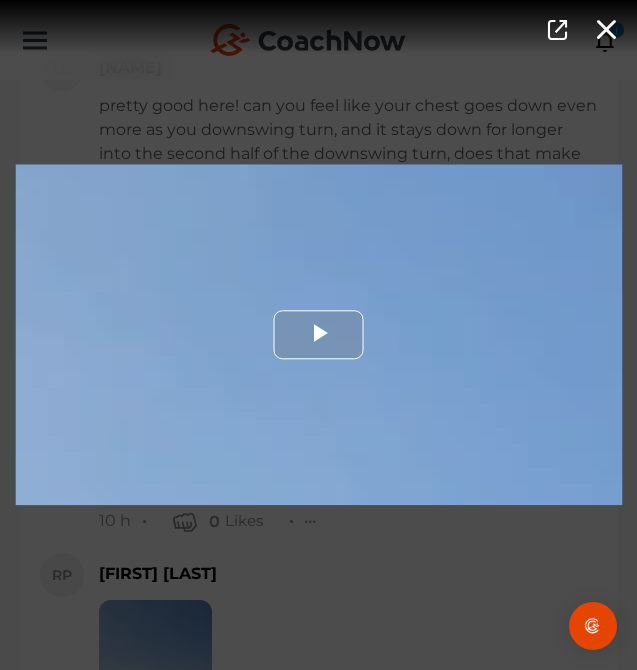 click at bounding box center [318, 334] 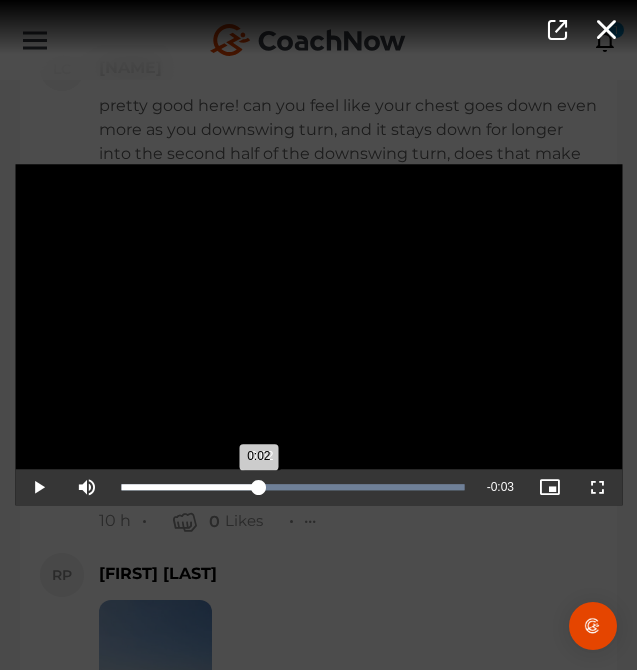 drag, startPoint x: 149, startPoint y: 484, endPoint x: 261, endPoint y: 472, distance: 112.64102 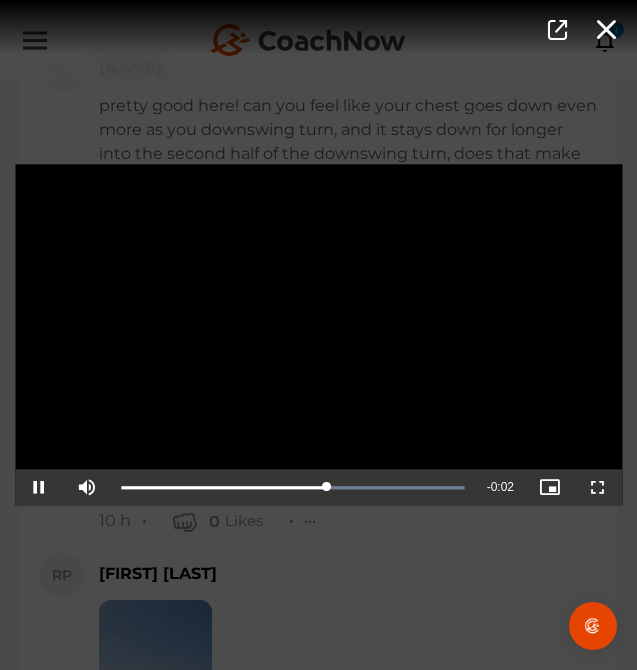 click on "Video Player is loading. Play Video Pause Mute Current Time  0:03 / Duration  0:05 Loaded :  100.00% 0:02 0:03 Stream Type  LIVE Seek to live, currently playing live LIVE Remaining Time  - 0:02   Playback Rate 1x Chapters Chapters Descriptions descriptions off , selected Captions captions settings , opens captions settings dialog captions off , selected Audio Track Picture-in-Picture Fullscreen This is a modal window. Beginning of dialog window. Escape will cancel and close the window. Text Color White Black Red Green Blue Yellow Magenta Cyan Transparency Opaque Semi-Transparent Background Color Black White Red Green Blue Yellow Magenta Cyan Transparency Opaque Semi-Transparent Transparent Window Color Black White Red Green Blue Yellow Magenta Cyan Transparency Transparent Semi-Transparent Opaque Font Size 50% 75% 100% 125% 150% 175% 200% 300% 400% Text Edge Style None Raised Depressed Uniform Dropshadow Font Family Proportional Sans-Serif Monospace Sans-Serif Proportional Serif Monospace Serif Reset" at bounding box center [318, 334] 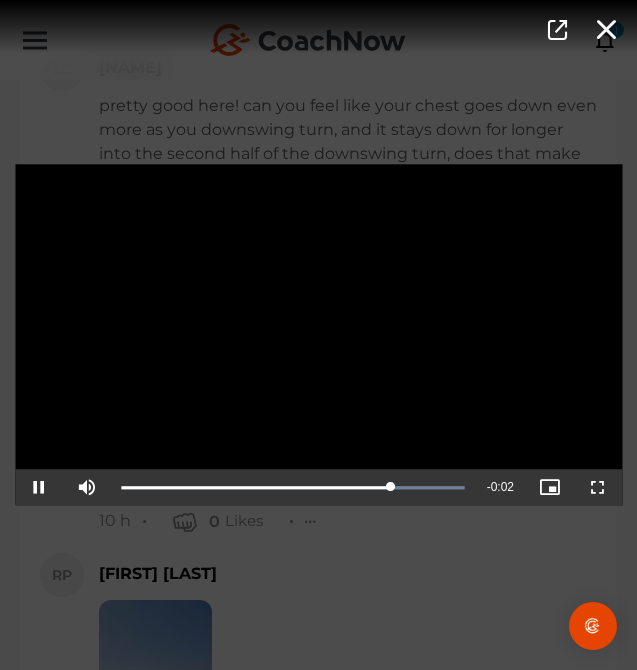 click on "Video Player is loading. Play Video Pause Mute Current Time  0:03 / Duration  0:05 Loaded :  100.00% 0:02 0:04 Stream Type  LIVE Seek to live, currently playing live LIVE Remaining Time  - 0:02   Playback Rate 1x Chapters Chapters Descriptions descriptions off , selected Captions captions settings , opens captions settings dialog captions off , selected Audio Track Picture-in-Picture Fullscreen This is a modal window. Beginning of dialog window. Escape will cancel and close the window. Text Color White Black Red Green Blue Yellow Magenta Cyan Transparency Opaque Semi-Transparent Background Color Black White Red Green Blue Yellow Magenta Cyan Transparency Opaque Semi-Transparent Transparent Window Color Black White Red Green Blue Yellow Magenta Cyan Transparency Transparent Semi-Transparent Opaque Font Size 50% 75% 100% 125% 150% 175% 200% 300% 400% Text Edge Style None Raised Depressed Uniform Dropshadow Font Family Casual" at bounding box center (318, 335) 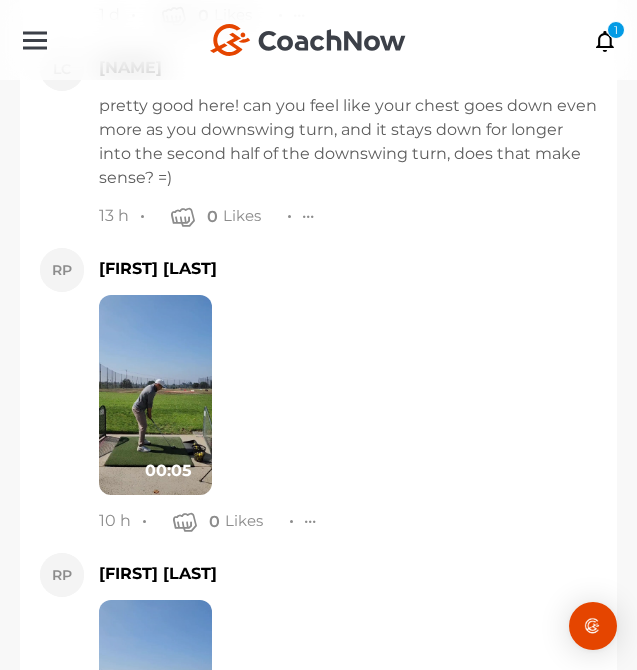 scroll, scrollTop: 24360, scrollLeft: 0, axis: vertical 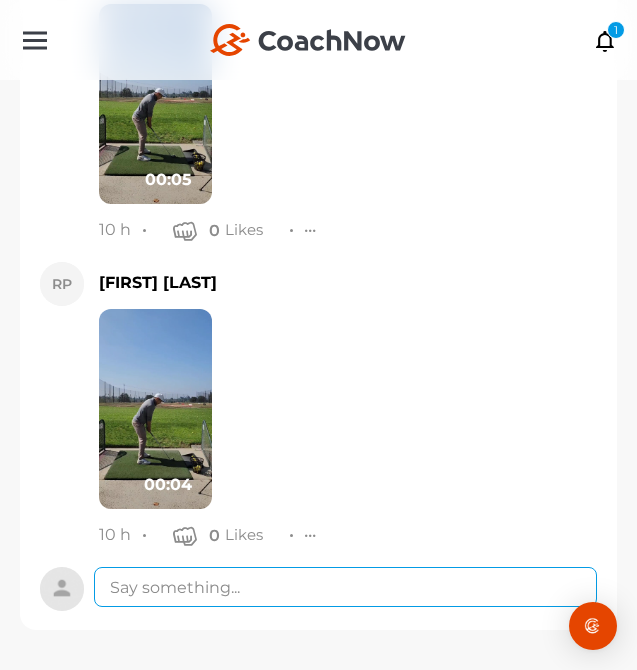 click at bounding box center [345, 587] 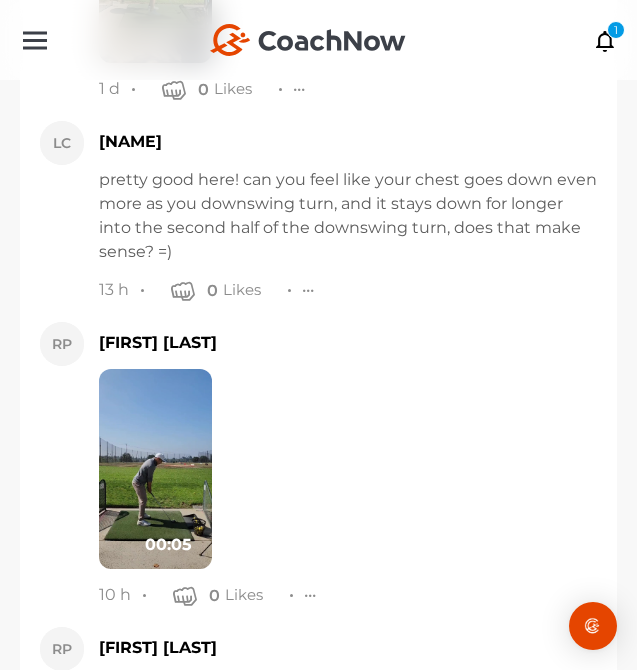 scroll, scrollTop: 24596, scrollLeft: 0, axis: vertical 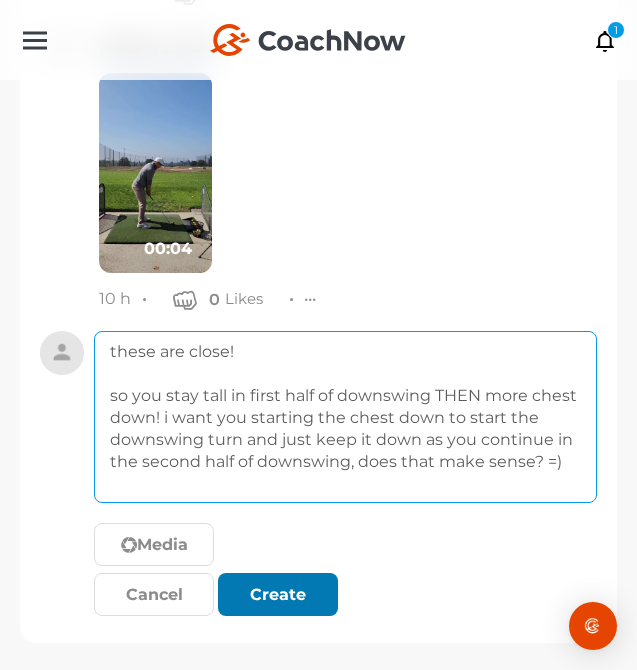 type on "these are close!
so you stay tall in first half of downswing THEN more chest down! i want you starting the chest down to start the downswing turn and just keep it down as you continue in the second half of downswing, does that make sense? =)" 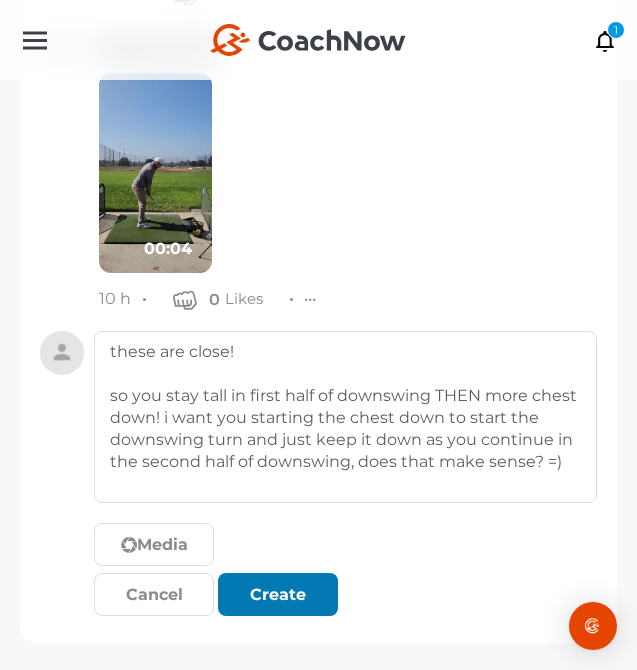 click at bounding box center [295, 596] 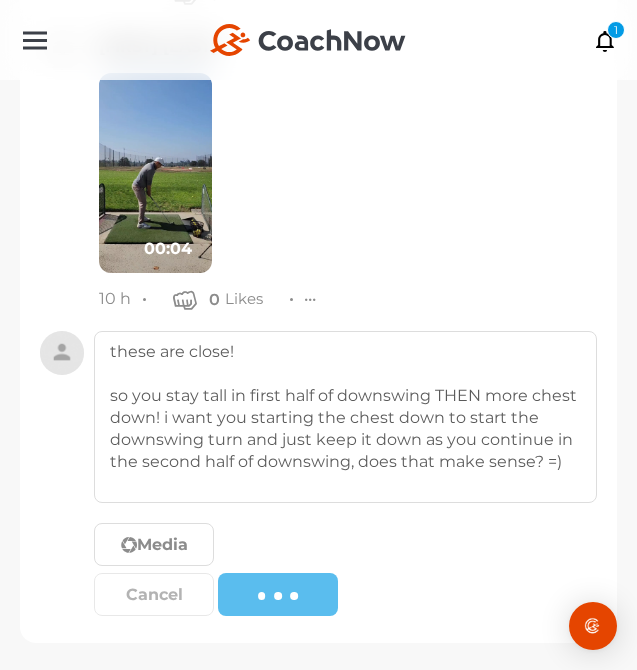 type 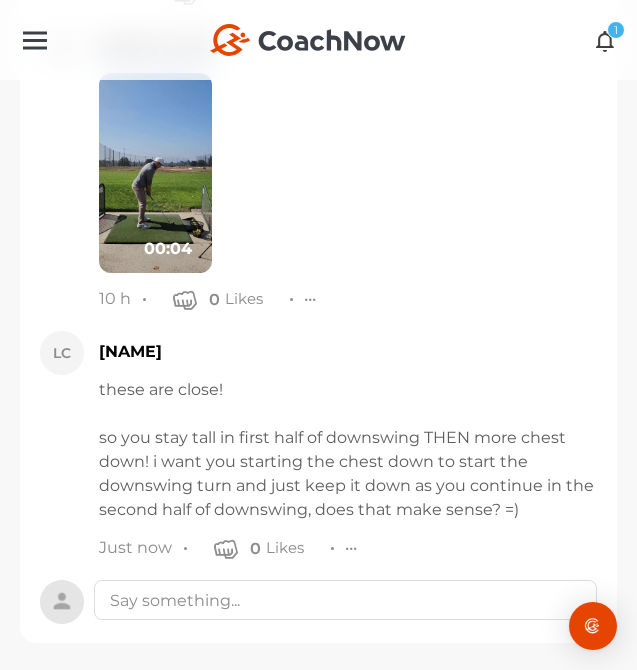 click at bounding box center (605, 40) 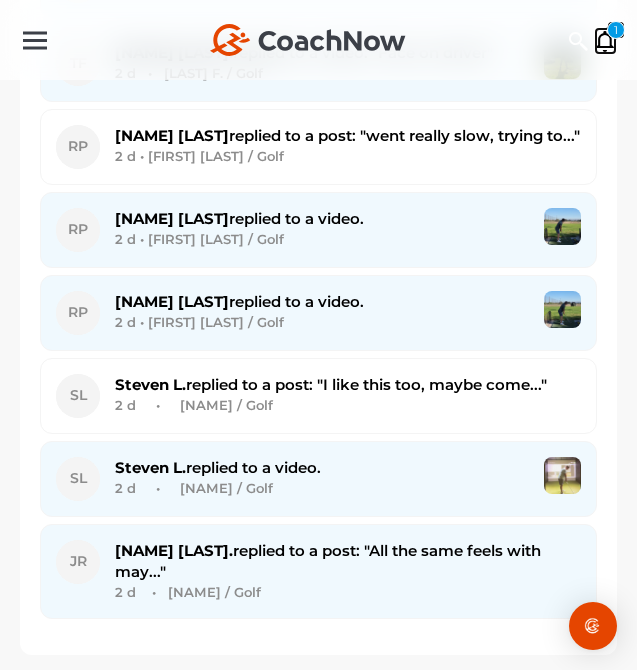 scroll, scrollTop: 0, scrollLeft: 0, axis: both 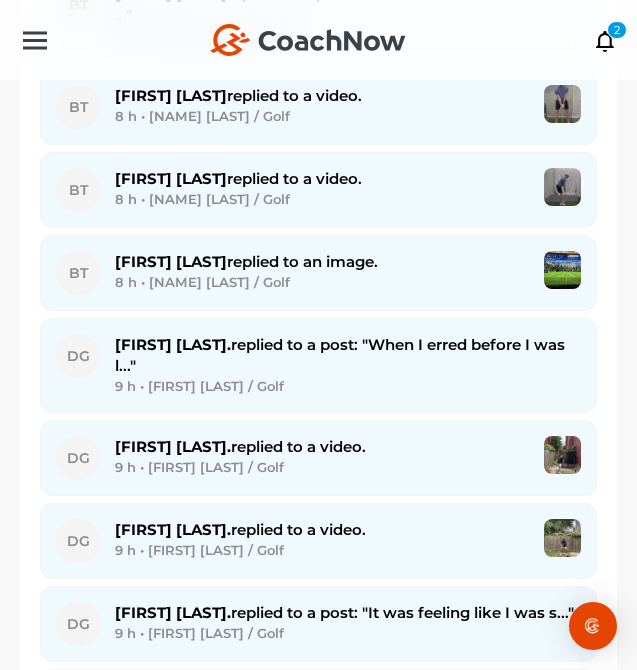 click on "9 h • [FIRST] [LAST] / Golf" at bounding box center [348, 386] 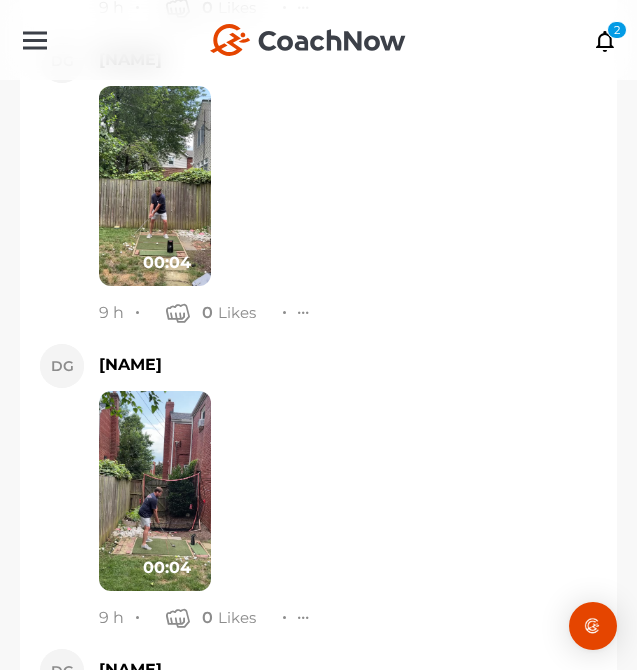 scroll, scrollTop: 21430, scrollLeft: 0, axis: vertical 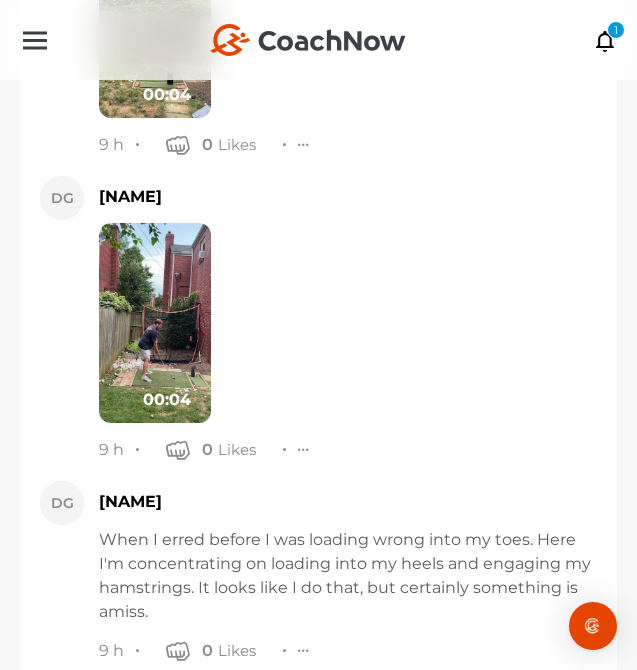 click on "00:04" at bounding box center [348, 323] 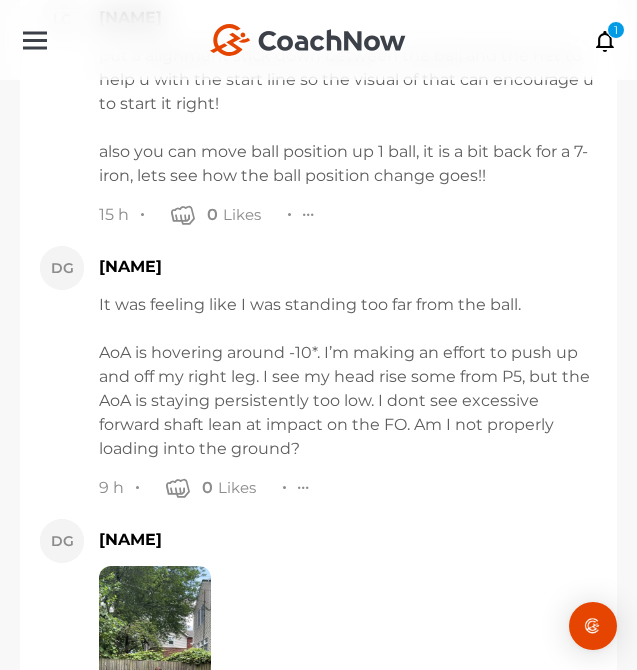 scroll, scrollTop: 20921, scrollLeft: 0, axis: vertical 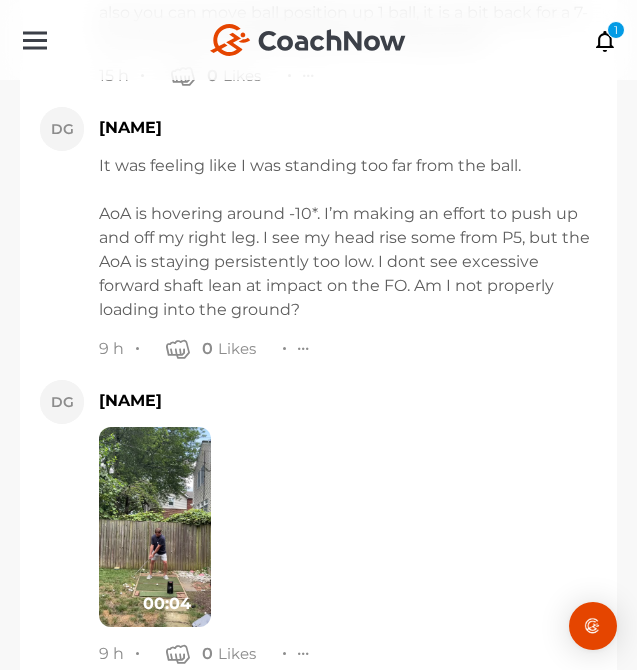 click at bounding box center [155, 527] 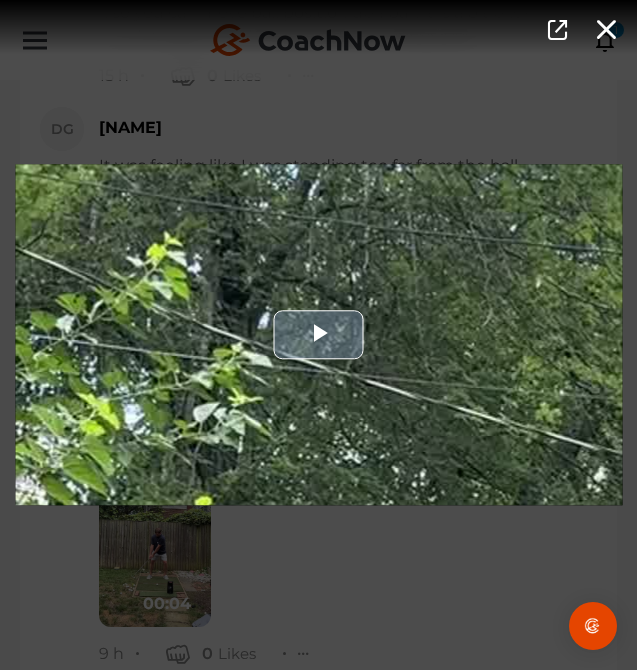 click at bounding box center (318, 334) 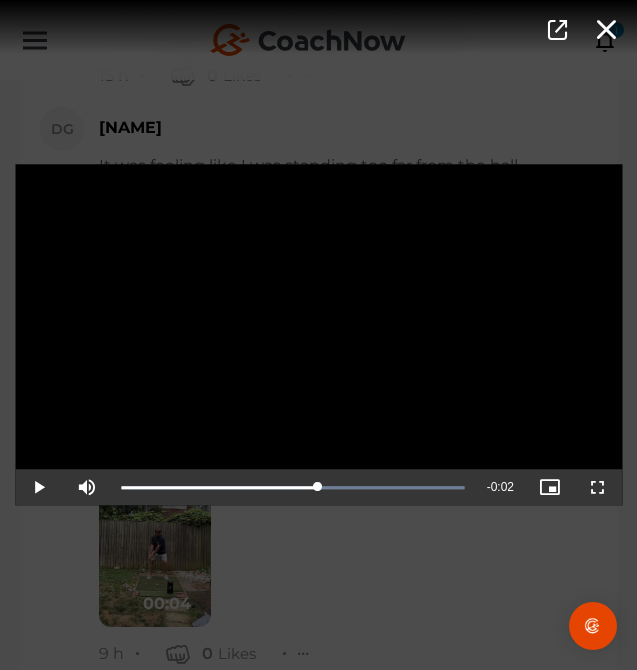 drag, startPoint x: 200, startPoint y: 502, endPoint x: 319, endPoint y: 524, distance: 121.016525 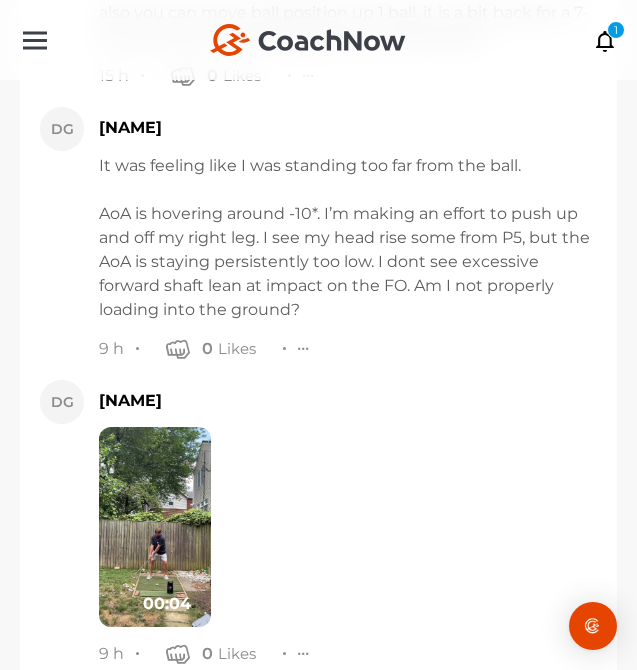 scroll, scrollTop: 21384, scrollLeft: 0, axis: vertical 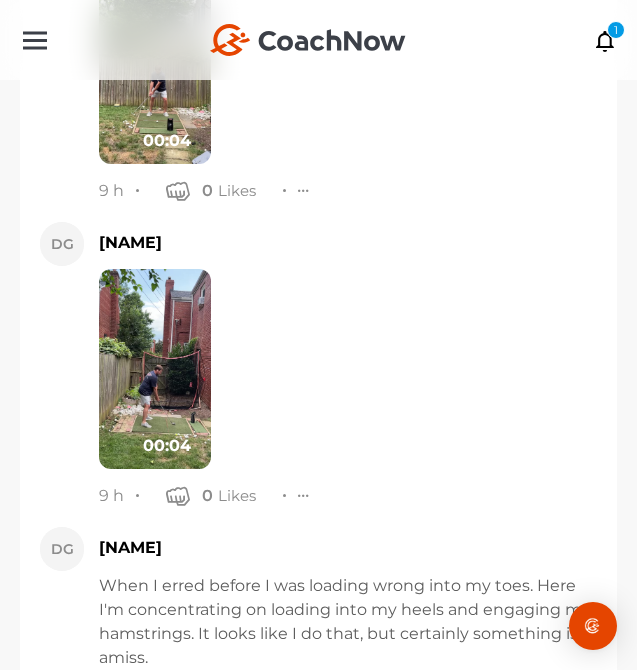 click at bounding box center (155, 369) 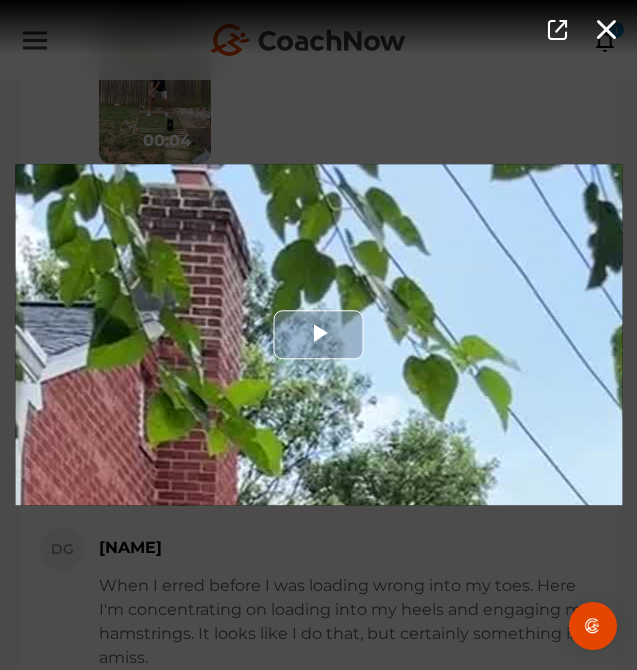 click at bounding box center [318, 334] 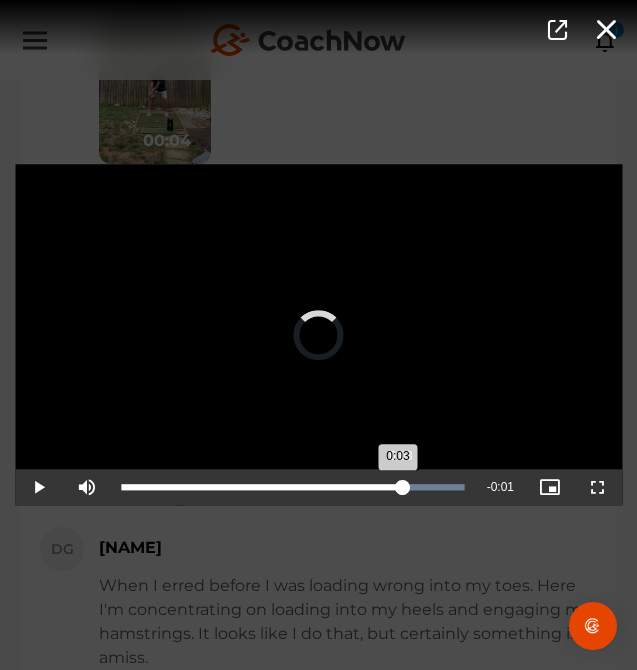 drag, startPoint x: 259, startPoint y: 483, endPoint x: 410, endPoint y: 505, distance: 152.59424 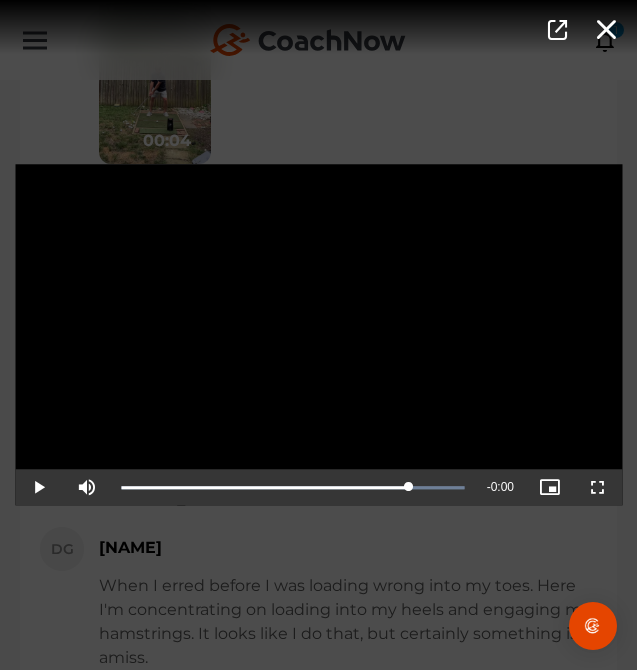 click on "Video Player is loading. Play Video Play Mute Current Time  0:04 / Duration  0:04 Loaded :  100.00% 0:04 0:04 Stream Type  LIVE Seek to live, currently playing live LIVE Remaining Time  - 0:00   Playback Rate 1x Chapters Chapters Descriptions descriptions off , selected Captions captions settings , opens captions settings dialog captions off , selected Audio Track Picture-in-Picture Fullscreen This is a modal window. Beginning of dialog window. Escape will cancel and close the window. Text Color White Black Red Green Blue Yellow Magenta Cyan Transparency Opaque Semi-Transparent Background Color Black White Red Green Blue Yellow Magenta Cyan Transparency Opaque Semi-Transparent Transparent Window Color Black White Red Green Blue Yellow Magenta Cyan Transparency Transparent Semi-Transparent Opaque Font Size 50% 75% 100% 125% 150% 175% 200% 300% 400% Text Edge Style None Raised Depressed Uniform Dropshadow Font Family Casual" at bounding box center (318, 335) 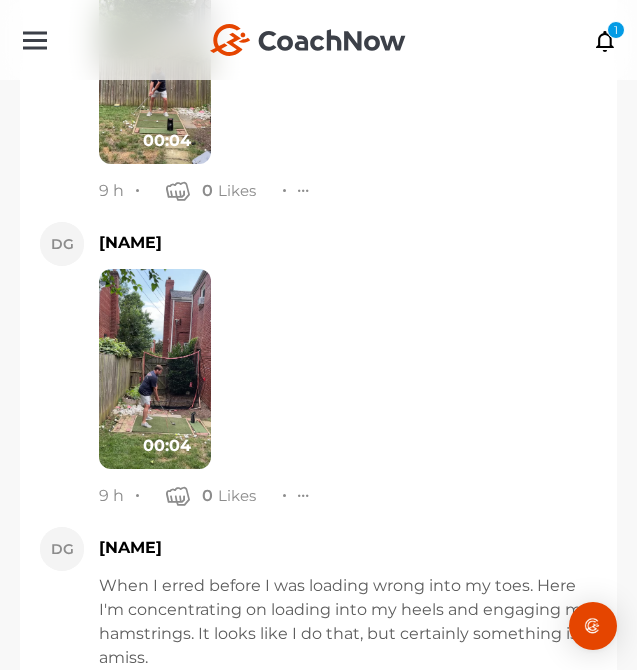 scroll, scrollTop: 21521, scrollLeft: 0, axis: vertical 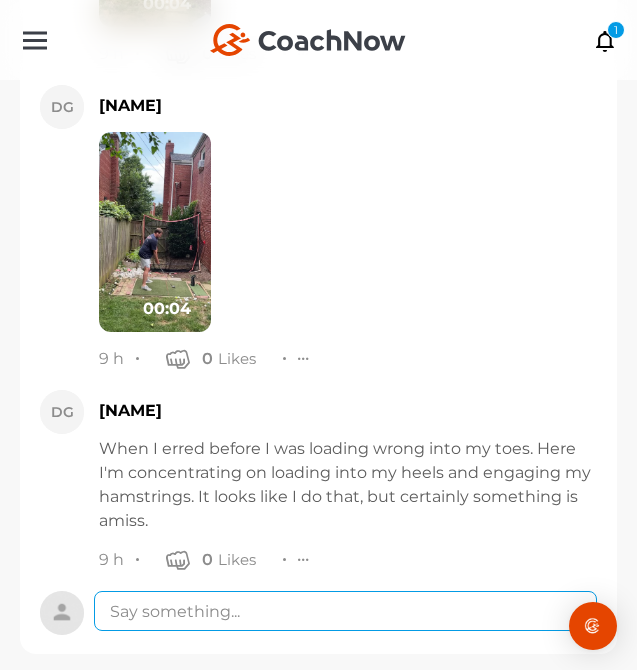 click at bounding box center (345, 611) 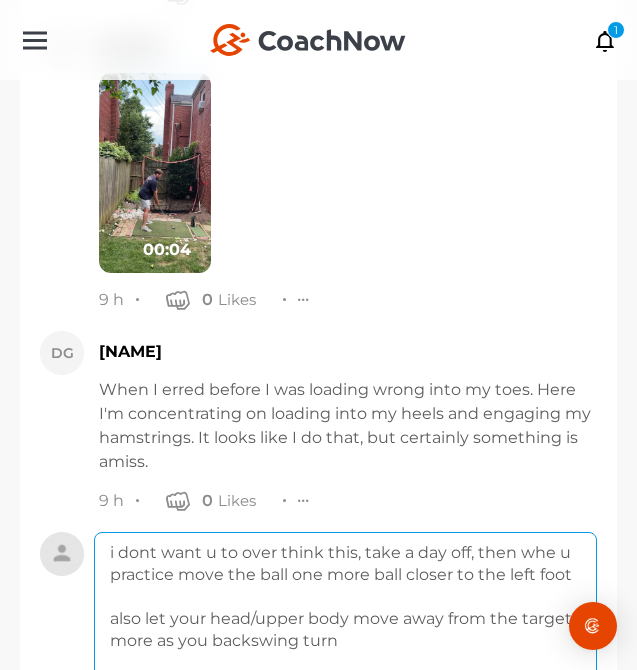 scroll, scrollTop: 21602, scrollLeft: 0, axis: vertical 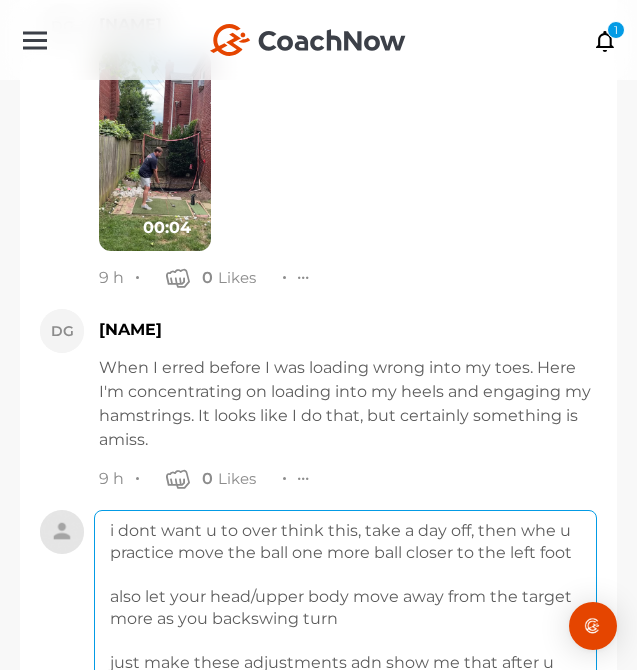 click on "i dont want u to over think this, take a day off, then whe u practice move the ball one more ball closer to the left foot
also let your head/upper body move away from the target more as you backswing turn
just make these adjustments adn show me that after u take a day off +)" at bounding box center (345, 607) 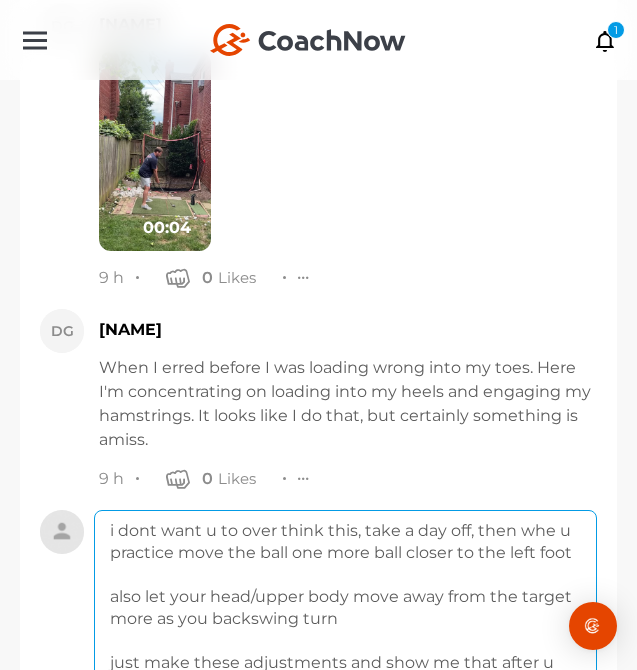 click on "i dont want u to over think this, take a day off, then whe u practice move the ball one more ball closer to the left foot
also let your head/upper body move away from the target more as you backswing turn
just make these adjustments and show me that after u take a day off +)" at bounding box center (345, 607) 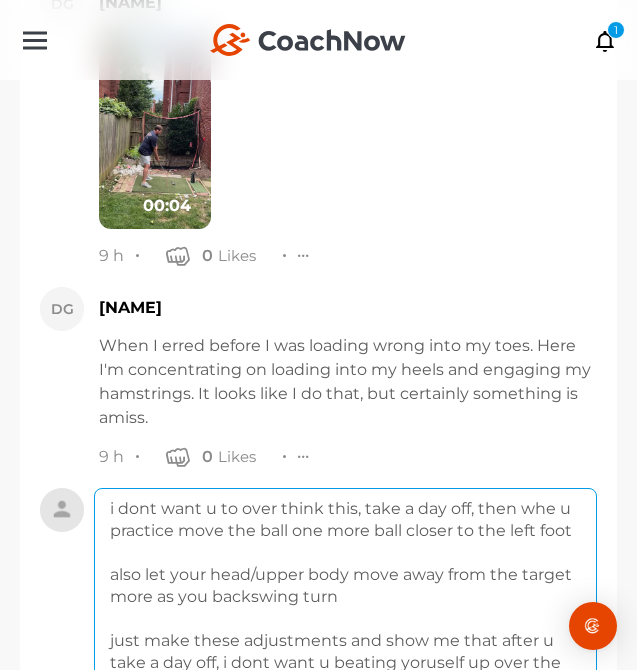 click on "i dont want u to over think this, take a day off, then whe u practice move the ball one more ball closer to the left foot
also let your head/upper body move away from the target more as you backswing turn
just make these adjustments and show me that after u take a day off, i dont want u beating yoruself up over the AoA =P" at bounding box center [345, 596] 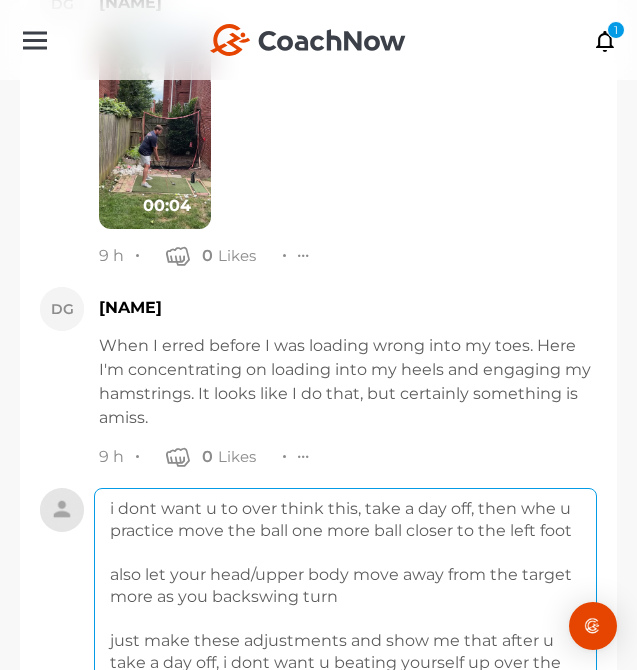 scroll, scrollTop: 21814, scrollLeft: 0, axis: vertical 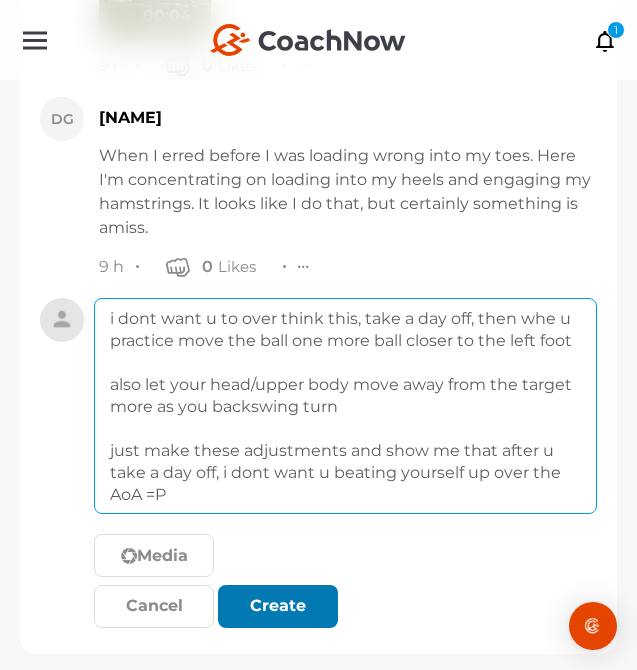 type on "i dont want u to over think this, take a day off, then whe u practice move the ball one more ball closer to the left foot
also let your head/upper body move away from the target more as you backswing turn
just make these adjustments and show me that after u take a day off, i dont want u beating yourself up over the AoA =P" 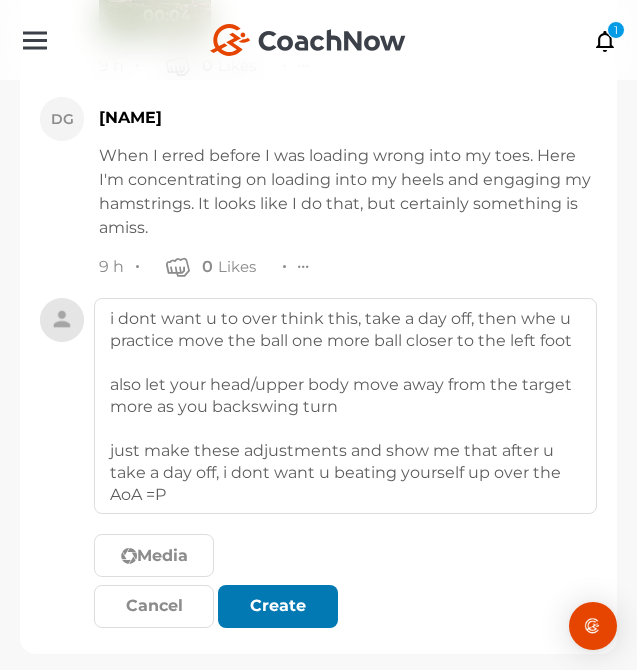 click at bounding box center [278, 606] 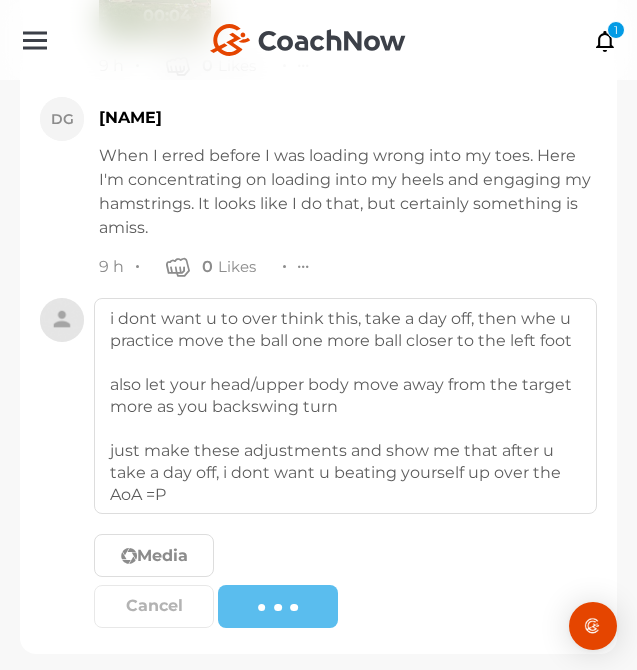 type 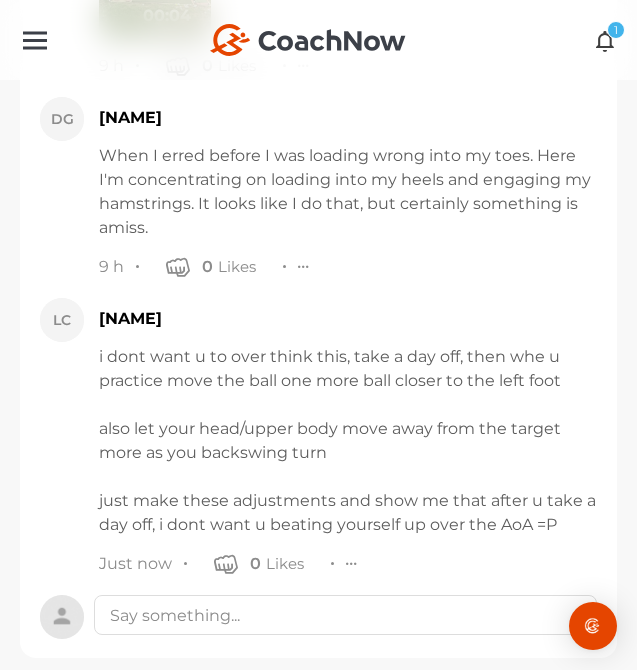 click on "1" at bounding box center [616, 30] 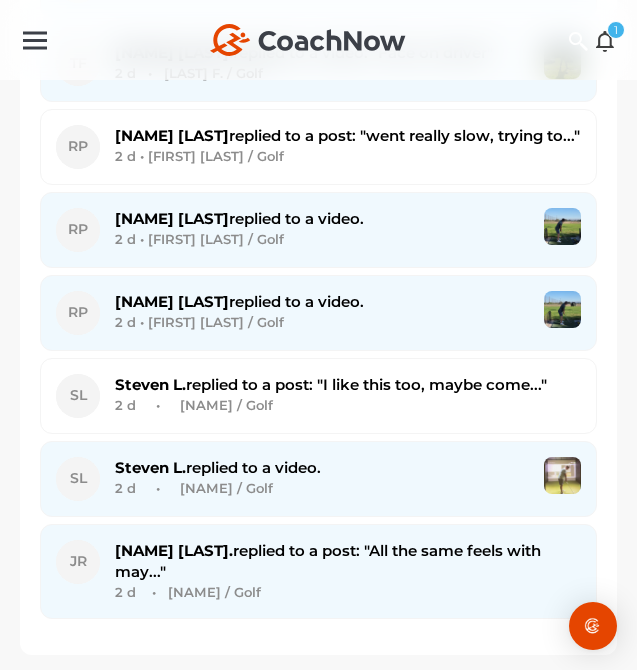 scroll, scrollTop: 0, scrollLeft: 0, axis: both 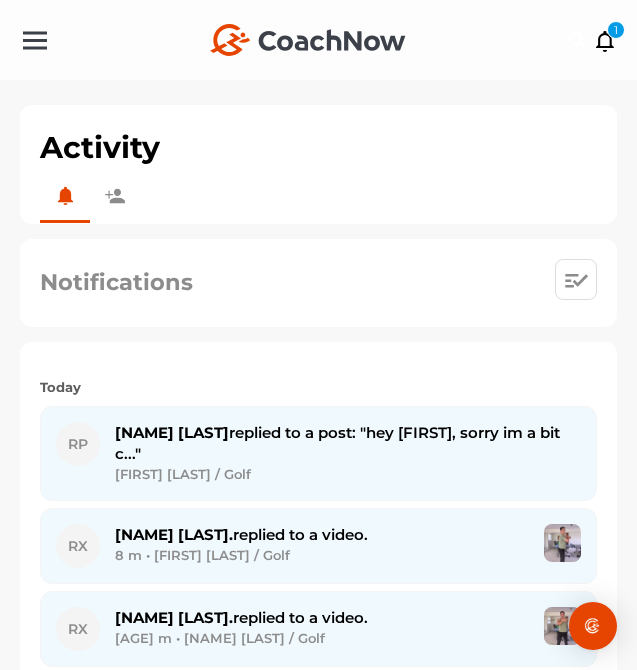 click on "[FIRST] [LAST] / Golf" at bounding box center [348, 474] 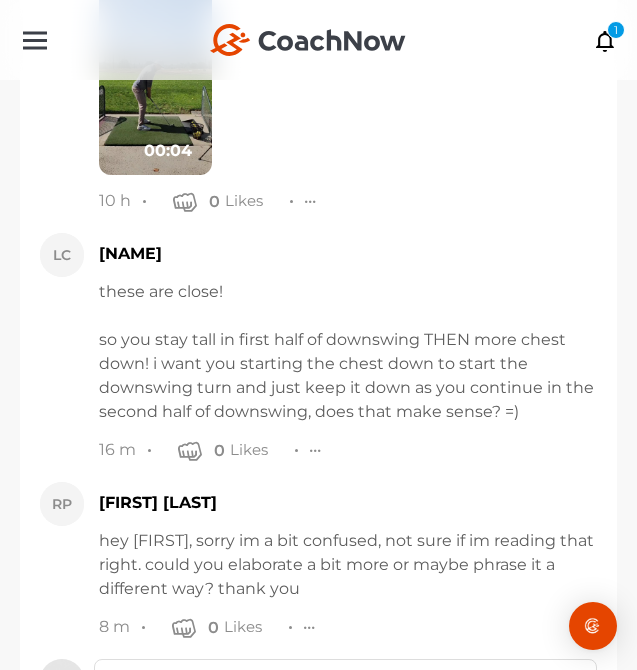 scroll, scrollTop: 24786, scrollLeft: 0, axis: vertical 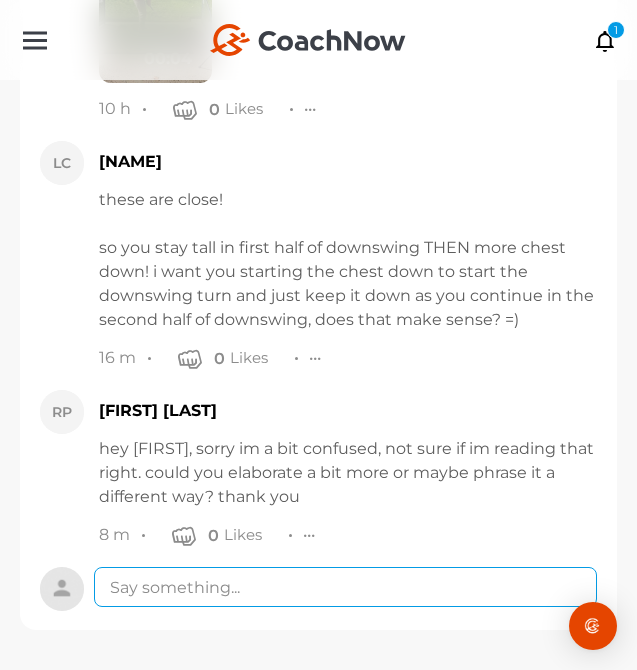 click at bounding box center (345, 587) 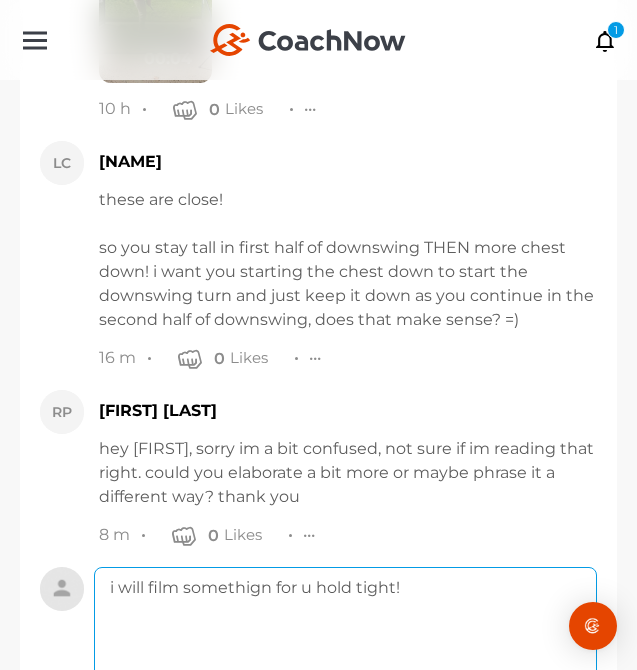 click on "i will film somethign for u hold tight!" at bounding box center [345, 647] 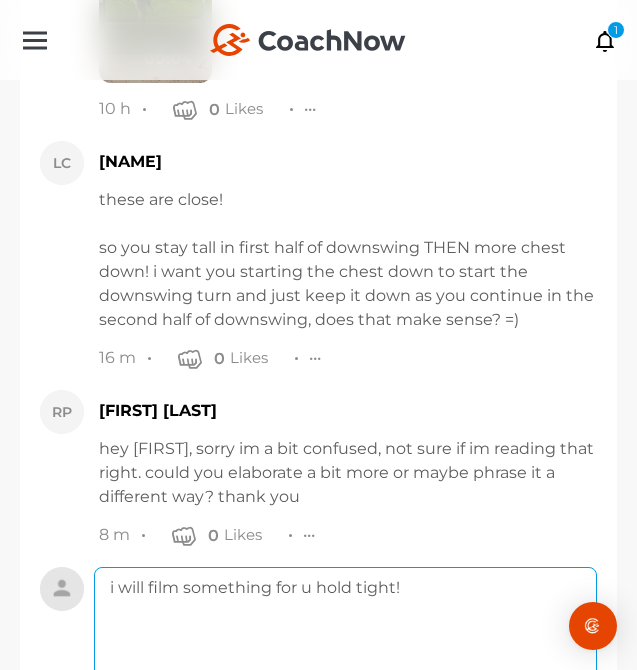 click on "i will film something for u hold tight!" at bounding box center (345, 647) 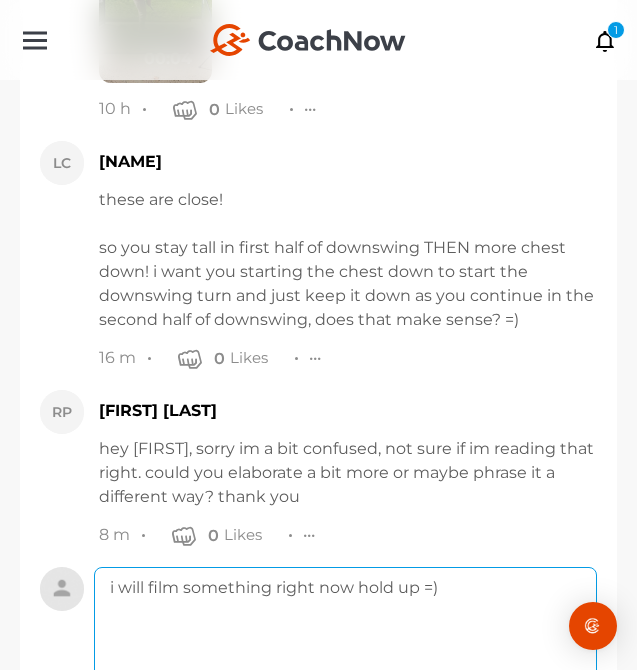 scroll, scrollTop: 25022, scrollLeft: 0, axis: vertical 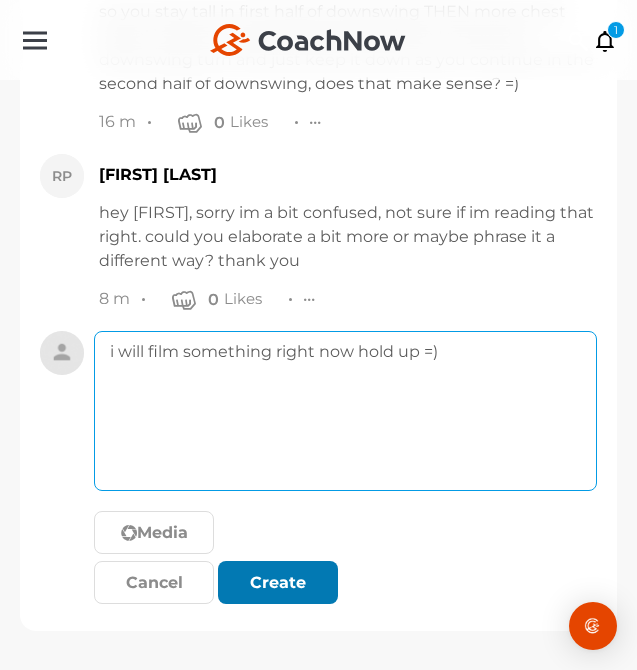 type on "i will film something right now hold up =)" 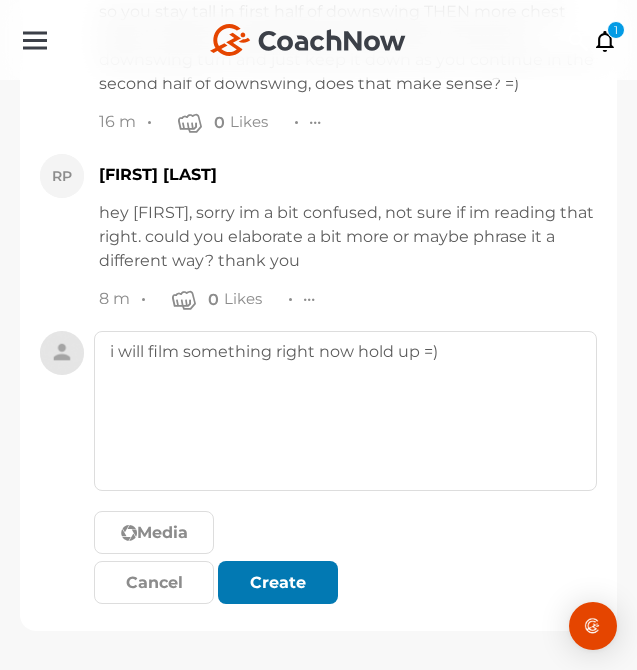 click on "Create" at bounding box center [278, 582] 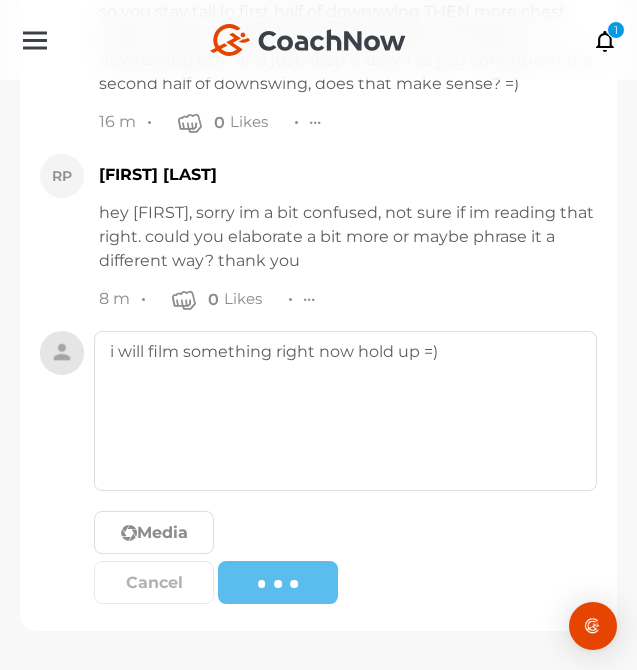 type 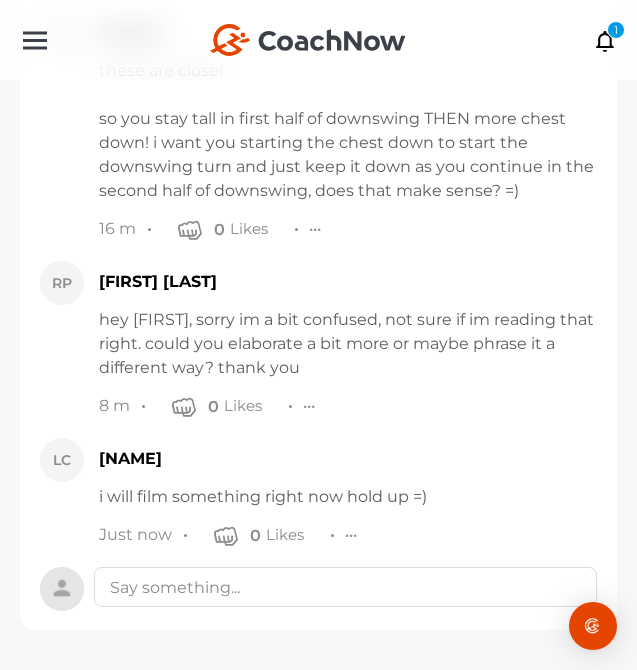 scroll, scrollTop: 24915, scrollLeft: 0, axis: vertical 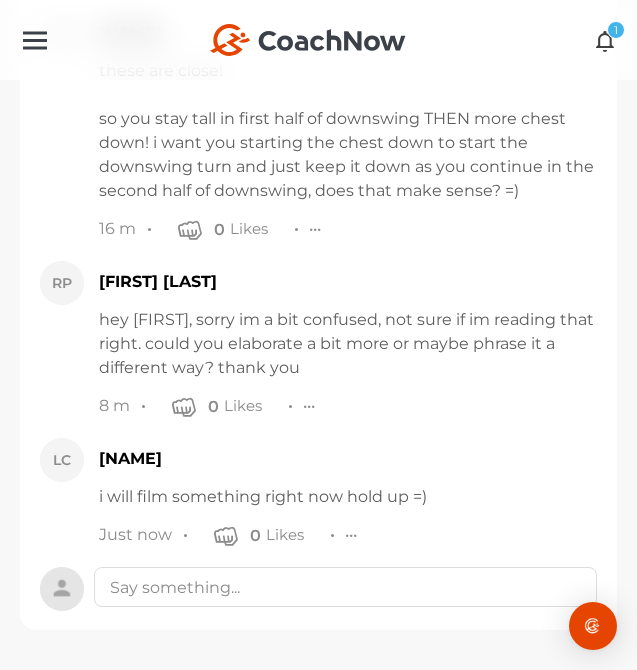 click at bounding box center (605, 40) 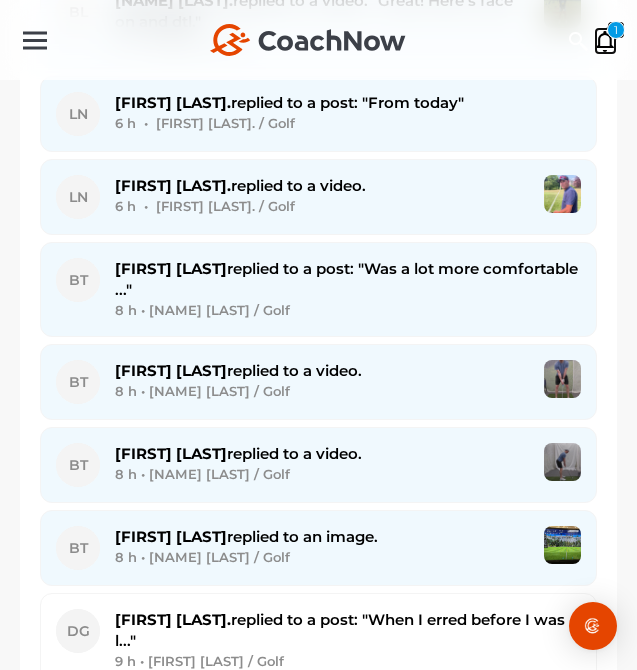 scroll, scrollTop: 3255, scrollLeft: 0, axis: vertical 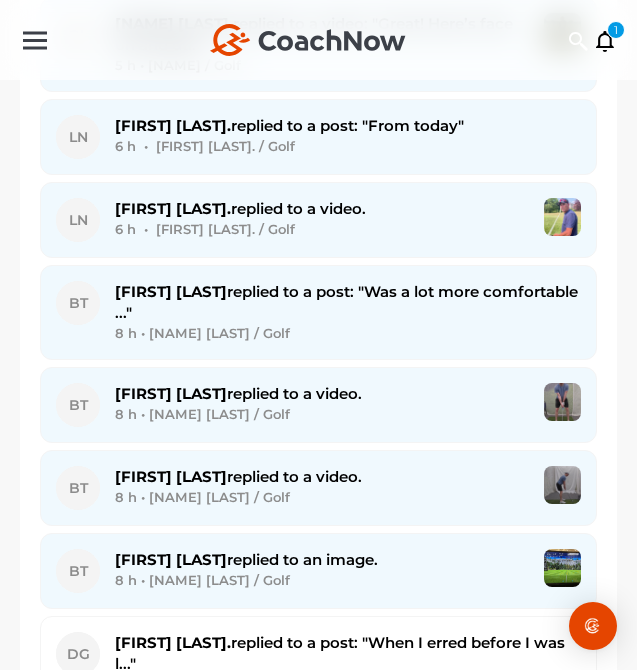 click on "[NAME] [LAST]. replied to a post: "Was a lot more comfortable ..."" at bounding box center [346, 302] 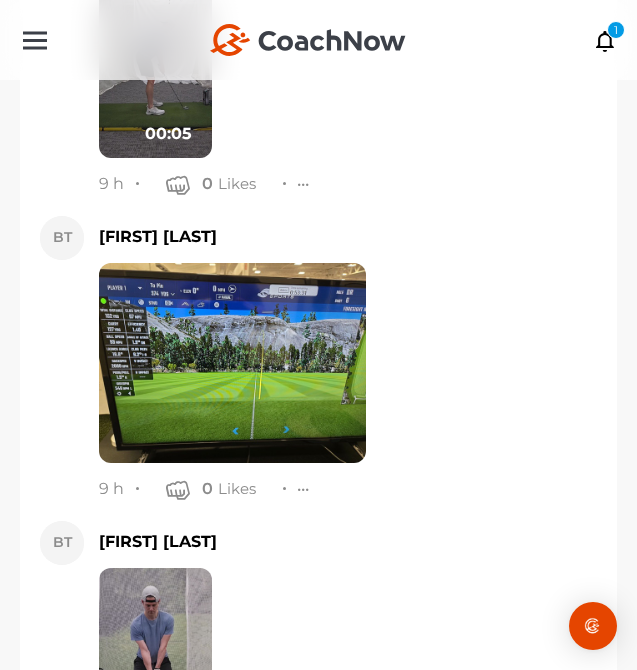 scroll, scrollTop: 7574, scrollLeft: 0, axis: vertical 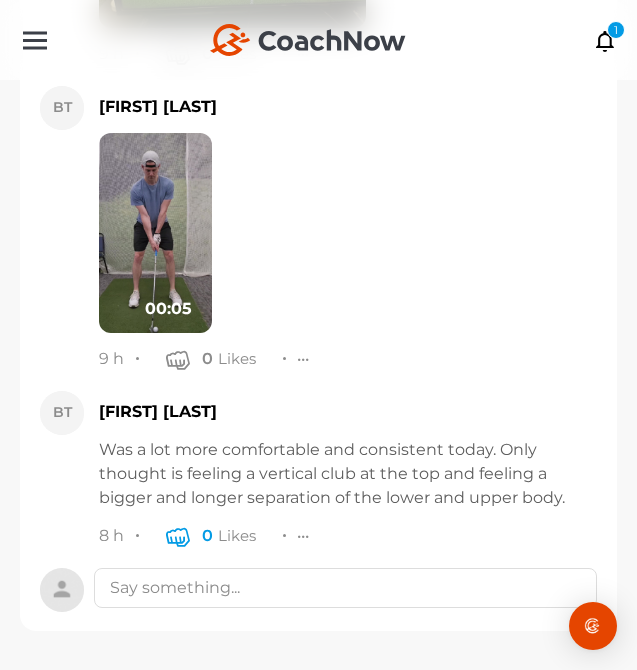 click at bounding box center [178, 536] 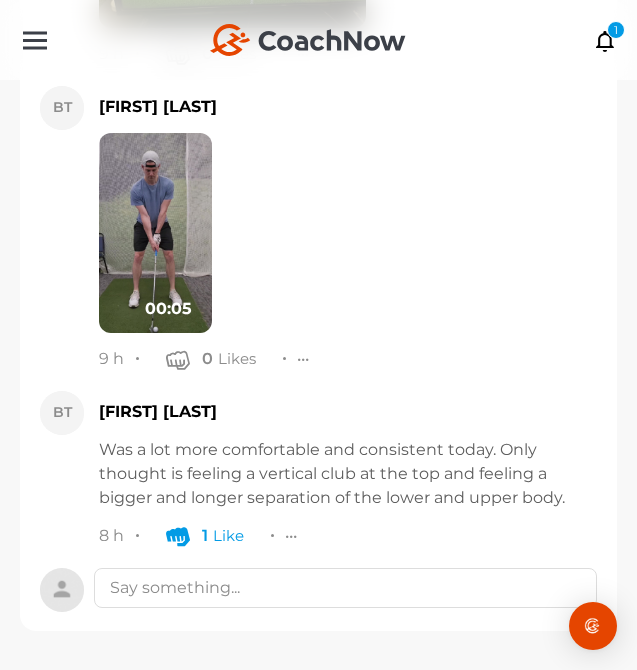 click at bounding box center [155, 233] 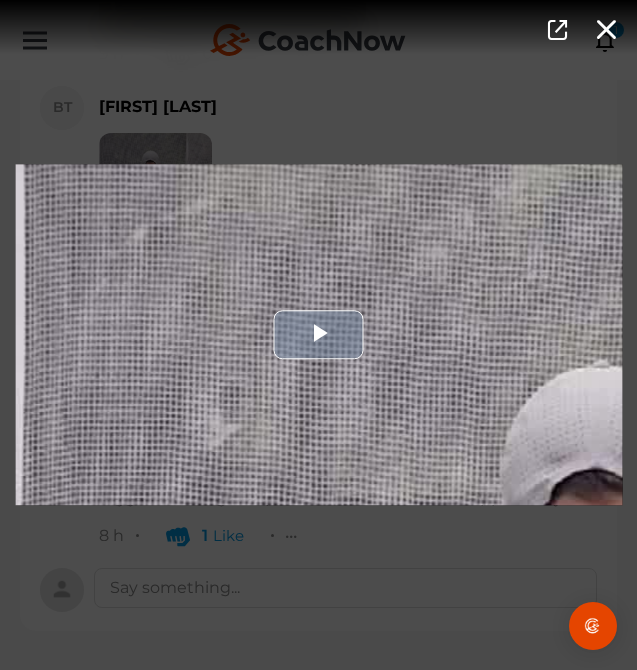 click at bounding box center (318, 334) 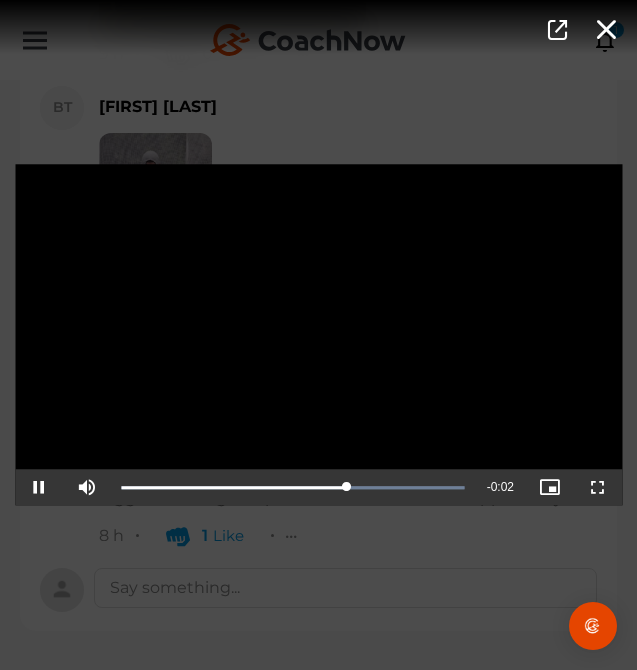 click on "Video Player is loading. Play Video Pause Mute Current Time  0:03 / Duration  0:05 Loaded :  100.00%  0:03  0:03 Stream Type  LIVE Seek to live, currently playing live LIVE Remaining Time  - 0:02   Playback Rate 1x Chapters Chapters Descriptions descriptions off , selected Captions captions settings , opens captions settings dialog captions off , selected Audio Track Picture-in-Picture Fullscreen This is a modal window. Beginning of dialog window. Escape will cancel and close the window. Text Color White Black Red Green Blue Yellow Magenta Cyan Transparency Opaque Semi-Transparent Background Color Black White Red Green Blue Yellow Magenta Cyan Transparency Opaque Semi-Transparent Transparent Window Color Black White Red Green Blue Yellow Magenta Cyan Transparency Transparent Semi-Transparent Opaque Font Size 50% 75% 100% 125% 150% 175% 200% 300% 400% Text Edge Style None Raised Depressed Uniform Dropshadow Font Family Casual" at bounding box center (318, 335) 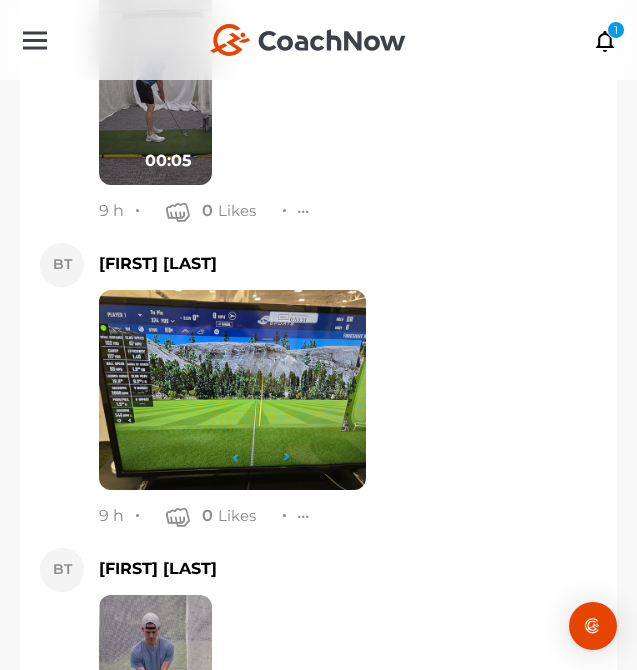 scroll, scrollTop: 7018, scrollLeft: 0, axis: vertical 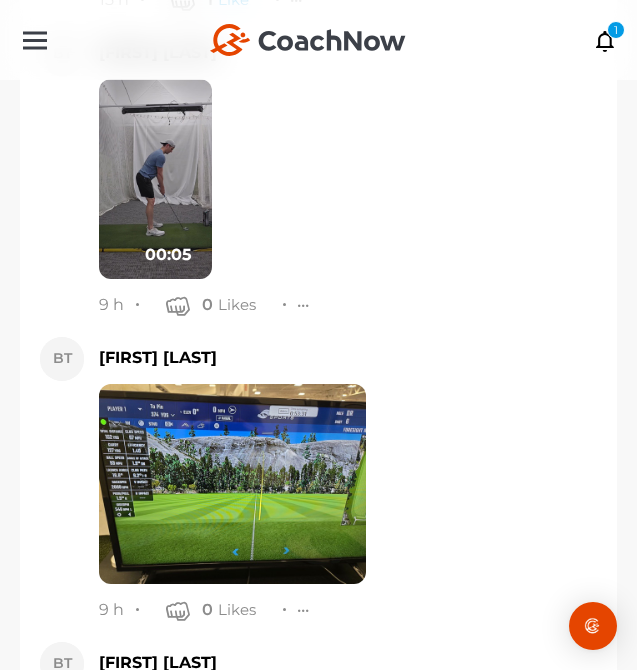 click at bounding box center (155, 179) 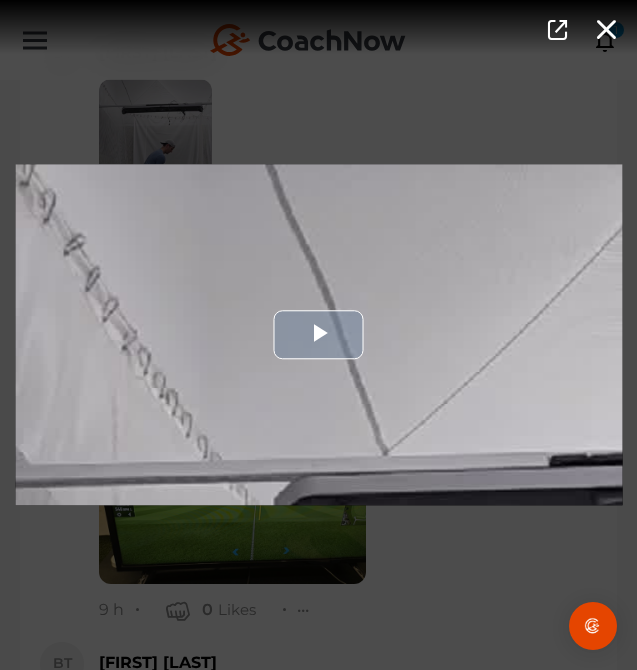 click at bounding box center (318, 334) 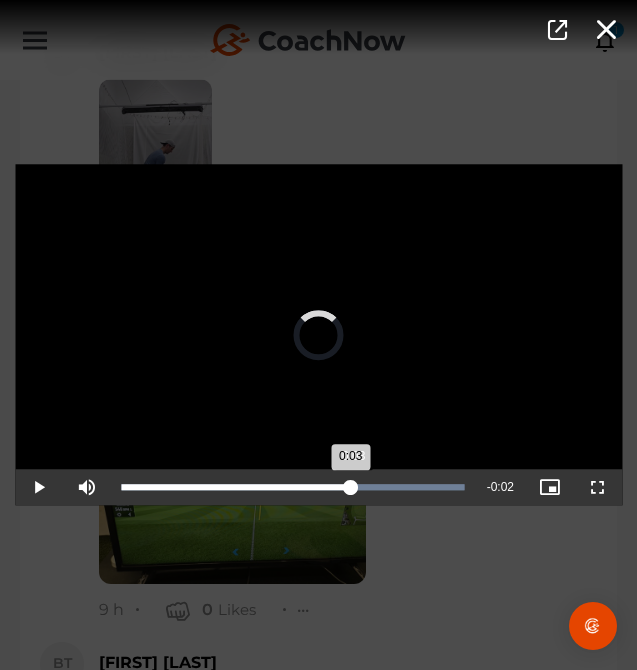 drag, startPoint x: 304, startPoint y: 483, endPoint x: 356, endPoint y: 472, distance: 53.15073 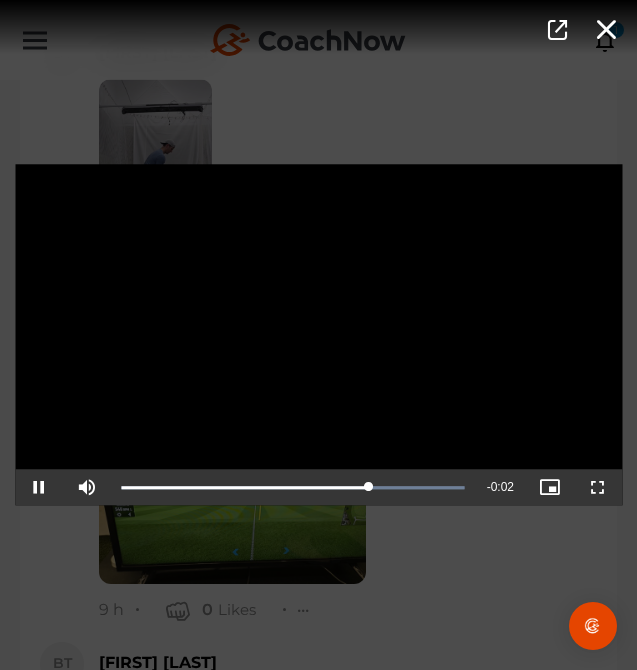click on "Video Player is loading. Play Video Pause Mute Current Time  0:03 / Duration  0:05 Loaded :  100.00%  0:03  0:03 Stream Type  LIVE Seek to live, currently playing live LIVE Remaining Time  - 0:02   Playback Rate 1x Chapters Chapters Descriptions descriptions off , selected Captions captions settings , opens captions settings dialog captions off , selected Audio Track Picture-in-Picture Fullscreen This is a modal window. Beginning of dialog window. Escape will cancel and close the window. Text Color White Black Red Green Blue Yellow Magenta Cyan Transparency Opaque Semi-Transparent Background Color Black White Red Green Blue Yellow Magenta Cyan Transparency Opaque Semi-Transparent Transparent Window Color Black White Red Green Blue Yellow Magenta Cyan Transparency Transparent Semi-Transparent Opaque Font Size 50% 75% 100% 125% 150% 175% 200% 300% 400% Text Edge Style None Raised Depressed Uniform Dropshadow Font Family Casual" at bounding box center [318, 335] 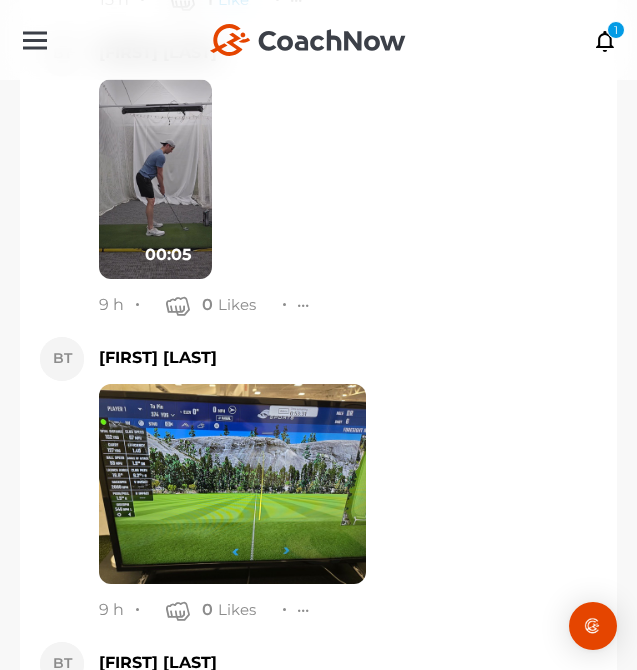 scroll, scrollTop: 7574, scrollLeft: 0, axis: vertical 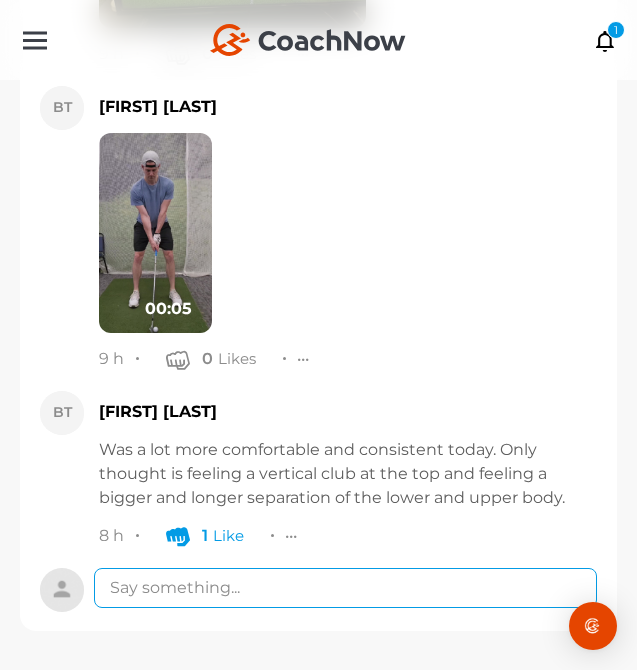 click at bounding box center (345, 588) 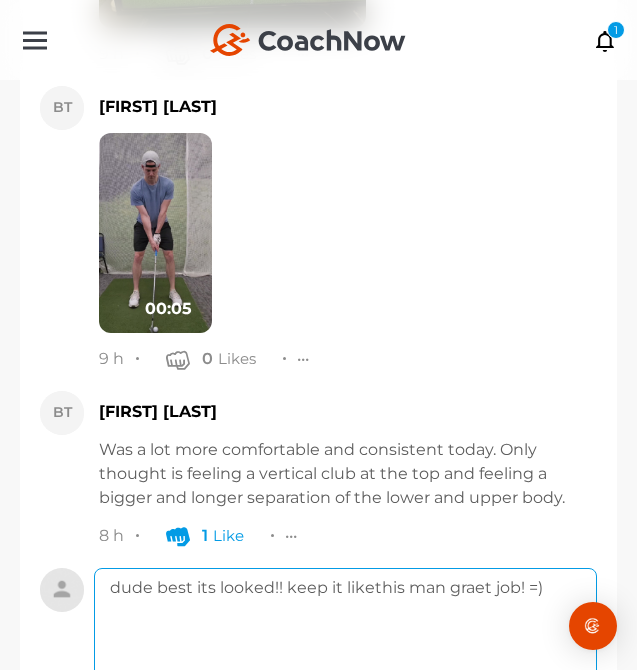 click on "dude best its looked!! keep it likethis man graet job! =)" at bounding box center [345, 648] 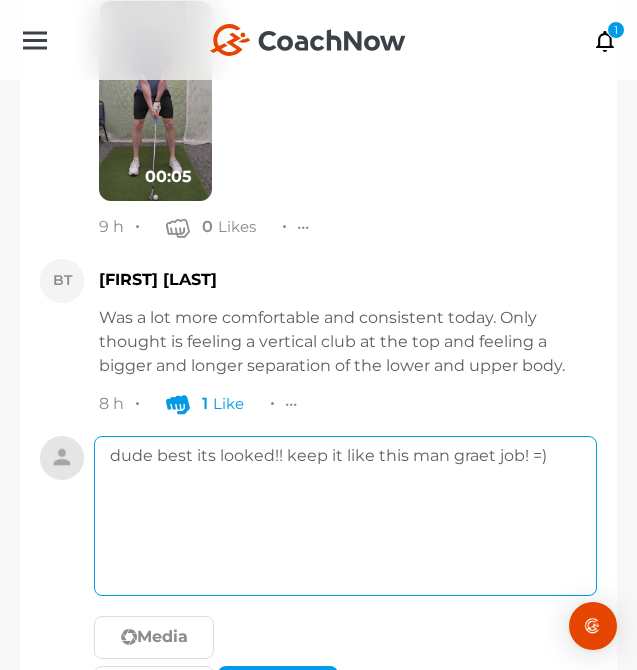 scroll, scrollTop: 7811, scrollLeft: 0, axis: vertical 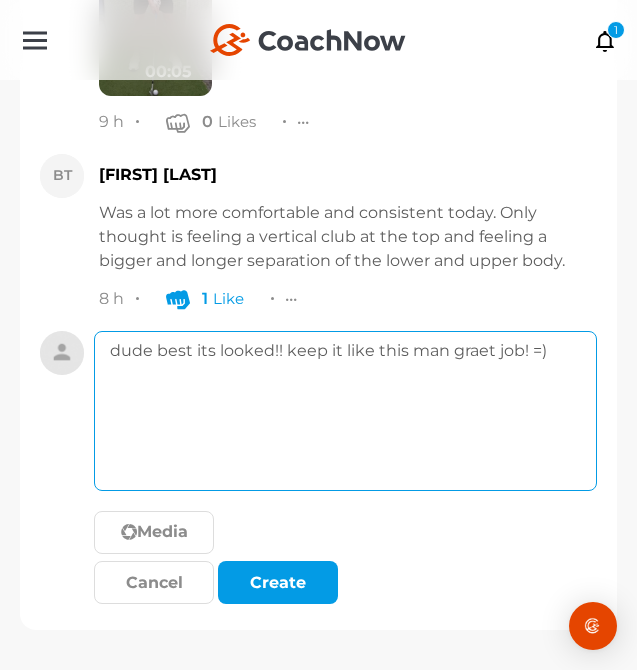 click on "dude best its looked!! keep it like this man graet job! =)" at bounding box center (345, 411) 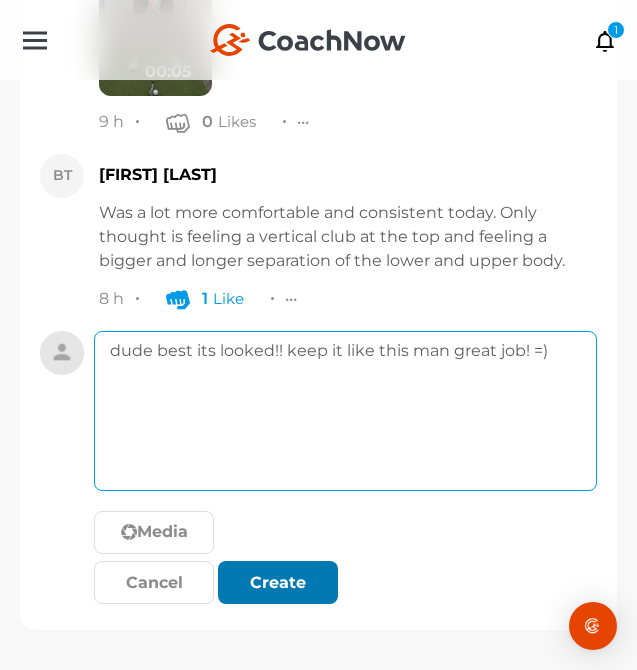 type on "dude best its looked!! keep it like this man great job! =)" 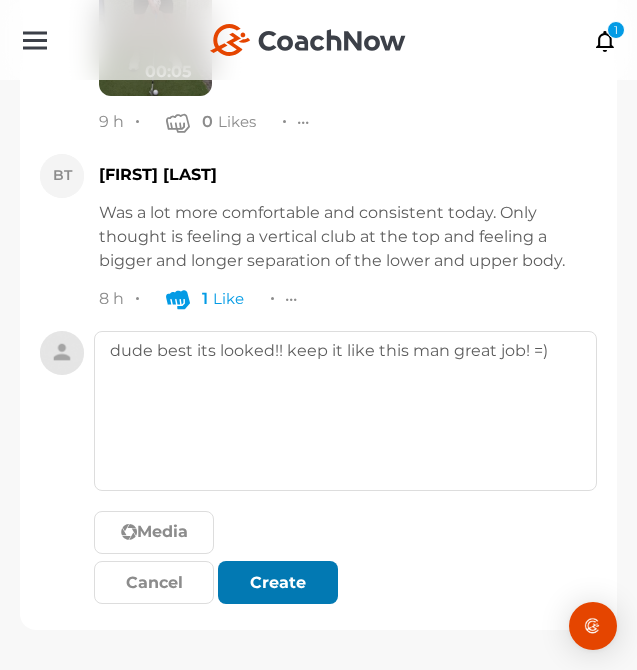 click on "Create" at bounding box center (278, 583) 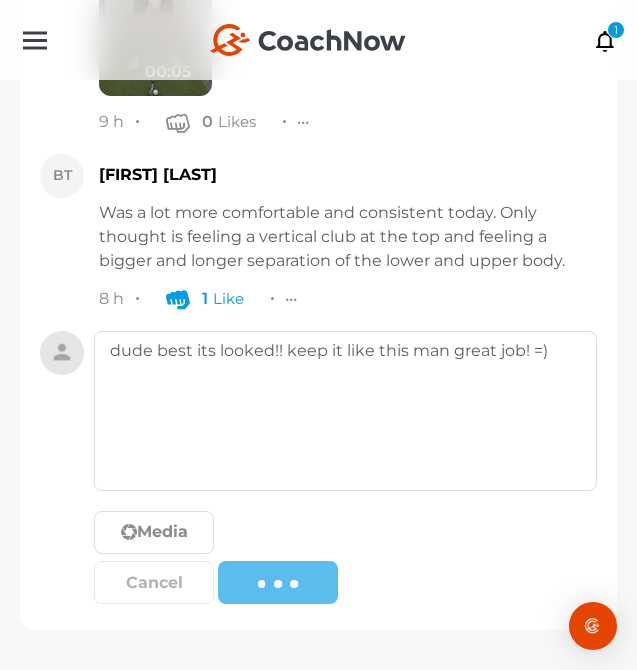 type 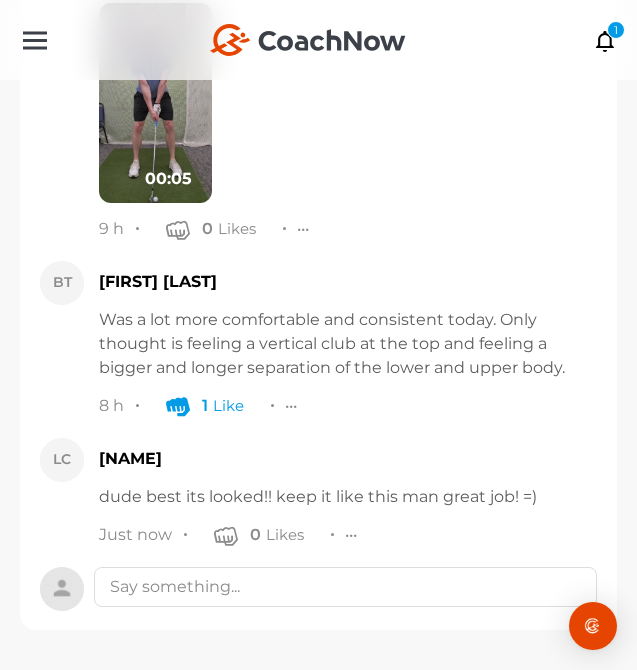 scroll, scrollTop: 7703, scrollLeft: 0, axis: vertical 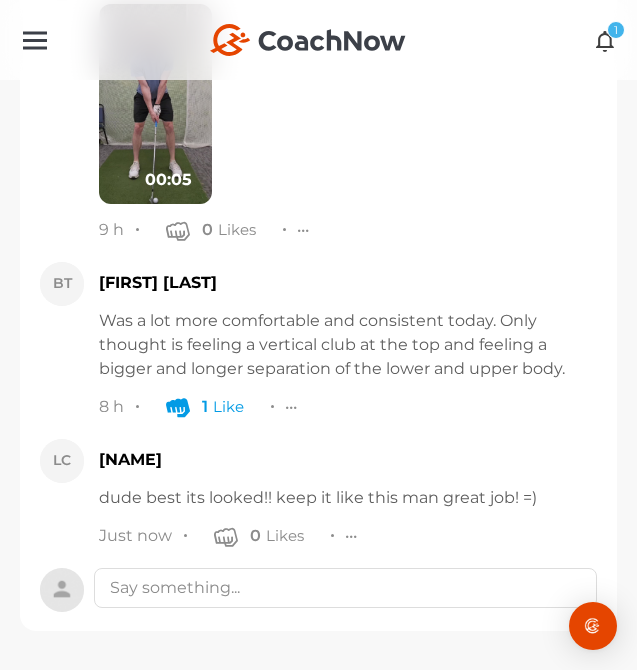 click at bounding box center (605, 40) 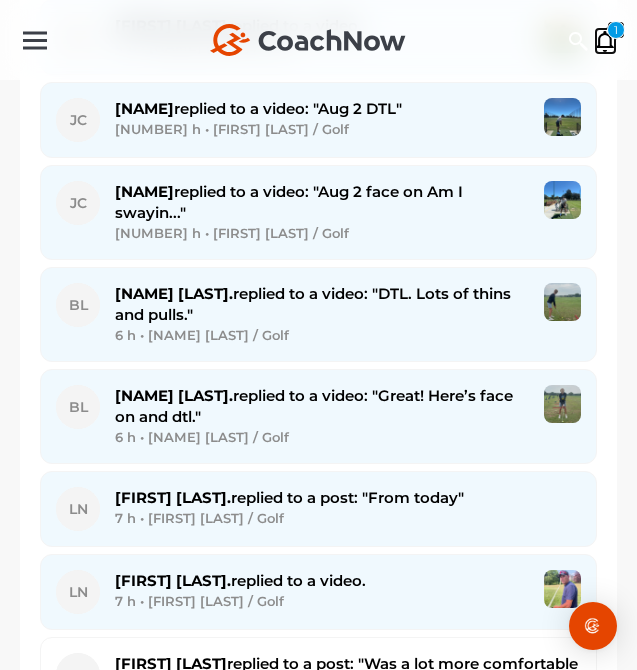 scroll, scrollTop: 2820, scrollLeft: 0, axis: vertical 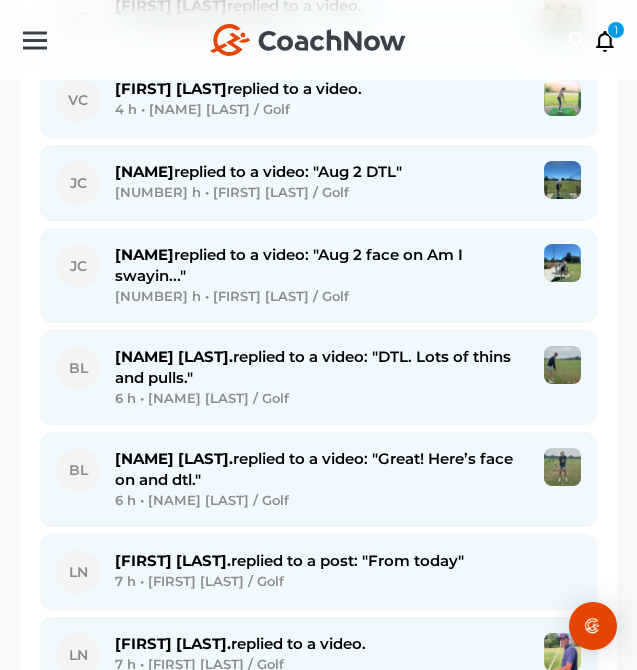 click on "Brian [LAST] replied to a video: "DTL. Lots of thins and pulls."
6 h  •  Keaton [LAST] / Golf" at bounding box center [322, 377] 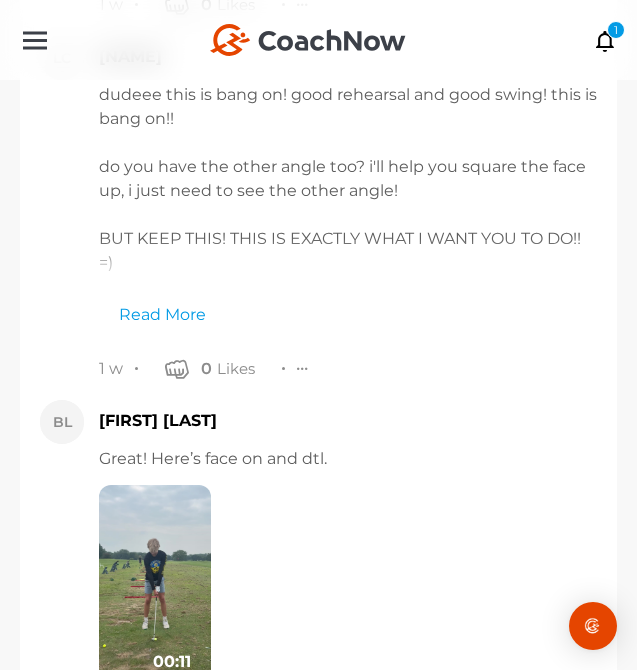 scroll, scrollTop: 11177, scrollLeft: 0, axis: vertical 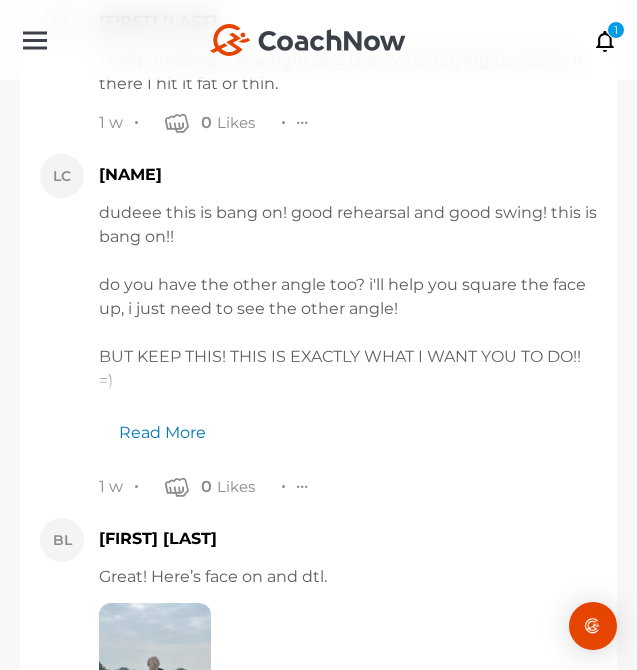 click on "Read More" at bounding box center [152, 423] 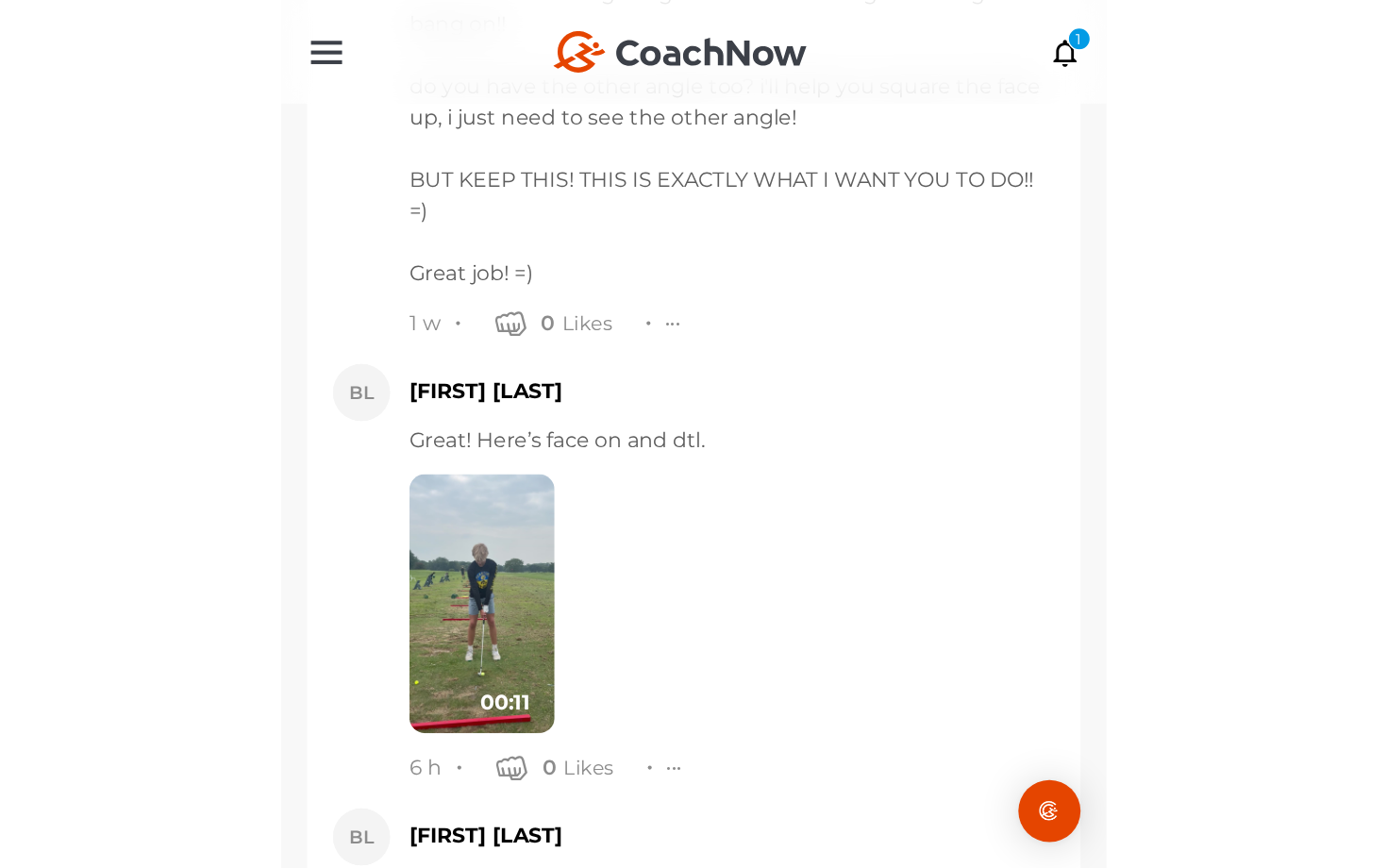 scroll, scrollTop: 10772, scrollLeft: 0, axis: vertical 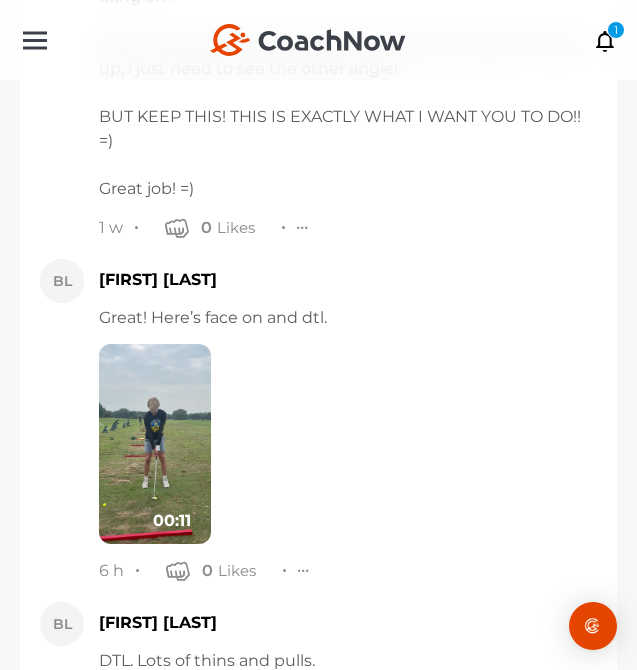 click at bounding box center (155, 444) 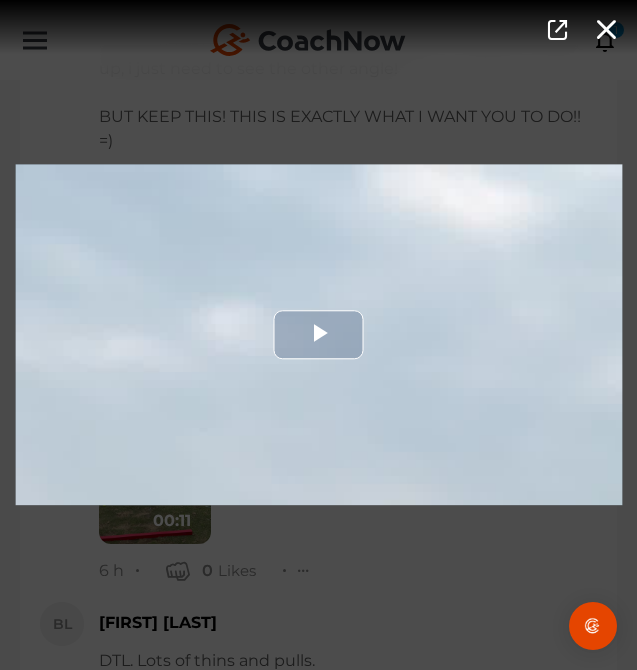 click at bounding box center (318, 334) 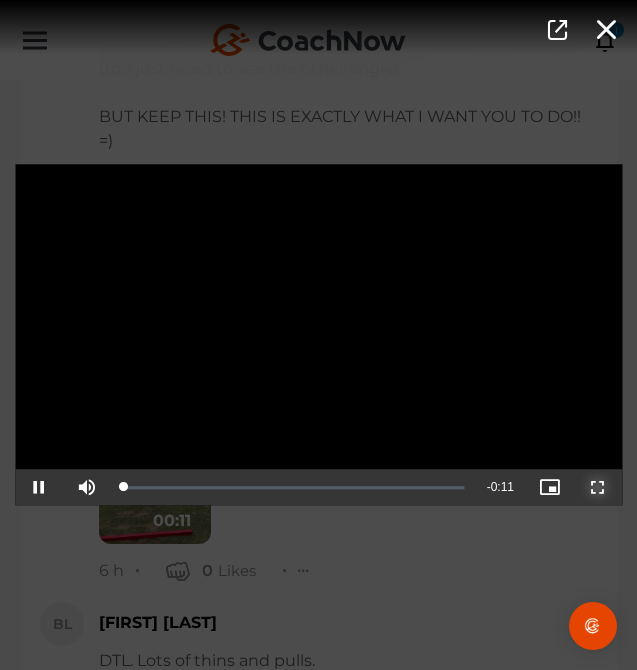 click at bounding box center [598, 488] 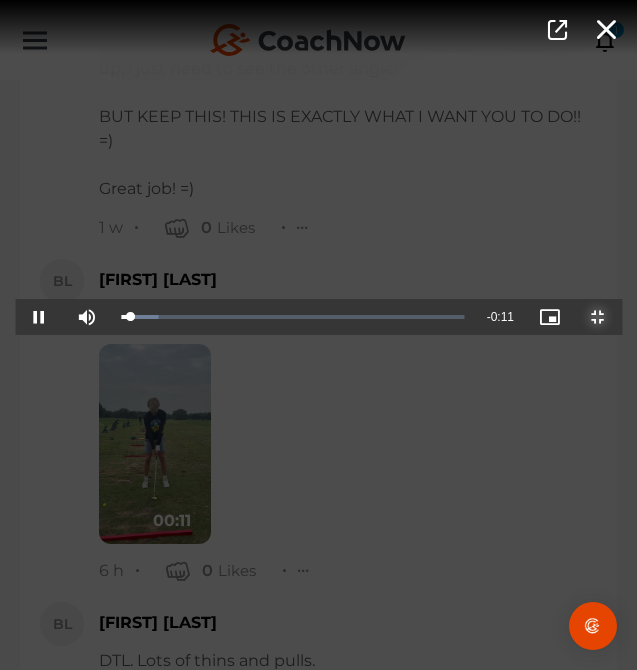 scroll, scrollTop: 11024, scrollLeft: 0, axis: vertical 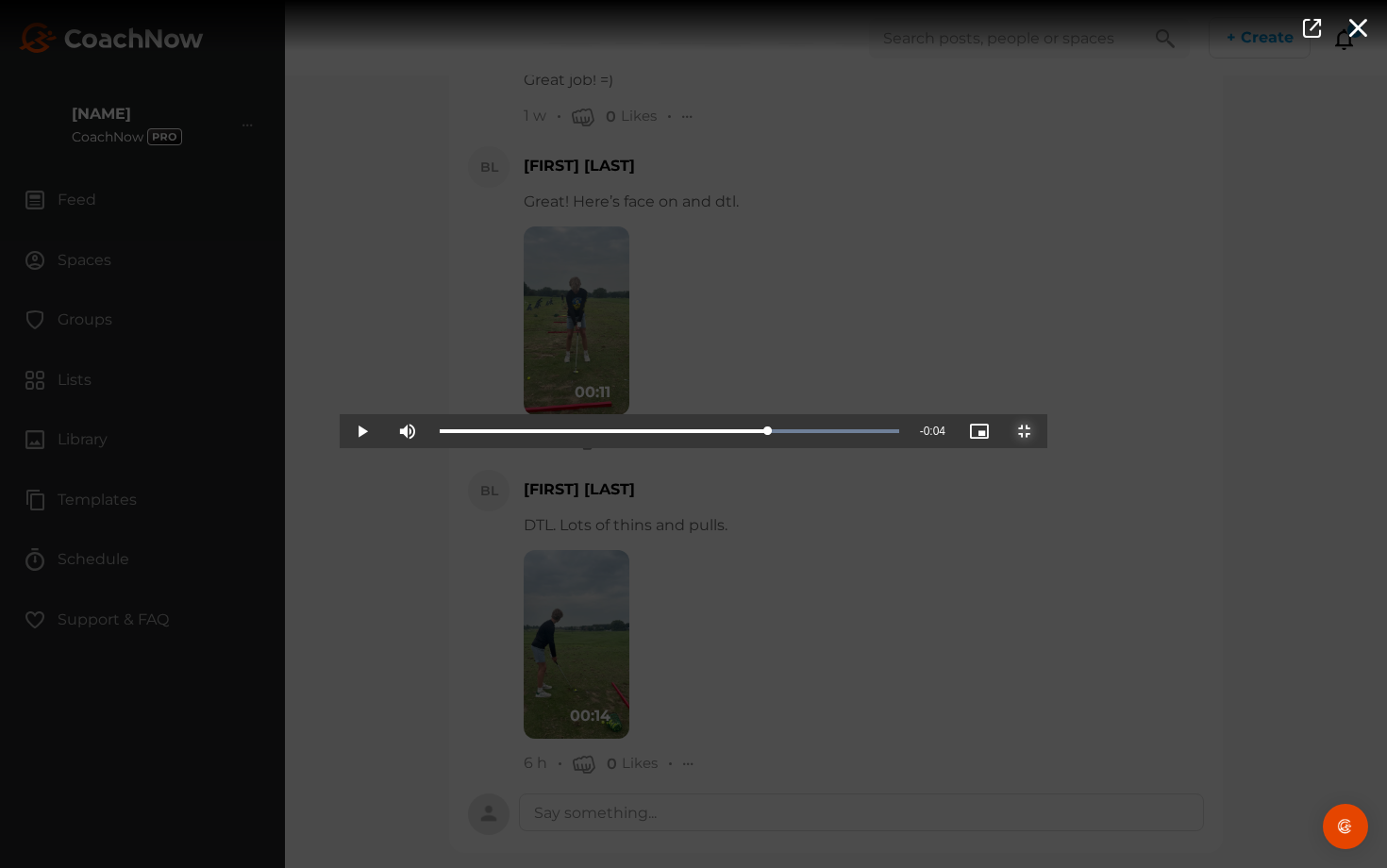 drag, startPoint x: 335, startPoint y: 853, endPoint x: 915, endPoint y: 754, distance: 588.38848 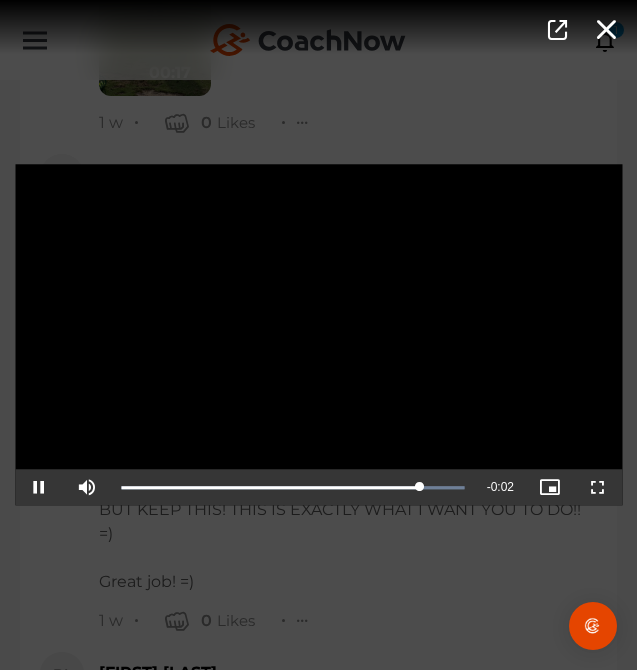 click on "Video Player is loading. Play Video Pause Mute Current Time  0:09 / Duration  0:11 Loaded :  100.00% 0:03 0:09 Stream Type  LIVE Seek to live, currently playing live LIVE Remaining Time  - 0:02   Playback Rate 1x Chapters Chapters Descriptions descriptions off , selected Captions captions settings , opens captions settings dialog captions off , selected Audio Track Picture-in-Picture Non-Fullscreen This is a modal window. Beginning of dialog window. Escape will cancel and close the window. Text Color White Black Red Green Blue Yellow Magenta Cyan Transparency Opaque Semi-Transparent Background Color Black White Red Green Blue Yellow Magenta Cyan Transparency Opaque Semi-Transparent Transparent Window Color Black White Red Green Blue Yellow Magenta Cyan Transparency Transparent Semi-Transparent Opaque Font Size 50% 75% 100% 125% 150% 175% 200% 300% 400% Text Edge Style None Raised Depressed Uniform Dropshadow Font Family" at bounding box center (318, 335) 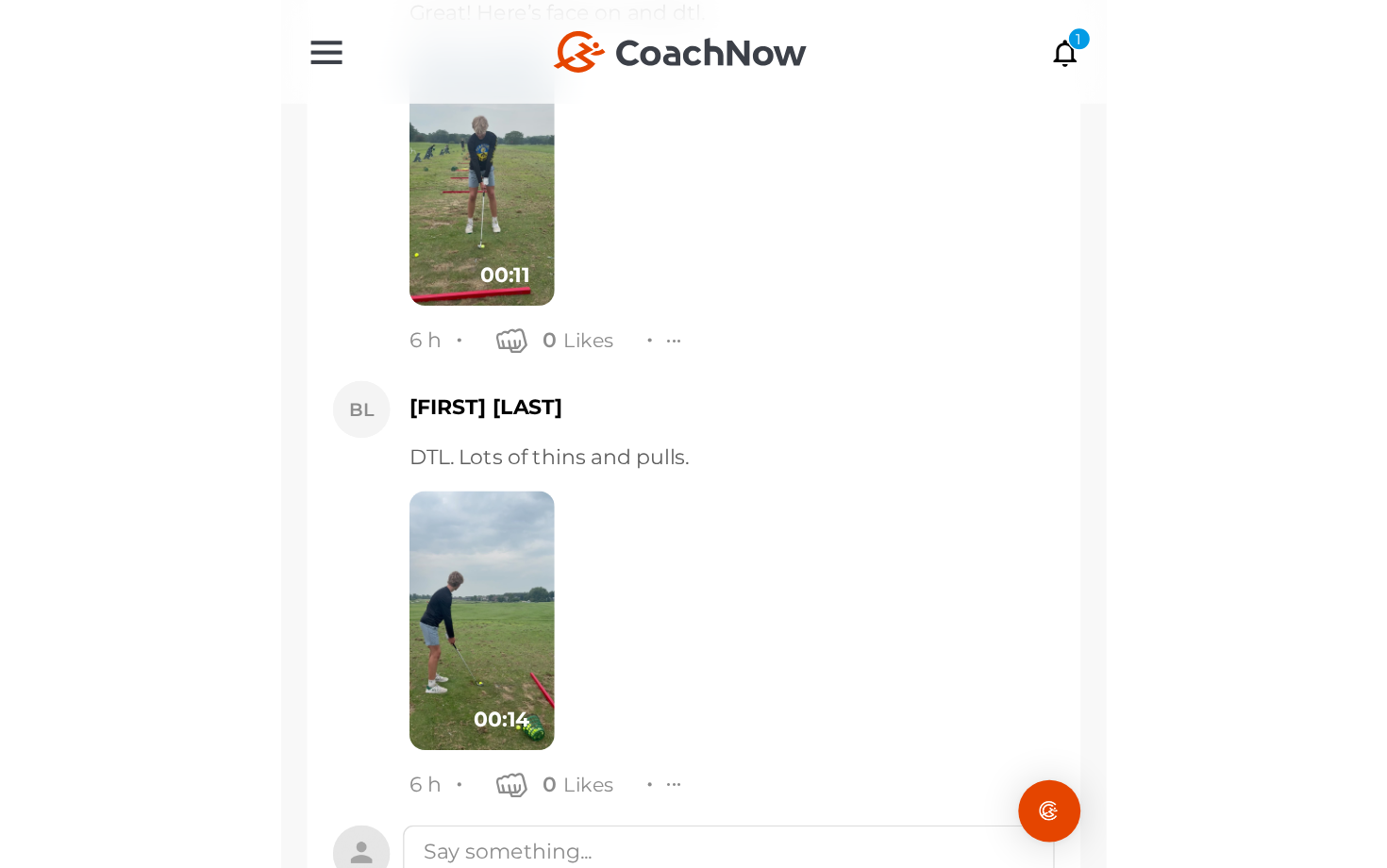 scroll, scrollTop: 11128, scrollLeft: 0, axis: vertical 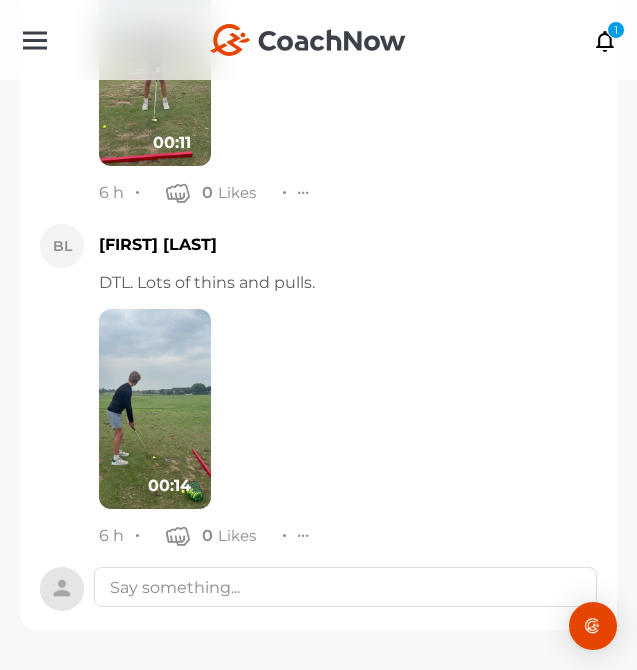 click on "BL
[NAME] [LAST]
DTL. Lots of thins and pulls.
00:14
6 h
0
Likes
Report
Delete" at bounding box center [318, 385] 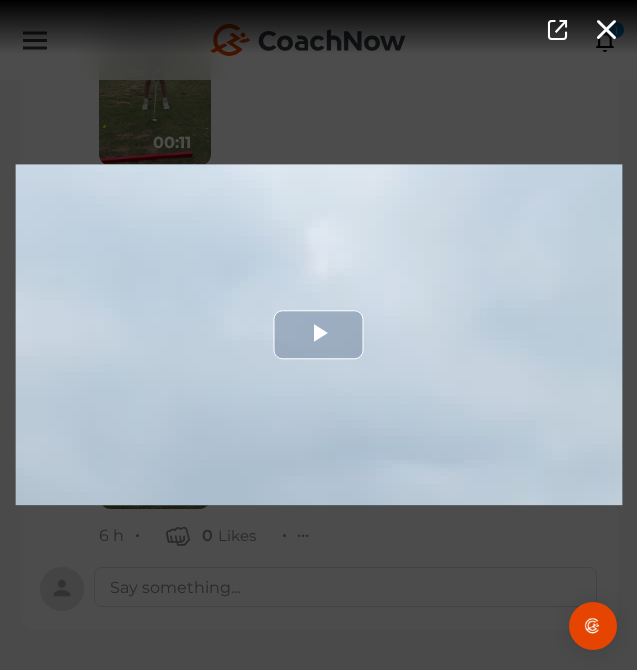 click at bounding box center [318, 334] 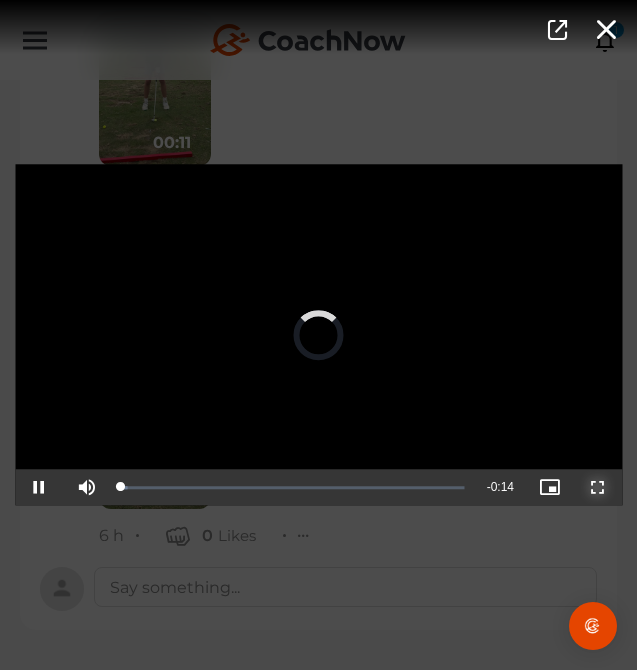 click at bounding box center [598, 488] 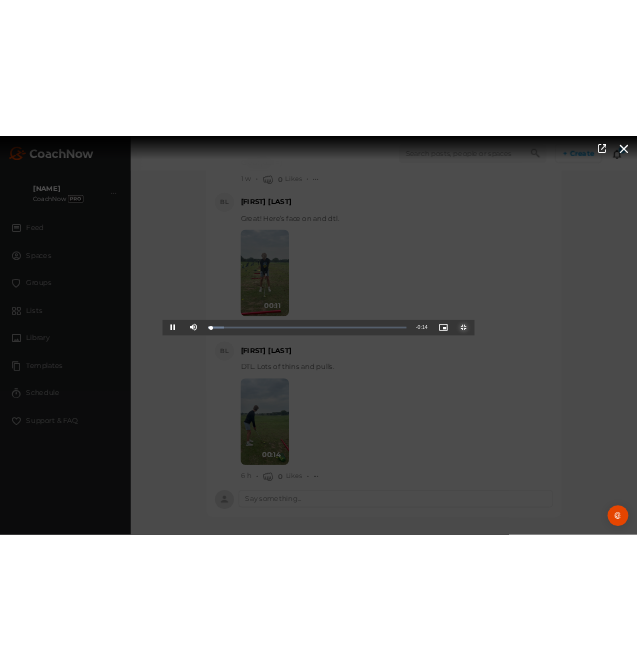 scroll, scrollTop: 11024, scrollLeft: 0, axis: vertical 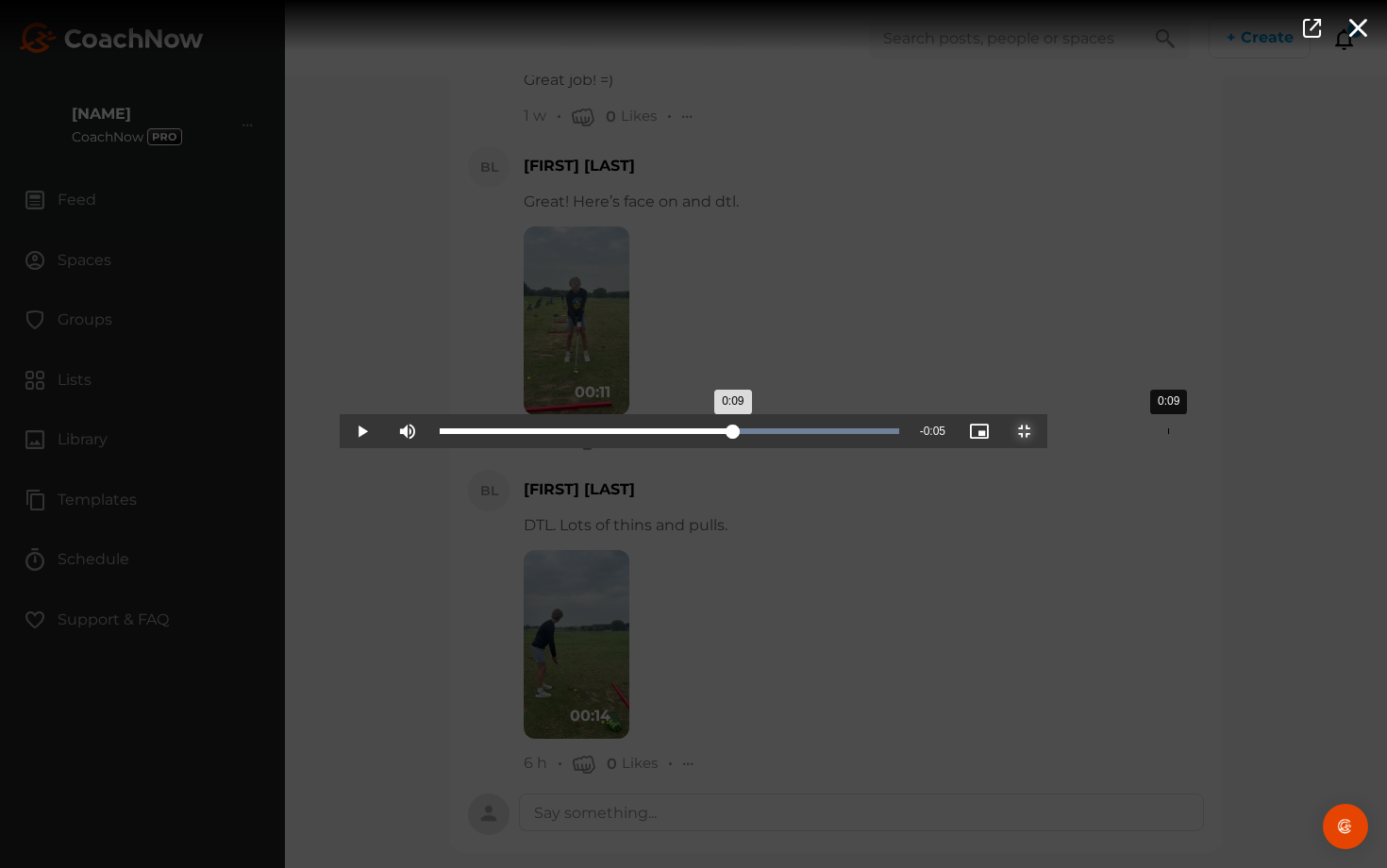 drag, startPoint x: 613, startPoint y: 867, endPoint x: 828, endPoint y: 840, distance: 216.6887 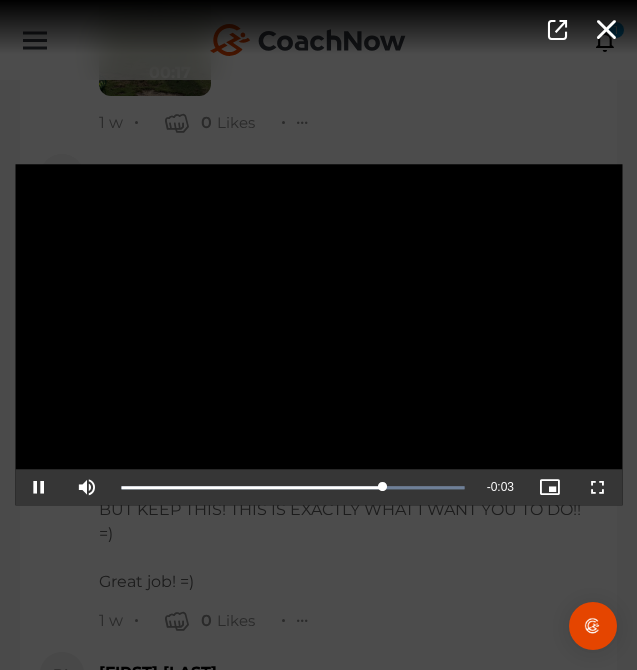 click on "Video Player is loading. Play Video Pause Mute Current Time  0:11 / Duration  0:14 Loaded :  100.00% 0:09 0:11 Stream Type  LIVE Seek to live, currently playing live LIVE Remaining Time  - 0:03   Playback Rate 1x Chapters Chapters Descriptions descriptions off , selected Captions captions settings , opens captions settings dialog captions off , selected Audio Track Picture-in-Picture Non-Fullscreen This is a modal window. Beginning of dialog window. Escape will cancel and close the window. Text Color White Black Red Green Blue Yellow Magenta Cyan Transparency Opaque Semi-Transparent Background Color Black White Red Green Blue Yellow Magenta Cyan Transparency Opaque Semi-Transparent Transparent Window Color Black White Red Green Blue Yellow Magenta Cyan Transparency Transparent Semi-Transparent Opaque Font Size 50% 75% 100% 125% 150% 175% 200% 300% 400% Text Edge Style None Raised Depressed Uniform Dropshadow Font Family" at bounding box center [318, 335] 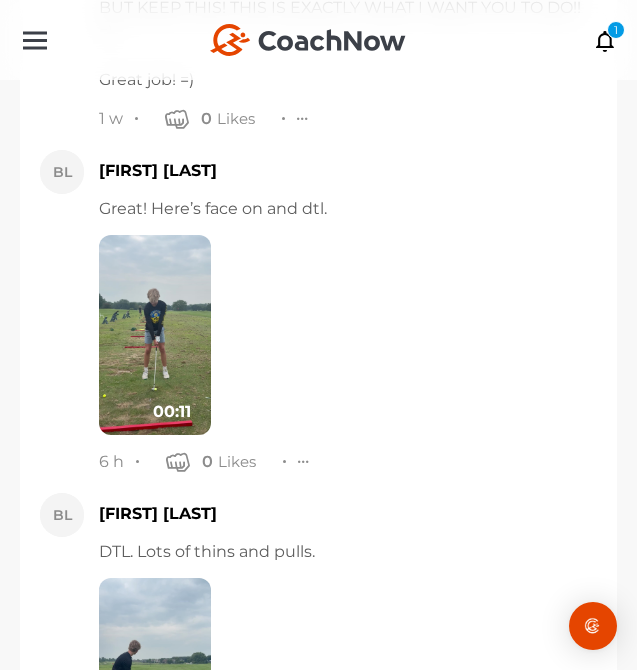 scroll, scrollTop: 11795, scrollLeft: 0, axis: vertical 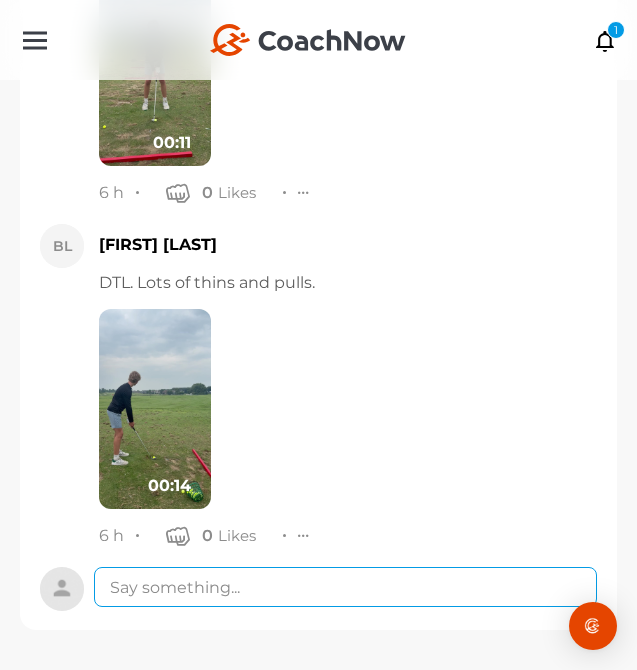 click at bounding box center (345, 587) 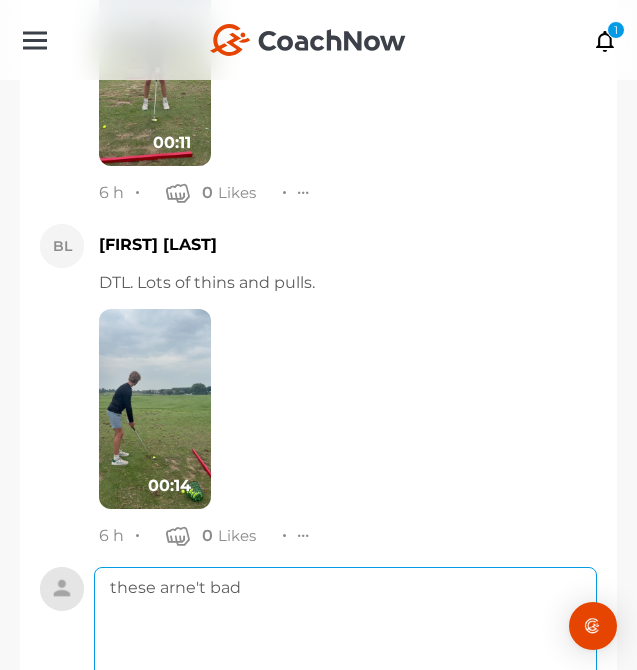 click on "these arne't bad" at bounding box center (345, 647) 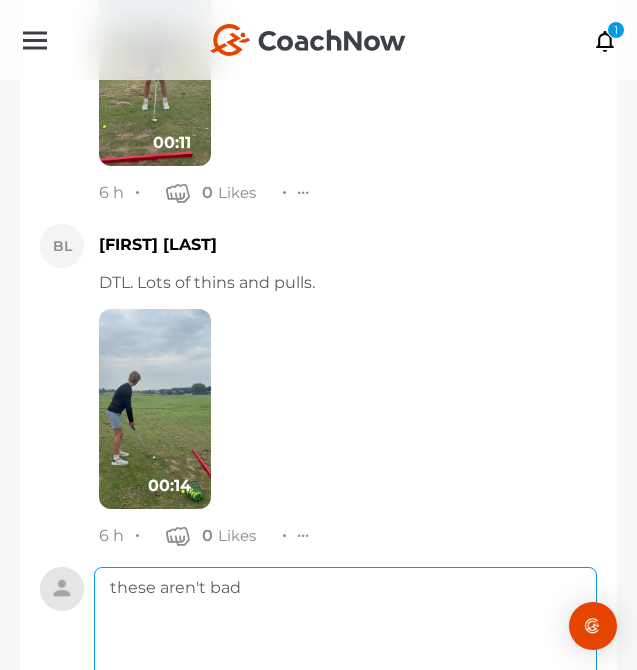 click on "these aren't bad" at bounding box center (345, 647) 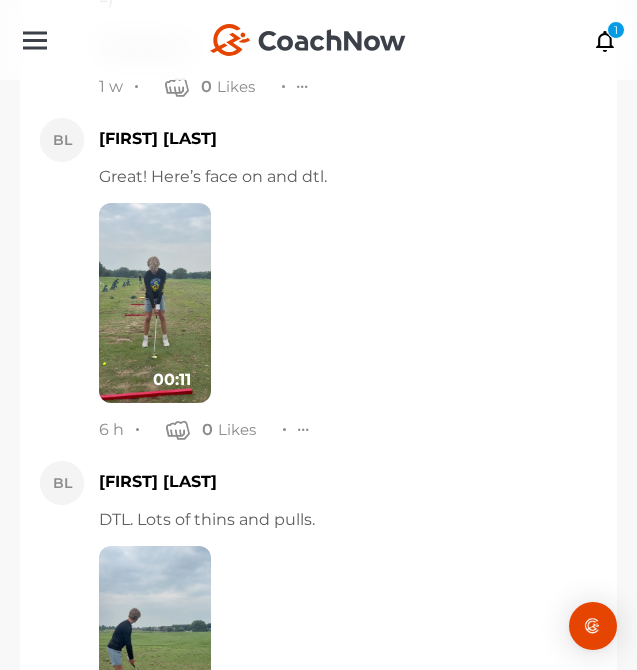 scroll, scrollTop: 11350, scrollLeft: 0, axis: vertical 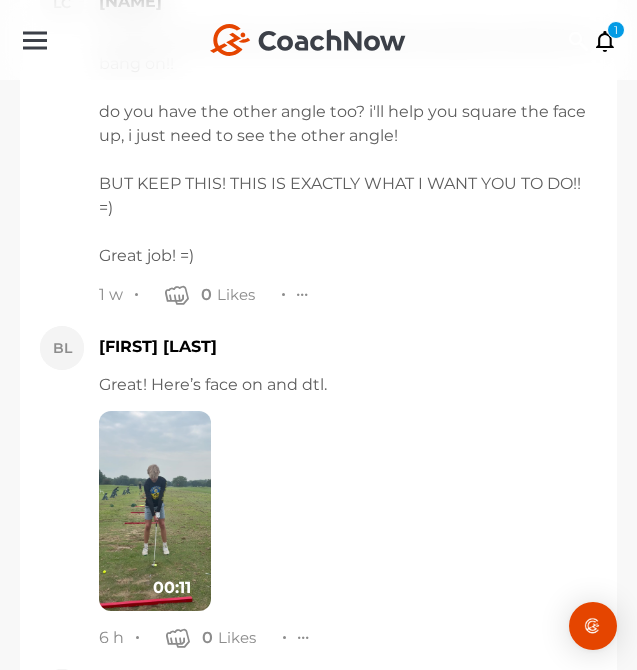 click at bounding box center (155, 511) 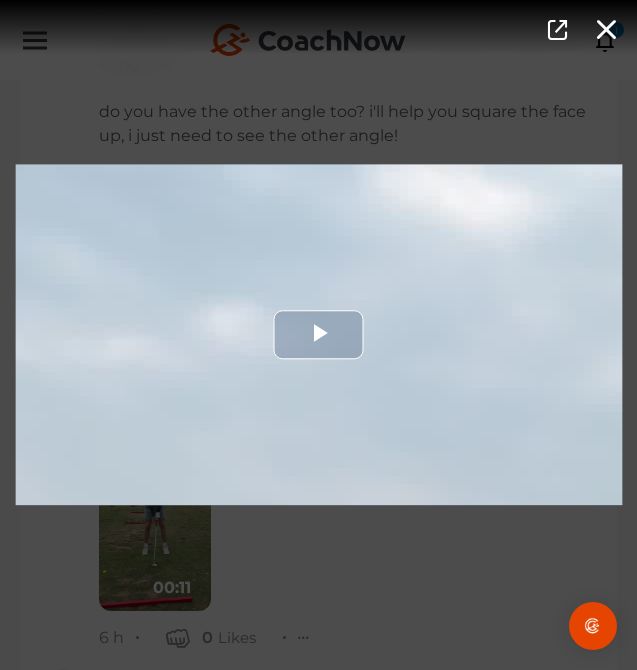 click at bounding box center (318, 334) 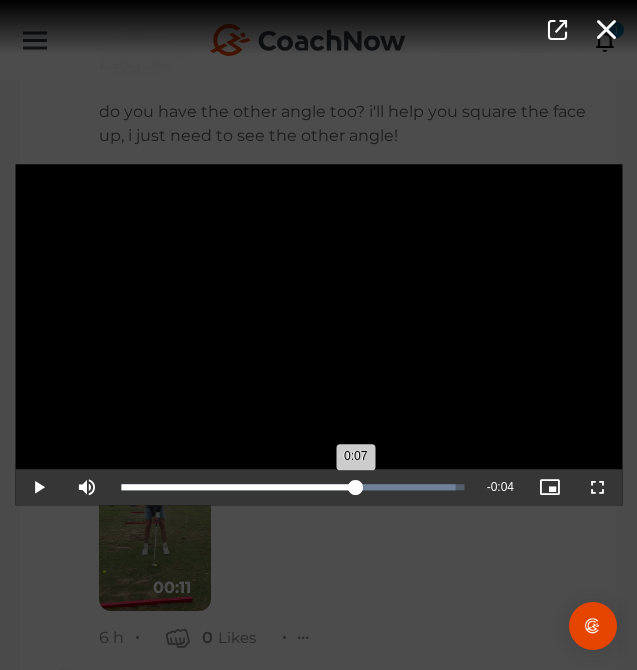drag, startPoint x: 379, startPoint y: 485, endPoint x: 354, endPoint y: 491, distance: 25.70992 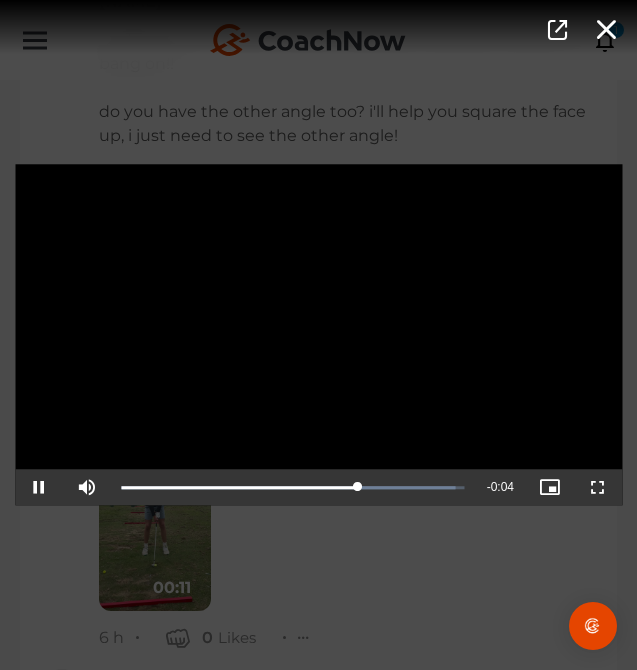 click on "Video Player is loading. Play Video Pause Mute Current Time  0:07 / Duration  0:11 Loaded :  97.44% 0:07 0:07 Stream Type  LIVE Seek to live, currently playing live LIVE Remaining Time  - 0:04   Playback Rate 1x Chapters Chapters Descriptions descriptions off , selected Captions captions settings , opens captions settings dialog captions off , selected Audio Track Picture-in-Picture Fullscreen This is a modal window. Beginning of dialog window. Escape will cancel and close the window. Text Color White Black Red Green Blue Yellow Magenta Cyan Transparency Opaque Semi-Transparent Background Color Black White Red Green Blue Yellow Magenta Cyan Transparency Opaque Semi-Transparent Transparent Window Color Black White Red Green Blue Yellow Magenta Cyan Transparency Transparent Semi-Transparent Opaque Font Size 50% 75% 100% 125% 150% 175% 200% 300% 400% Text Edge Style None Raised Depressed Uniform Dropshadow Font Family Casual" at bounding box center (318, 335) 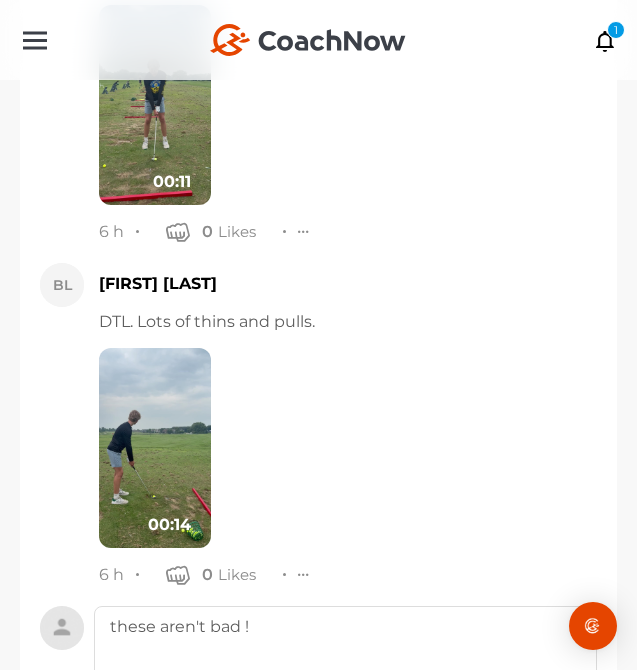 scroll, scrollTop: 12032, scrollLeft: 0, axis: vertical 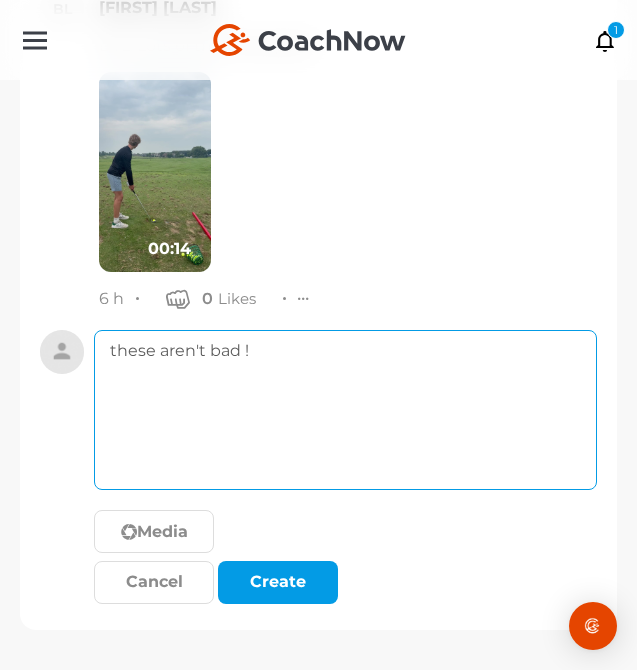 click on "these aren't bad !" at bounding box center [345, 410] 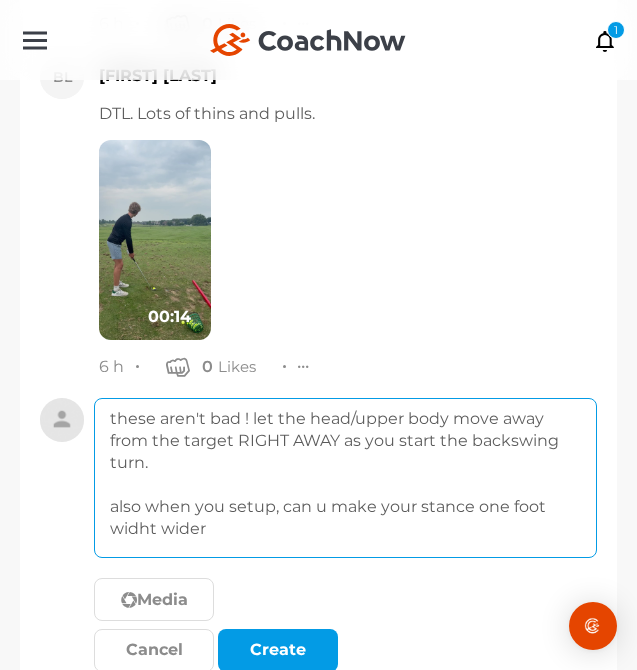 scroll, scrollTop: 12032, scrollLeft: 0, axis: vertical 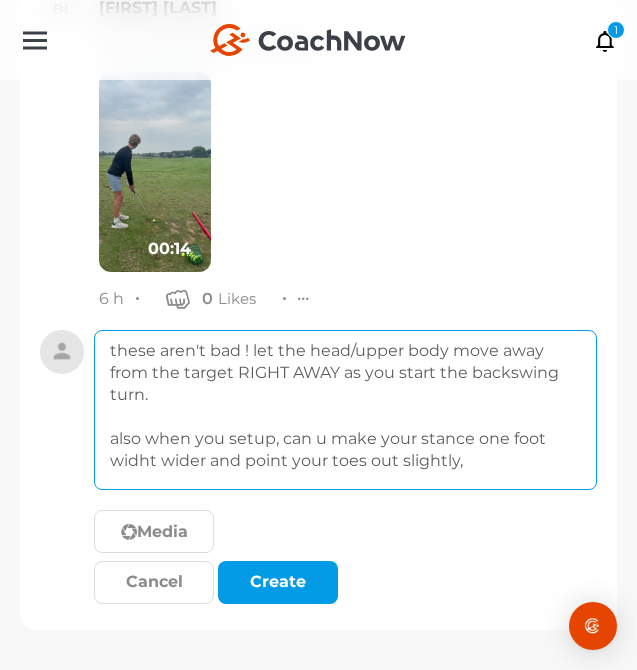 click on "these aren't bad ! let the head/upper body move away from the target RIGHT AWAY as you start the backswing turn.
also when you setup, can u make your stance one foot widht wider and point your toes out slightly," at bounding box center [345, 410] 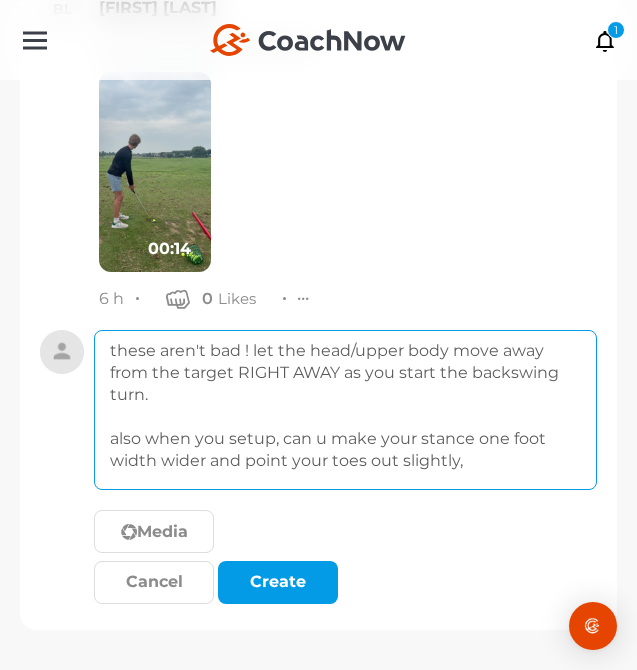 click on "these aren't bad ! let the head/upper body move away from the target RIGHT AWAY as you start the backswing turn.
also when you setup, can u make your stance one foot width wider and point your toes out slightly," at bounding box center [345, 410] 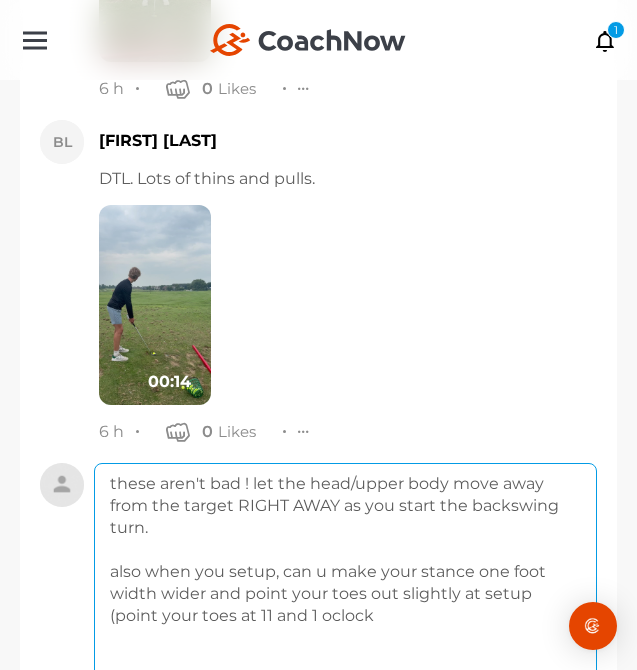 scroll, scrollTop: 11656, scrollLeft: 0, axis: vertical 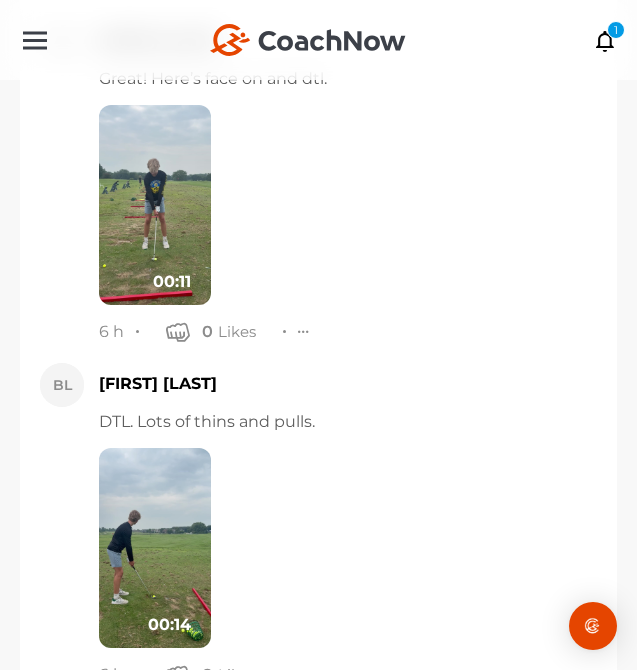 click at bounding box center [155, 548] 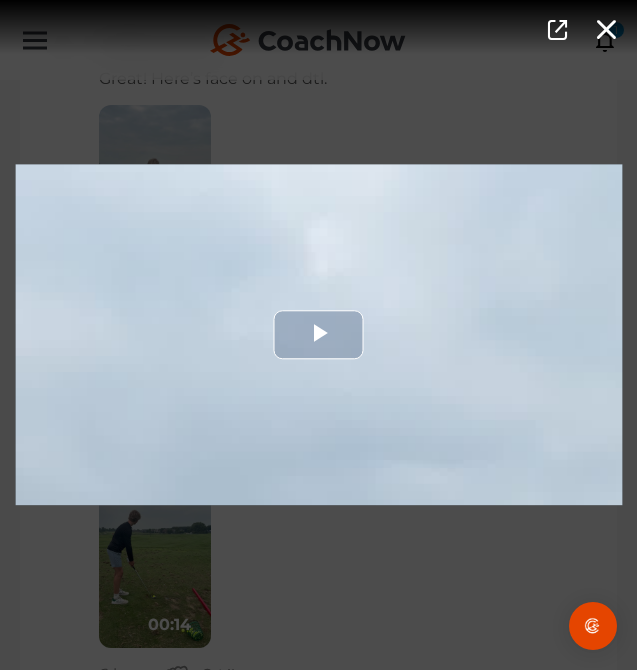 click at bounding box center [318, 334] 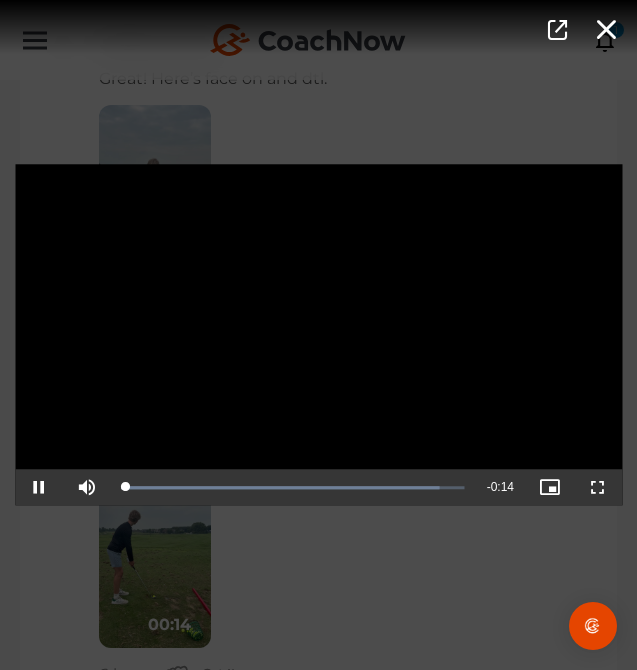click on "Video Player is loading. Play Video Pause Mute Current Time  0:00 / Duration  0:14 Loaded :  92.83% 0:07 0:00 Stream Type  LIVE Seek to live, currently playing live LIVE Remaining Time  - 0:14   Playback Rate 1x Chapters Chapters Descriptions descriptions off , selected Captions captions settings , opens captions settings dialog captions off , selected Audio Track Picture-in-Picture Fullscreen This is a modal window. Beginning of dialog window. Escape will cancel and close the window. Text Color White Black Red Green Blue Yellow Magenta Cyan Transparency Opaque Semi-Transparent Background Color Black White Red Green Blue Yellow Magenta Cyan Transparency Opaque Semi-Transparent Transparent Window Color Black White Red Green Blue Yellow Magenta Cyan Transparency Transparent Semi-Transparent Opaque Font Size 50% 75% 100% 125% 150% 175% 200% 300% 400% Text Edge Style None Raised Depressed Uniform Dropshadow Font Family Casual" at bounding box center [318, 335] 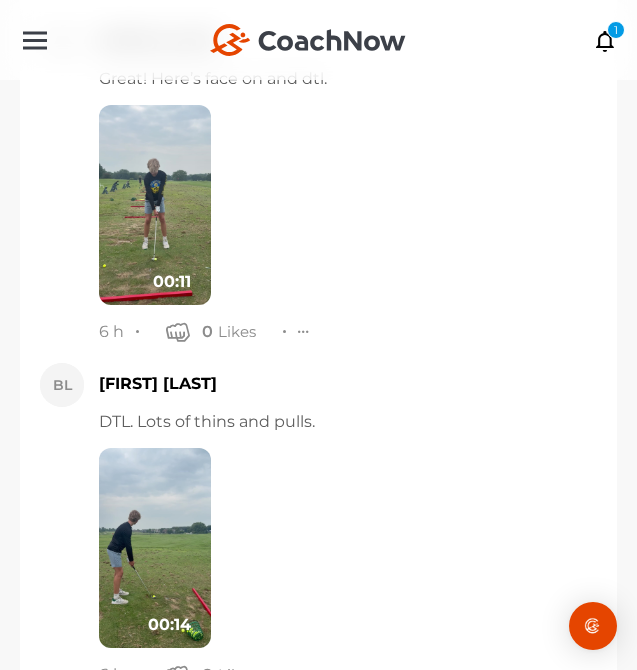 click at bounding box center [155, 205] 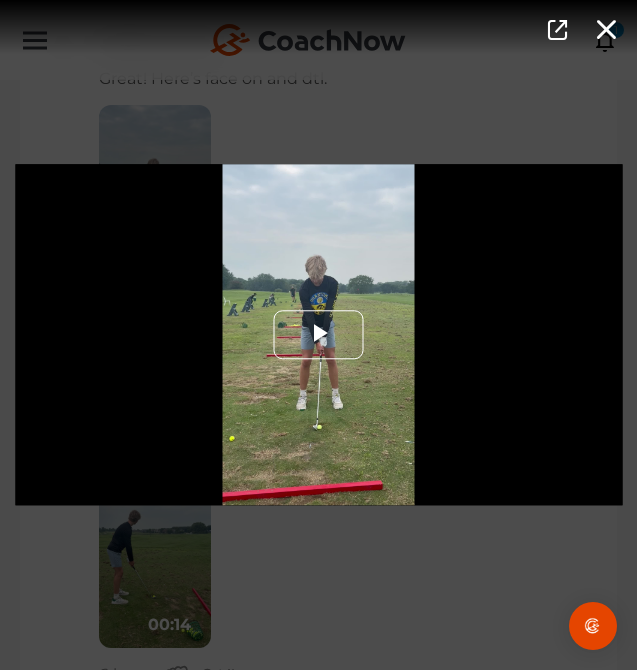 click at bounding box center [319, 335] 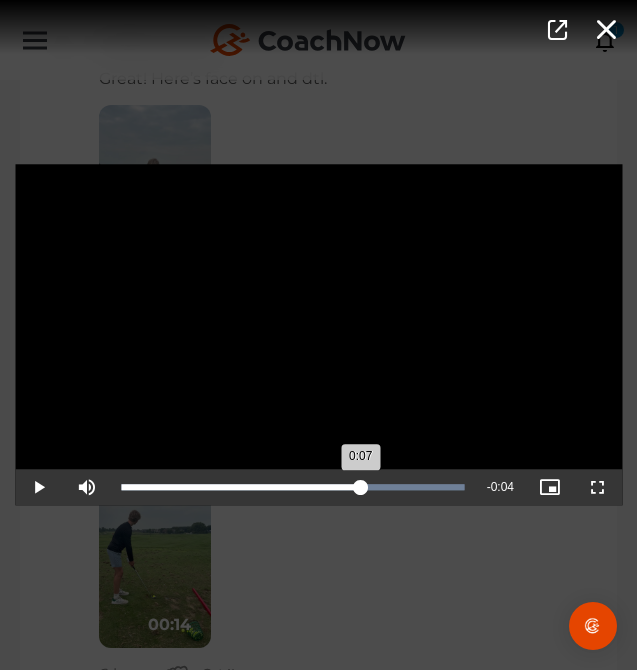 drag, startPoint x: 388, startPoint y: 492, endPoint x: 361, endPoint y: 489, distance: 27.166155 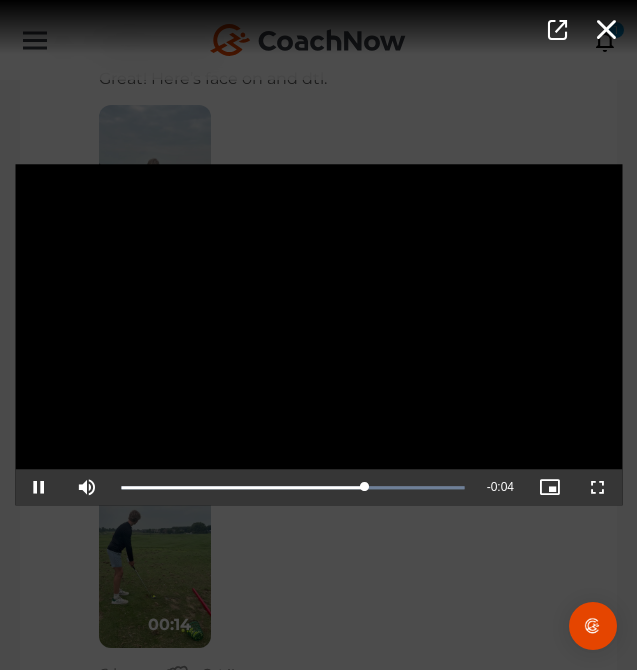 click on "Video Player is loading. Play Video Pause Mute Current Time  0:07 / Duration  0:11 Loaded :  100.00% 0:07 0:07 Stream Type  LIVE Seek to live, currently playing live LIVE Remaining Time  - 0:04   Playback Rate 1x Chapters Chapters Descriptions descriptions off , selected Captions captions settings , opens captions settings dialog captions off , selected Audio Track Picture-in-Picture Fullscreen This is a modal window. Beginning of dialog window. Escape will cancel and close the window. Text Color White Black Red Green Blue Yellow Magenta Cyan Transparency Opaque Semi-Transparent Background Color Black White Red Green Blue Yellow Magenta Cyan Transparency Opaque Semi-Transparent Transparent Window Color Black White Red Green Blue Yellow Magenta Cyan Transparency Transparent Semi-Transparent Opaque Font Size 50% 75% 100% 125% 150% 175% 200% 300% 400% Text Edge Style None Raised Depressed Uniform Dropshadow Font Family Casual" at bounding box center [318, 335] 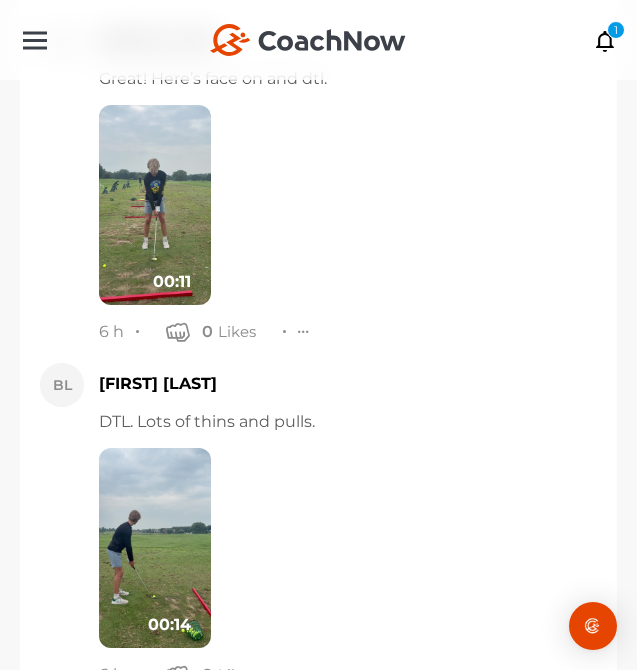 scroll, scrollTop: 12088, scrollLeft: 0, axis: vertical 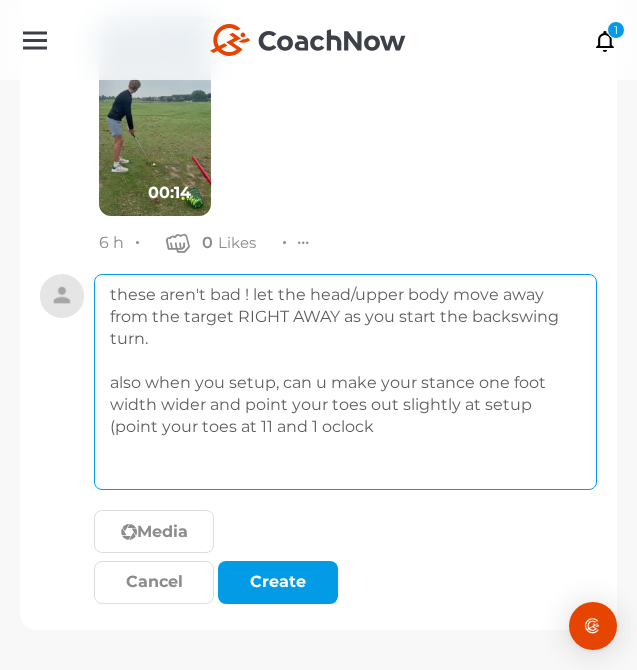 click on "these aren't bad ! let the head/upper body move away from the target RIGHT AWAY as you start the backswing turn.
also when you setup, can u make your stance one foot width wider and point your toes out slightly at setup (point your toes at 11 and 1 oclock" at bounding box center [345, 382] 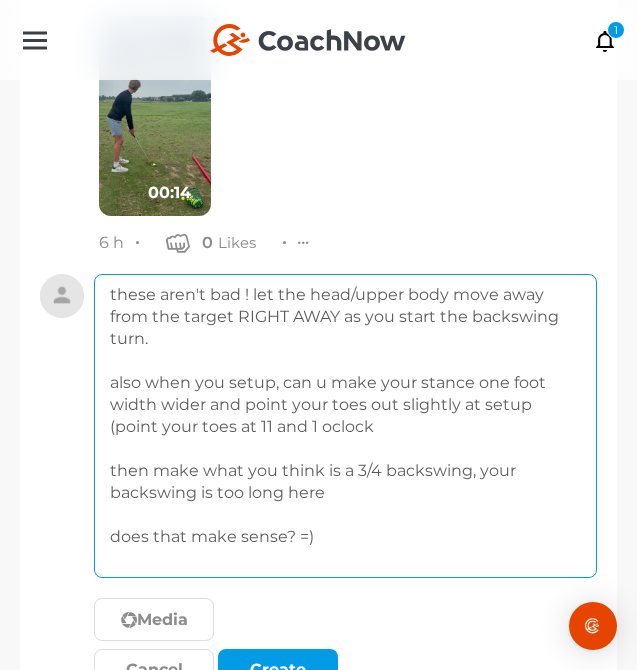 scroll, scrollTop: 12176, scrollLeft: 0, axis: vertical 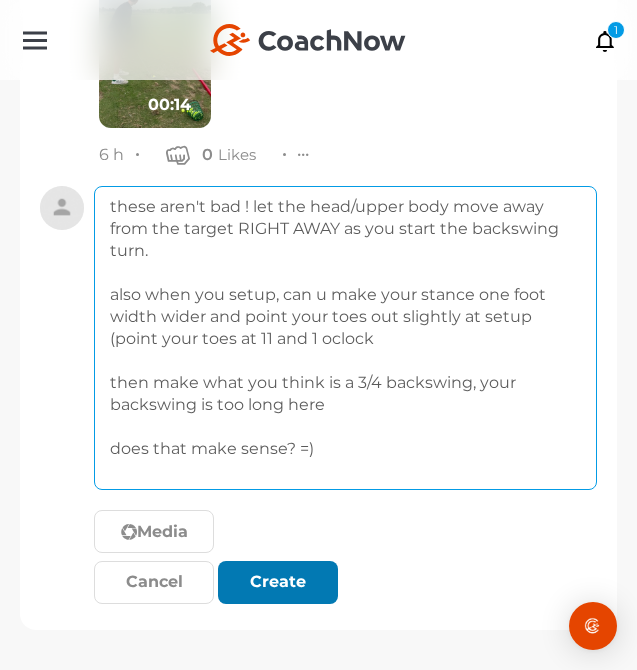 type on "these aren't bad ! let the head/upper body move away from the target RIGHT AWAY as you start the backswing turn.
also when you setup, can u make your stance one foot width wider and point your toes out slightly at setup (point your toes at 11 and 1 oclock
then make what you think is a 3/4 backswing, your backswing is too long here
does that make sense? =)" 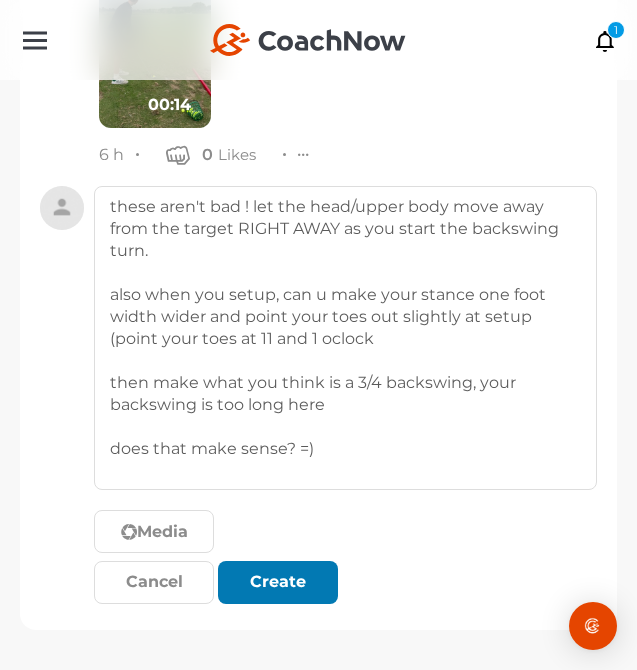click on "Create" at bounding box center (278, 582) 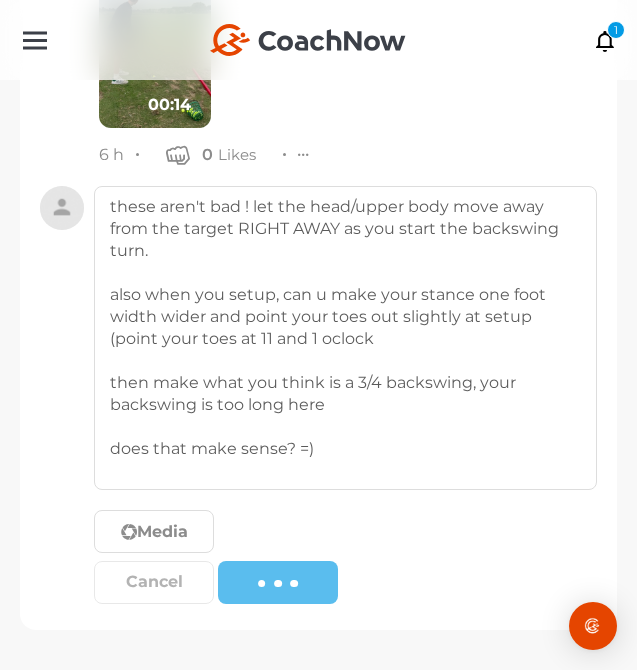 type 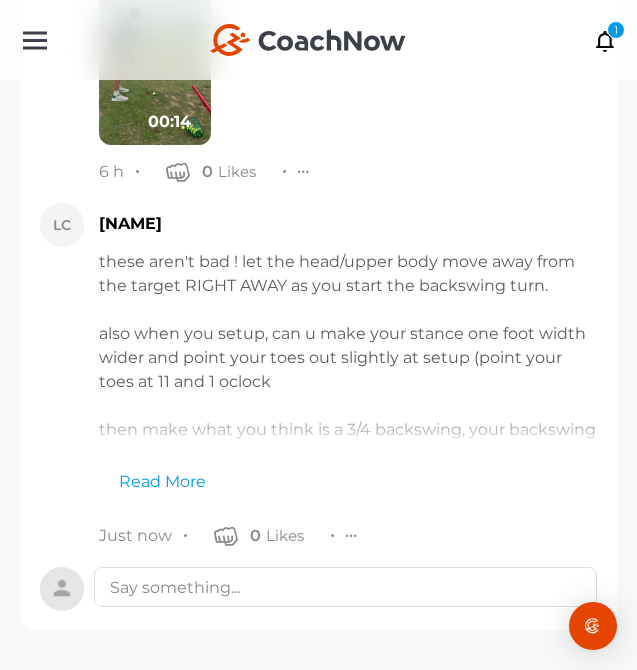 scroll, scrollTop: 12159, scrollLeft: 0, axis: vertical 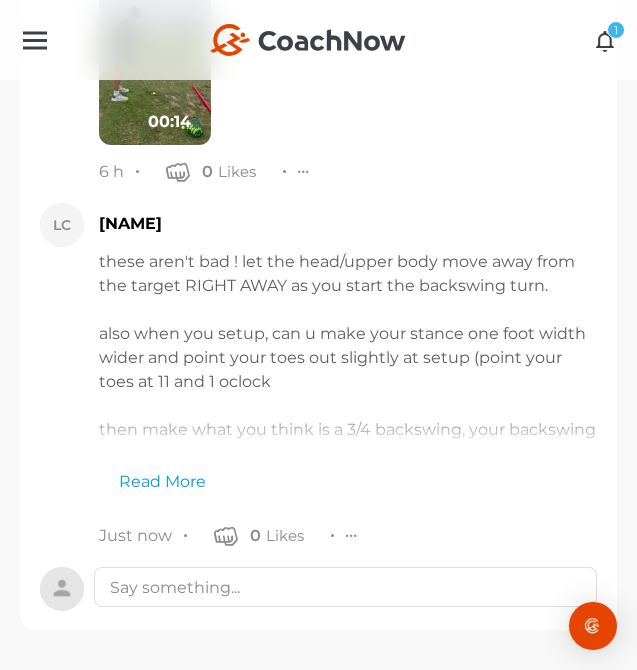 click at bounding box center (605, 40) 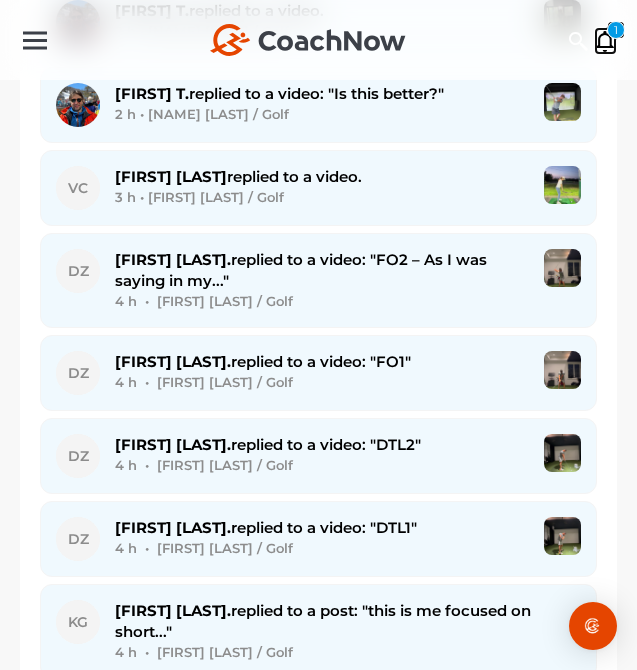 scroll, scrollTop: 1609, scrollLeft: 0, axis: vertical 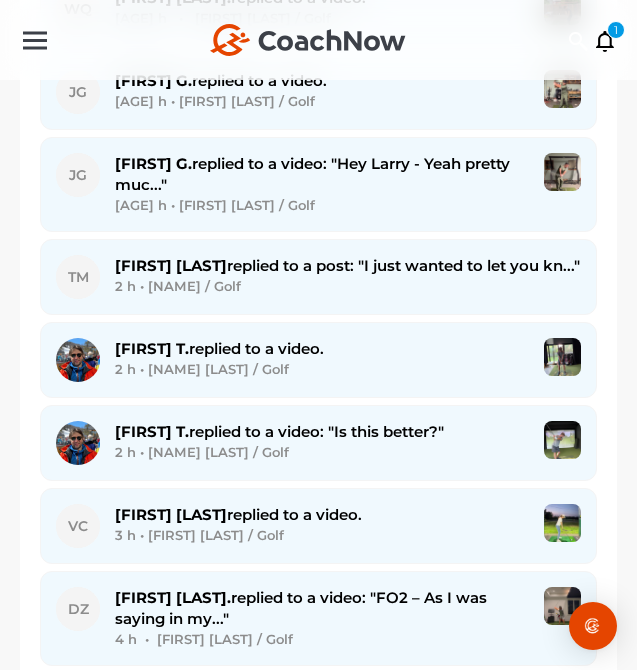 click on "[FIRST] [LAST]. replied to a video.
3 h  •  [FIRST] [LAST] / Golf" at bounding box center [322, 526] 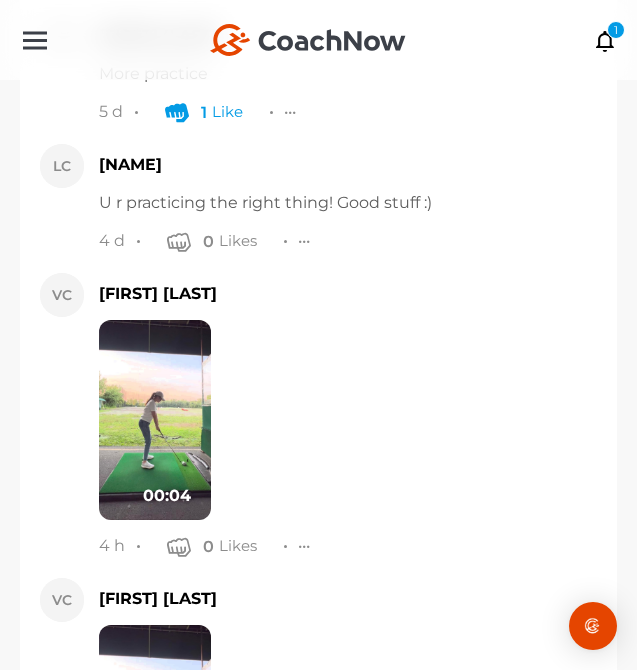 scroll, scrollTop: 1533, scrollLeft: 0, axis: vertical 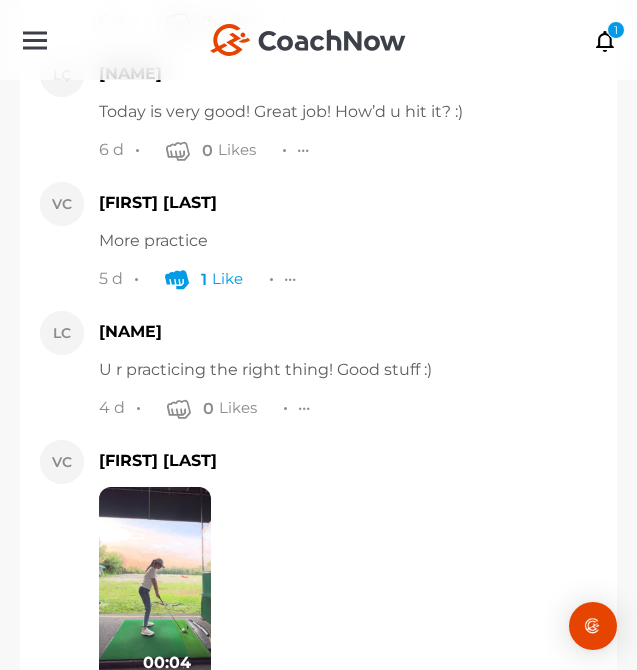 click at bounding box center [155, 587] 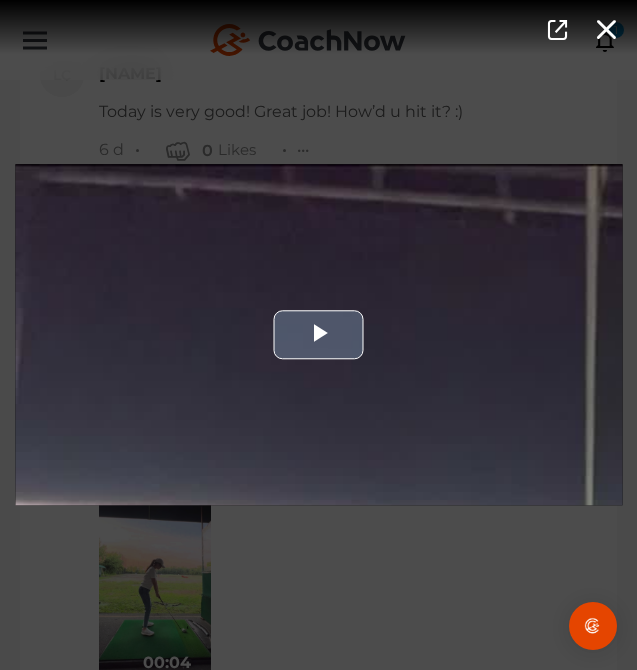 click at bounding box center [318, 334] 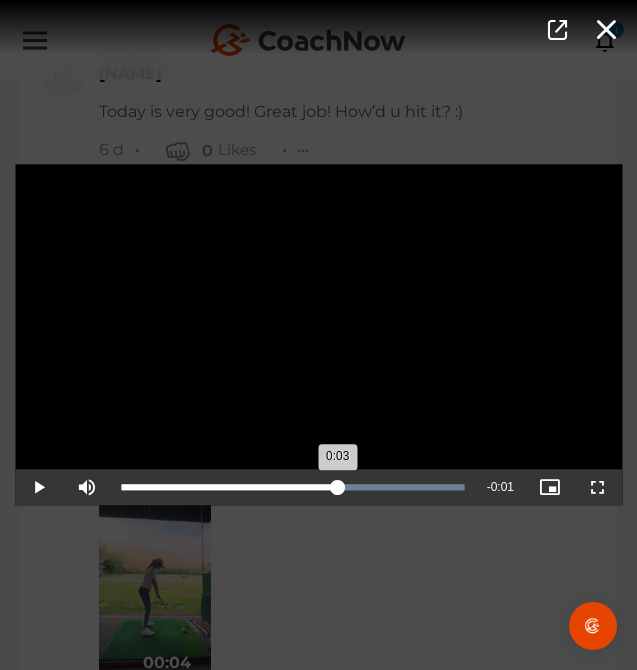 drag, startPoint x: 300, startPoint y: 487, endPoint x: 338, endPoint y: 493, distance: 38.470768 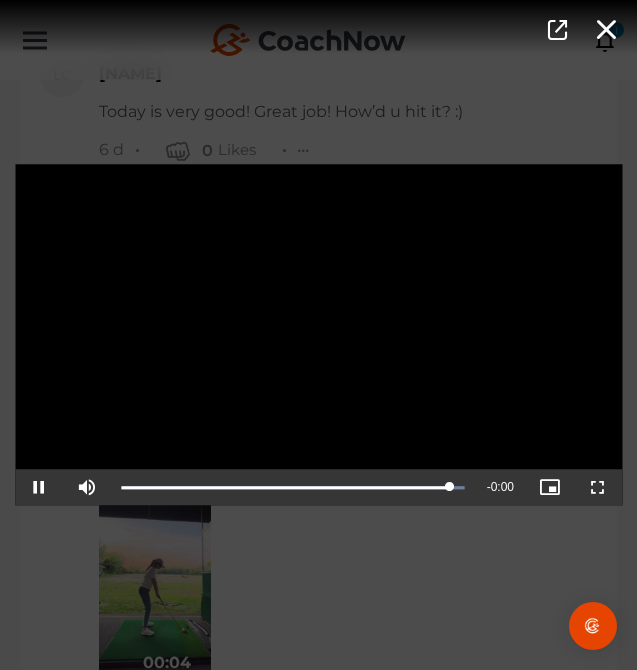 click on "Video Player is loading. Play Video Pause Mute Current Time  0:04 / Duration  0:04 Loaded :  100.00% 0:03 0:04 Stream Type  LIVE Seek to live, currently playing live LIVE Remaining Time  - 0:00   Playback Rate 1x Chapters Chapters Descriptions descriptions off , selected Captions captions settings , opens captions settings dialog captions off , selected Audio Track Picture-in-Picture Fullscreen This is a modal window. Beginning of dialog window. Escape will cancel and close the window. Text Color White Black Red Green Blue Yellow Magenta Cyan Transparency Opaque Semi-Transparent Background Color Black White Red Green Blue Yellow Magenta Cyan Transparency Opaque Semi-Transparent Transparent Window Color Black White Red Green Blue Yellow Magenta Cyan Transparency Transparent Semi-Transparent Opaque Font Size 50% 75% 100% 125% 150% 175% 200% 300% 400% Text Edge Style None Raised Depressed Uniform Dropshadow Font Family Casual" at bounding box center (318, 335) 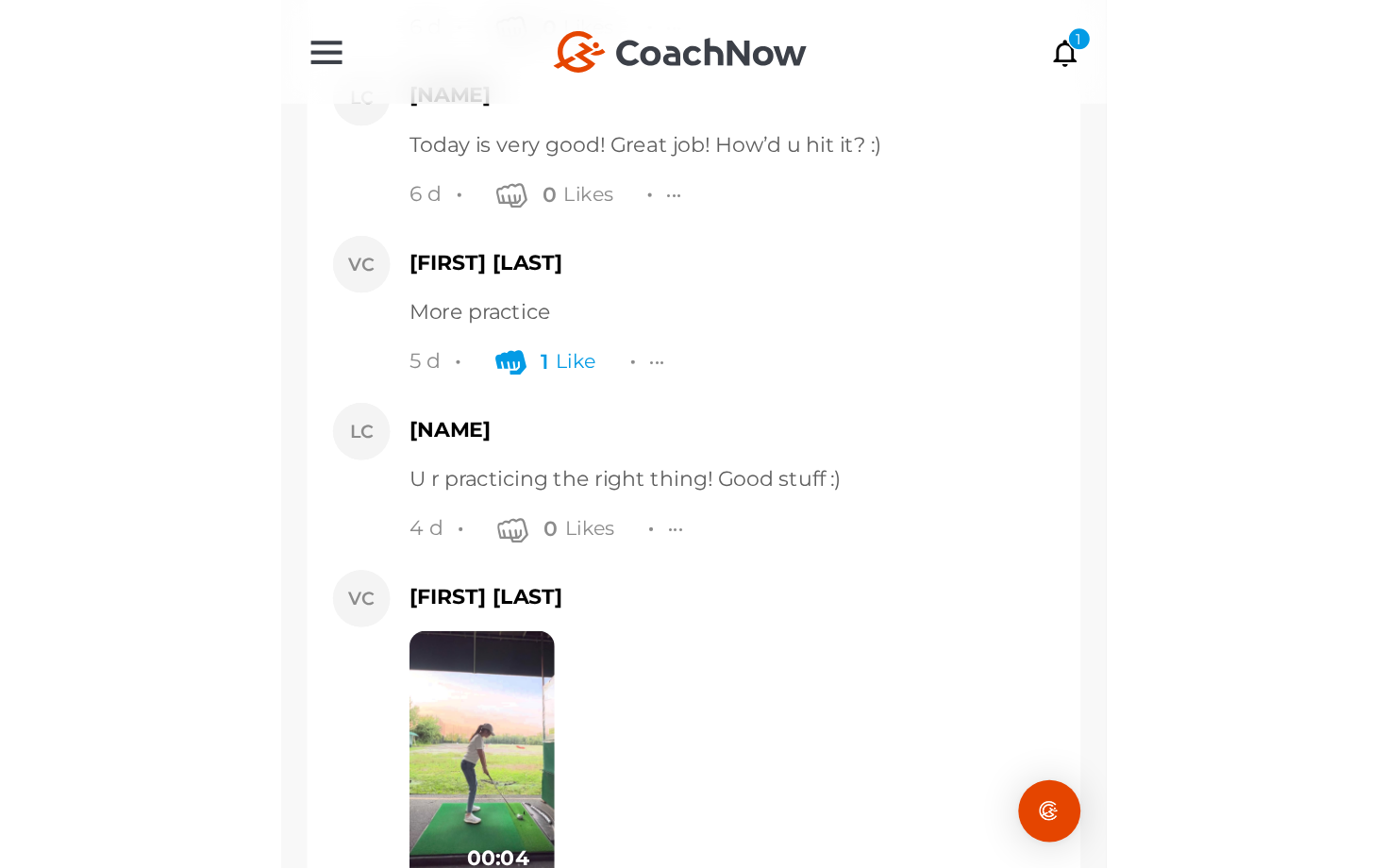 scroll, scrollTop: 2152, scrollLeft: 0, axis: vertical 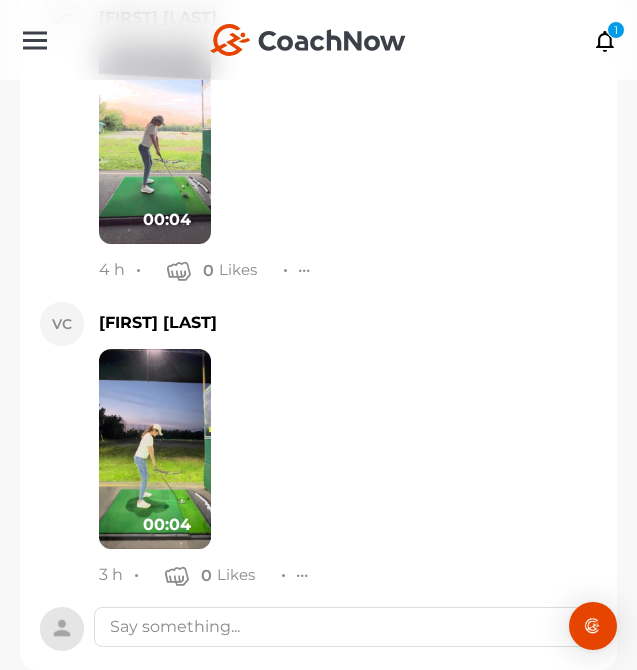 click at bounding box center [155, 449] 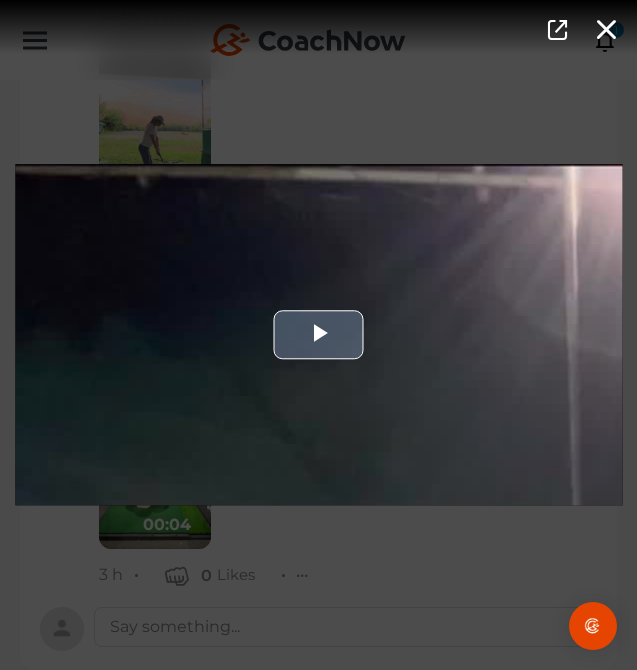 click at bounding box center (318, 334) 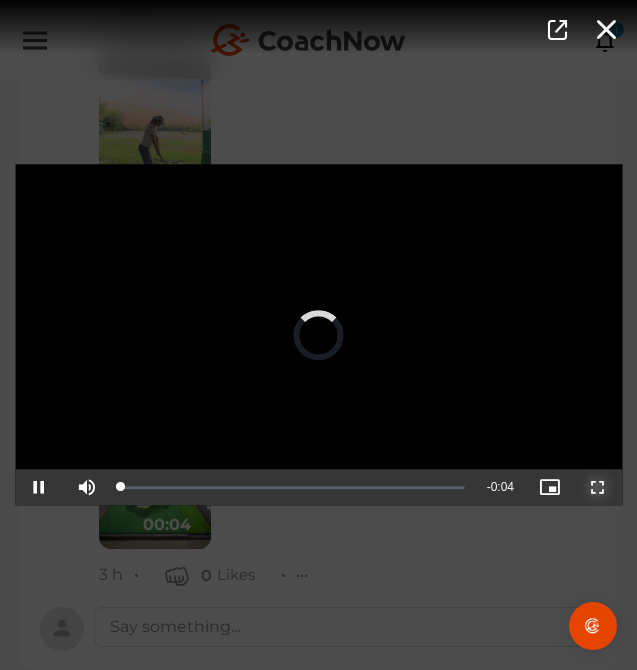 click at bounding box center [598, 488] 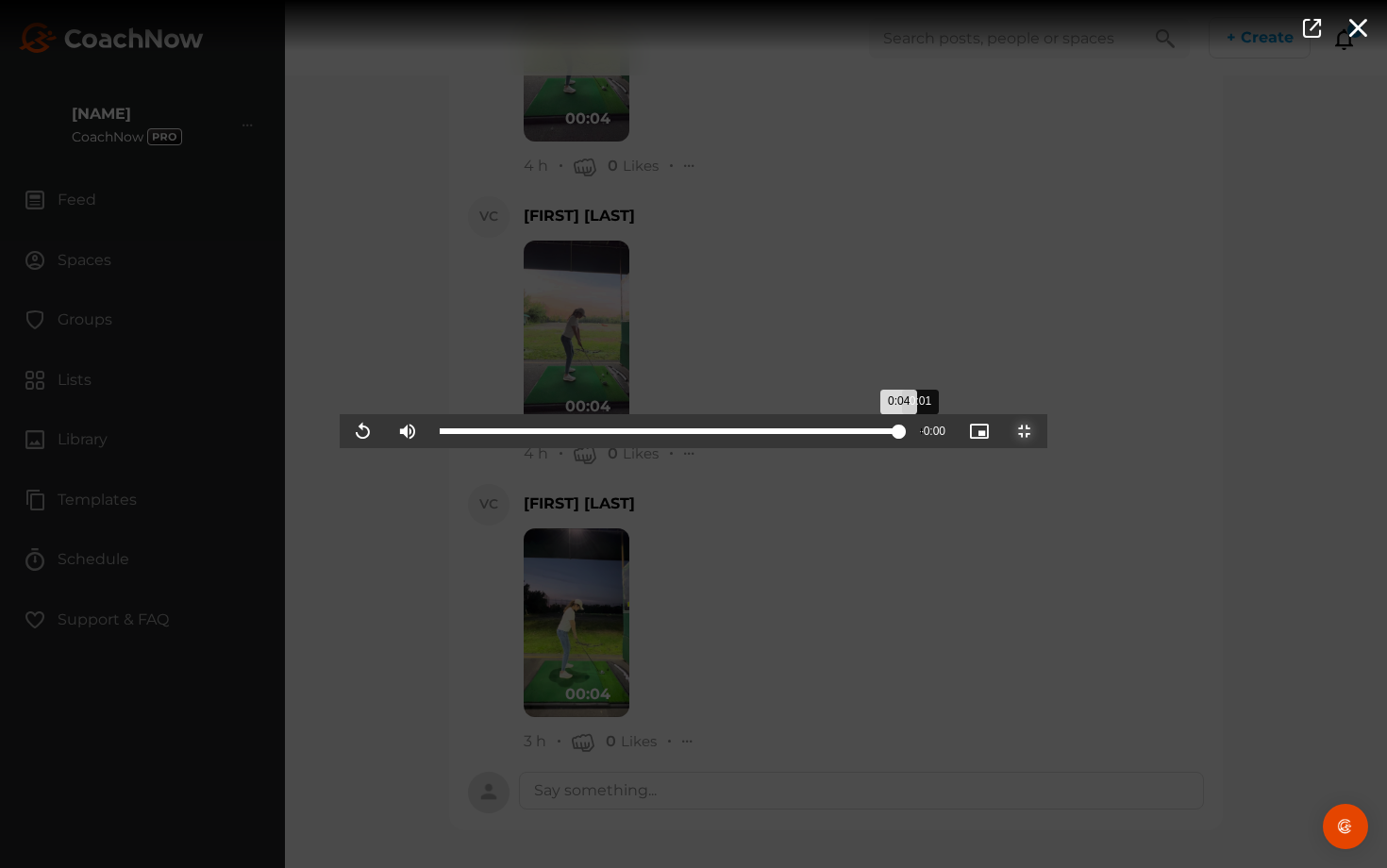 type 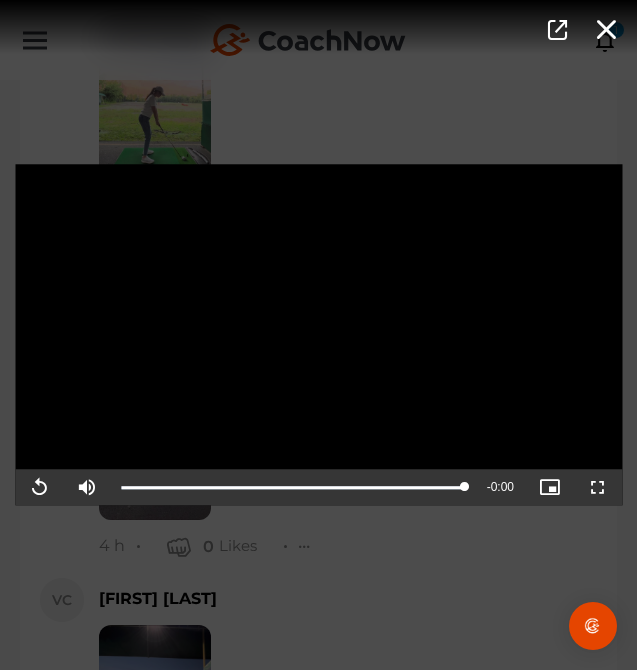 click on "Video Player is loading. Play Video Replay Mute Current Time  0:04 / Duration  0:04 Loaded :  100.00% 0:01 0:04 Stream Type  LIVE Seek to live, currently playing live LIVE Remaining Time  - 0:00   Playback Rate 1x Chapters Chapters Descriptions descriptions off , selected Captions captions settings , opens captions settings dialog captions off , selected Audio Track Picture-in-Picture Non-Fullscreen This is a modal window. Beginning of dialog window. Escape will cancel and close the window. Text Color White Black Red Green Blue Yellow Magenta Cyan Transparency Opaque Semi-Transparent Background Color Black White Red Green Blue Yellow Magenta Cyan Transparency Opaque Semi-Transparent Transparent Window Color Black White Red Green Blue Yellow Magenta Cyan Transparency Transparent Semi-Transparent Opaque Font Size 50% 75% 100% 125% 150% 175% 200% 300% 400% Text Edge Style None Raised Depressed Uniform Dropshadow Font Family" at bounding box center [318, 335] 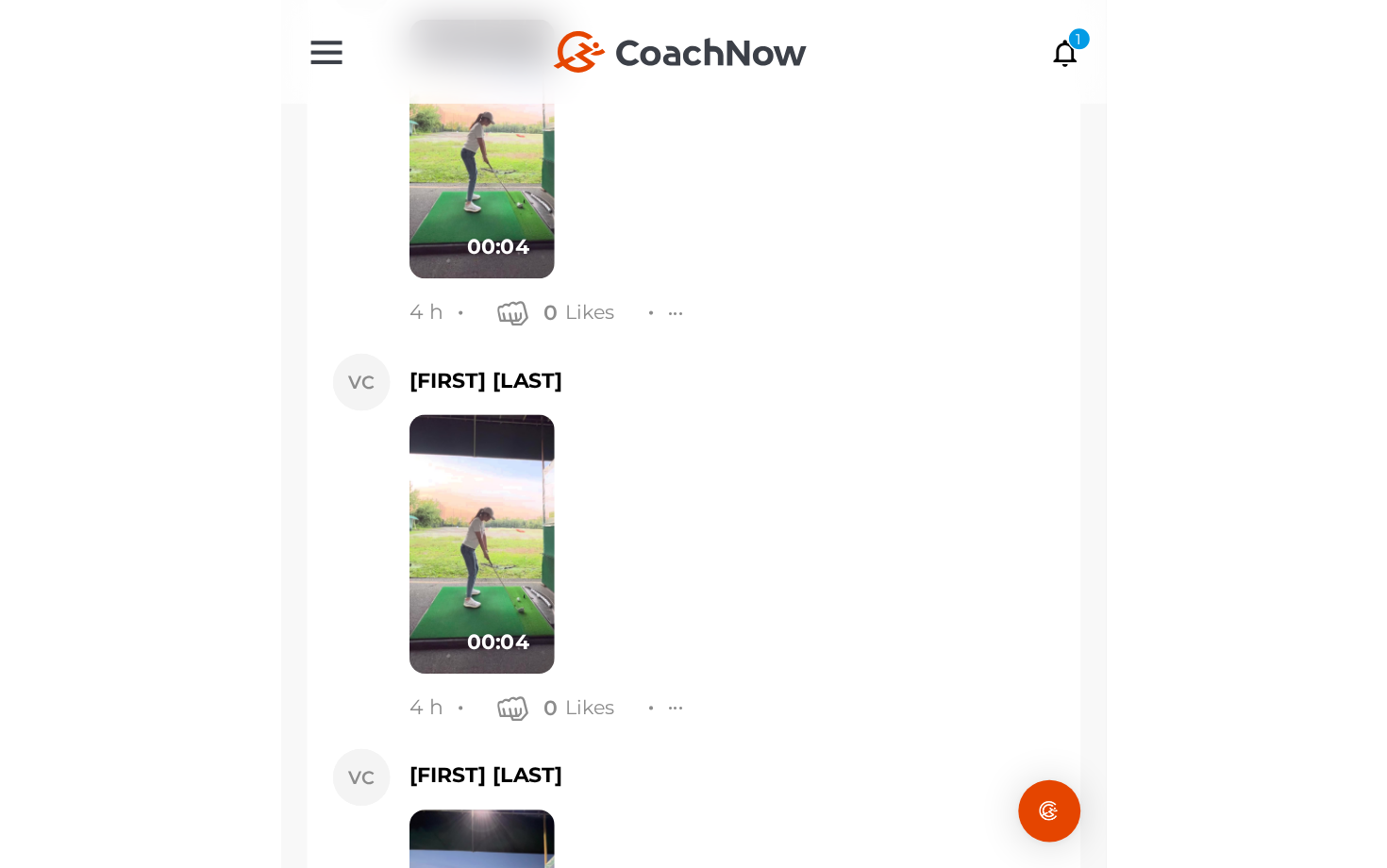 scroll, scrollTop: 2190, scrollLeft: 0, axis: vertical 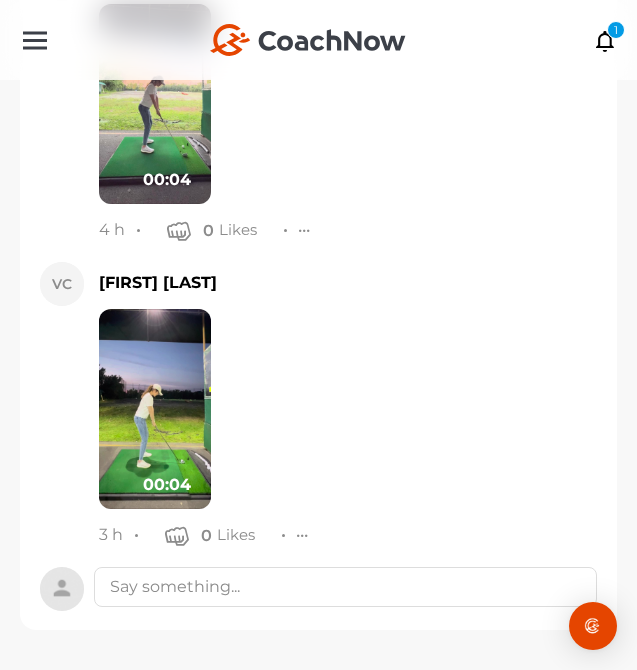 click at bounding box center [155, 104] 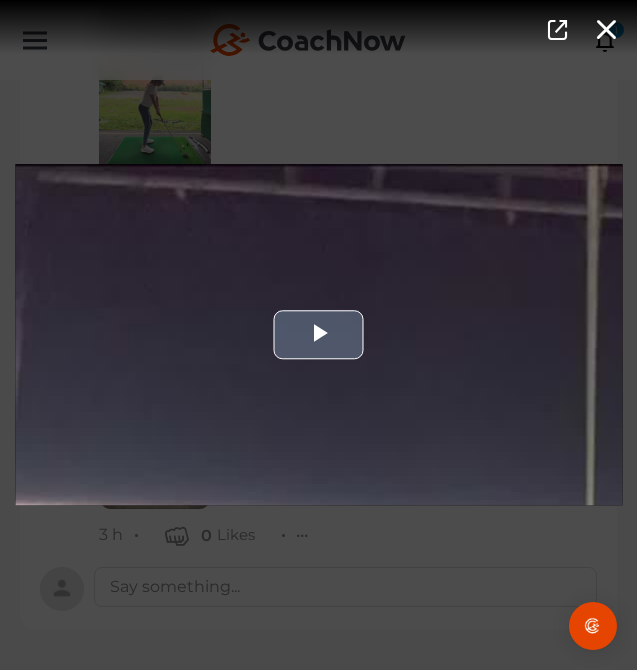 click at bounding box center [318, 334] 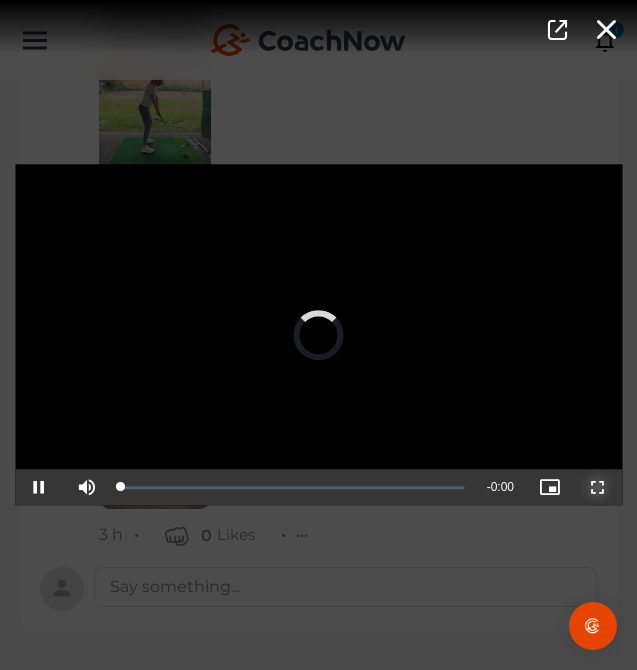 click at bounding box center [598, 488] 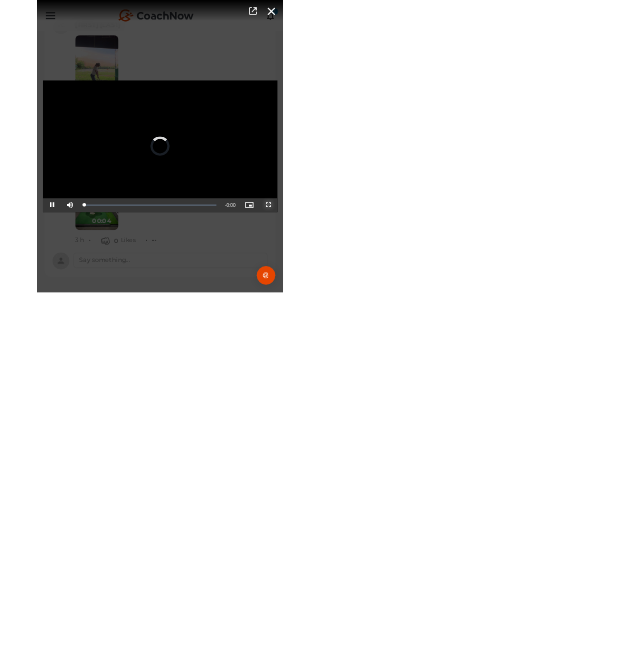 scroll, scrollTop: 2005, scrollLeft: 0, axis: vertical 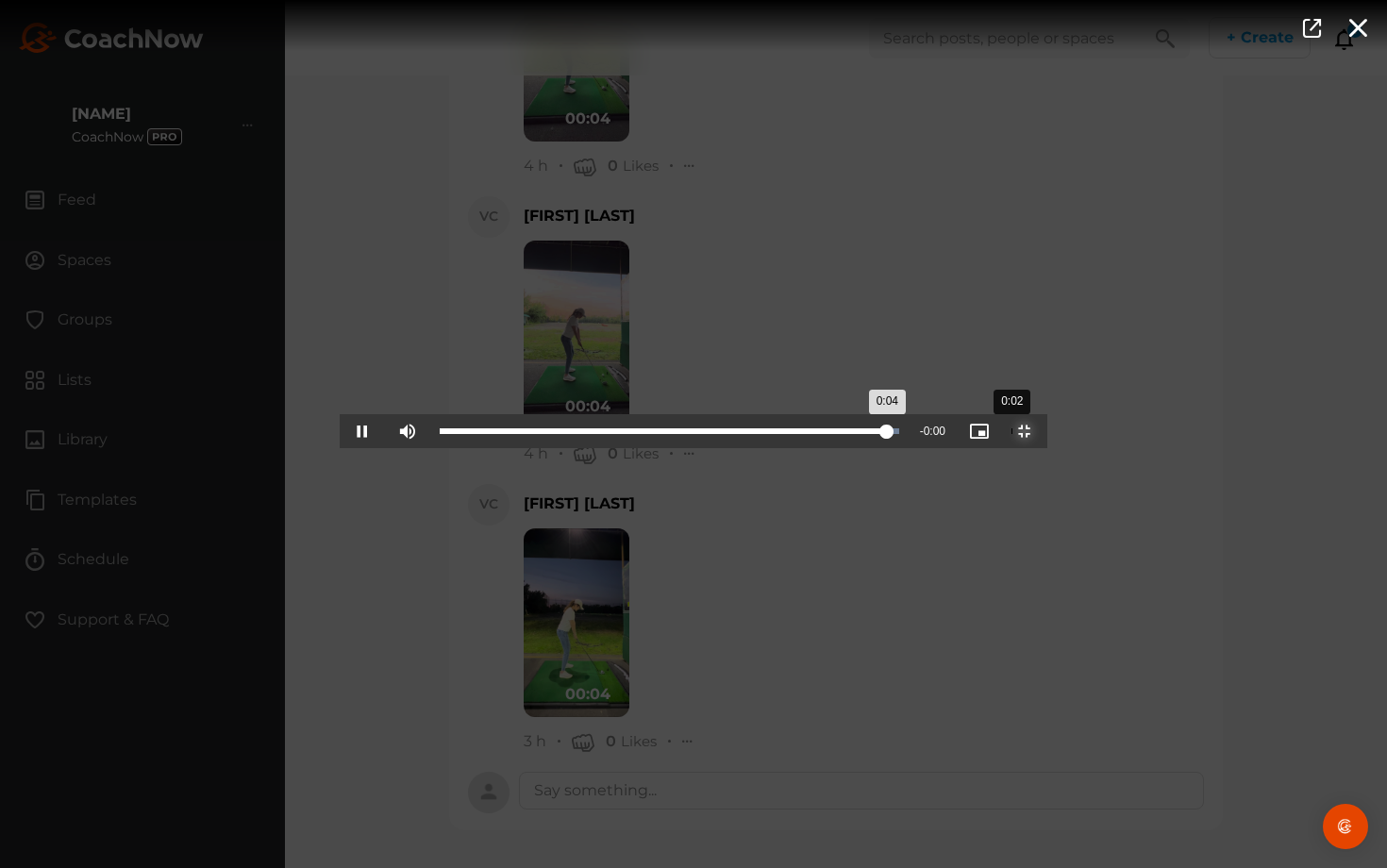 type 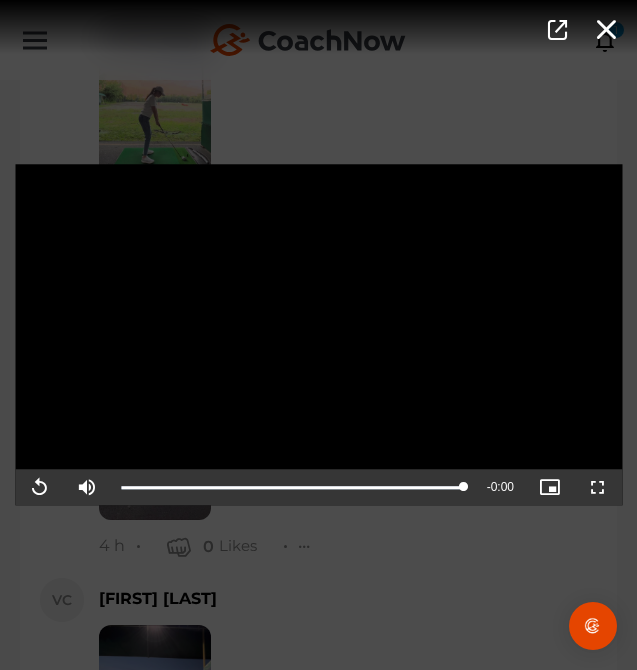 click on "Video Player is loading. Play Video Replay Mute Current Time  0:04 / Duration  0:04 Loaded : 100.00% 0:02 0:04 Stream Type  LIVE Seek to live, currently playing live LIVE Remaining Time  - 0:00   Playback Rate 1x Chapters Chapters Descriptions descriptions off , selected Captions captions settings , opens captions settings dialog captions off , selected Audio Track Picture-in-Picture Non-Fullscreen This is a modal window. Beginning of dialog window. Escape will cancel and close the window. Text Color White Black Red Green Blue Yellow Magenta Cyan Transparency Opaque Semi-Transparent Background Color Black White Red Green Blue Yellow Magenta Cyan Transparency Opaque Semi-Transparent Transparent Window Color Black White Red Green Blue Yellow Magenta Cyan Transparency Transparent Semi-Transparent Opaque Font Size 50% 75% 100% 125% 150% 175% 200% 300% 400% Text Edge Style None Raised Depressed Uniform Dropshadow Font Family" at bounding box center [318, 335] 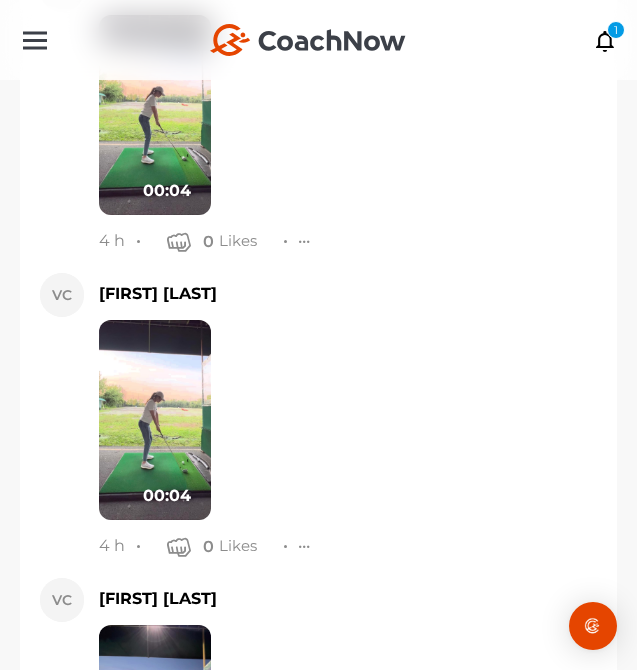 scroll, scrollTop: 2321, scrollLeft: 0, axis: vertical 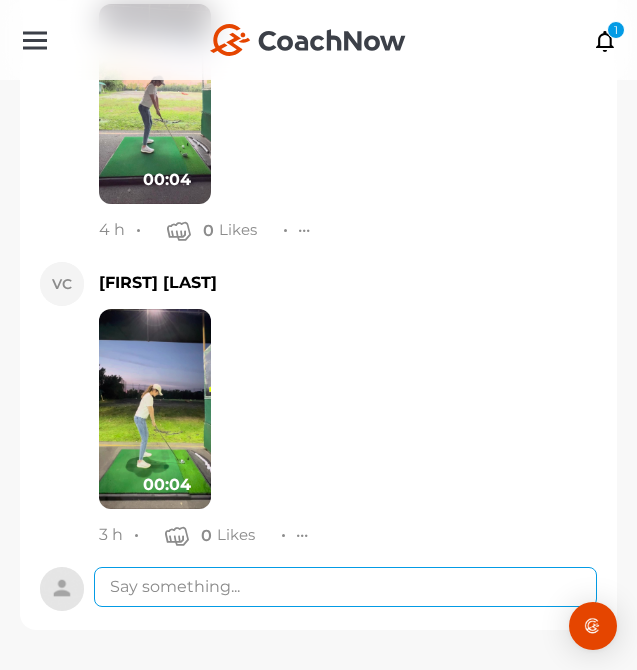 click at bounding box center [345, 587] 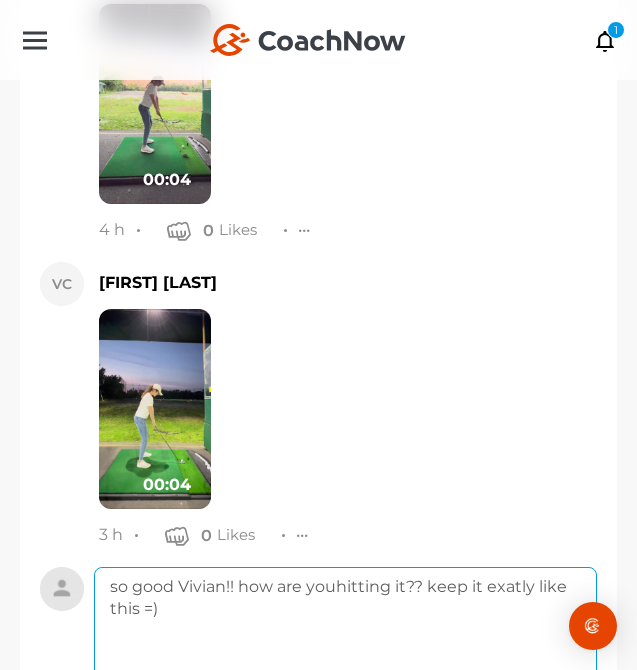 click on "so good Vivian!! how are youhitting it?? keep it exatly like this =)" at bounding box center (345, 647) 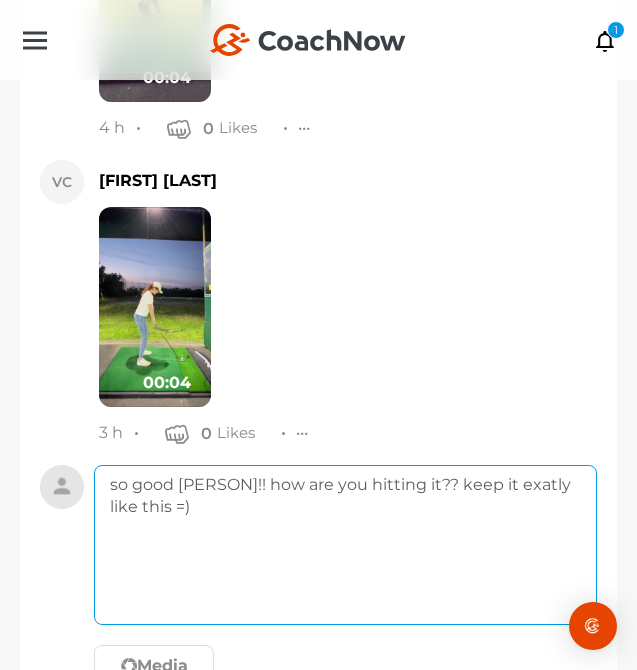 scroll, scrollTop: 2508, scrollLeft: 0, axis: vertical 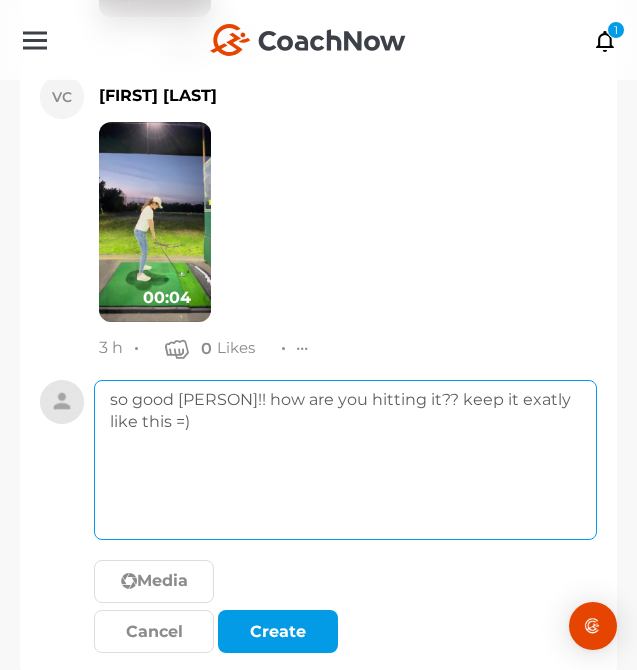 click on "so good [PERSON]!! how are you hitting it?? keep it exatly like this =)" at bounding box center [345, 460] 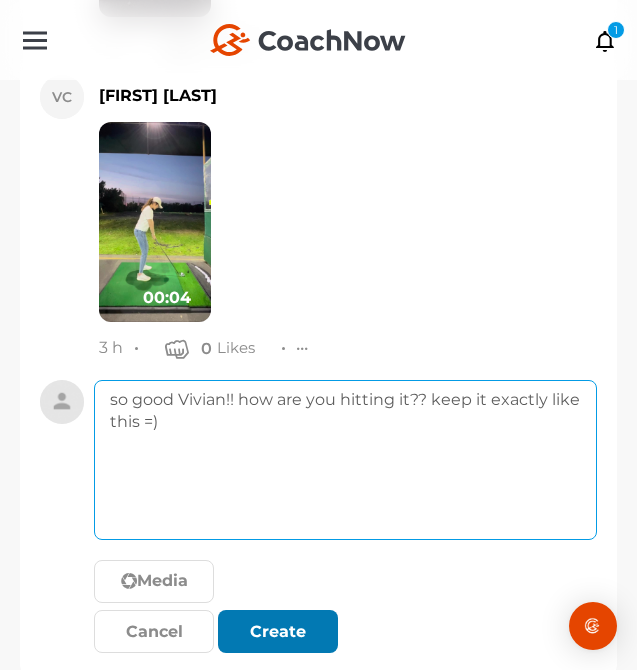 type on "so good Vivian!! how are you hitting it?? keep it exactly like this =)" 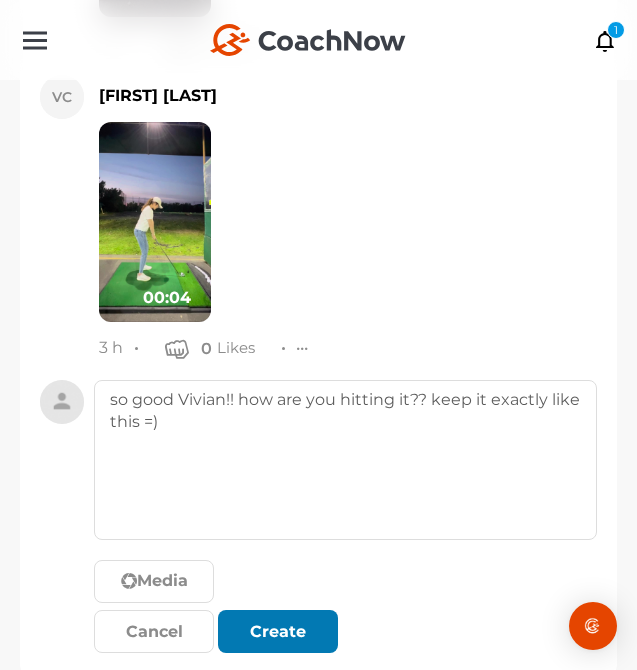 click on "Create" at bounding box center [278, 631] 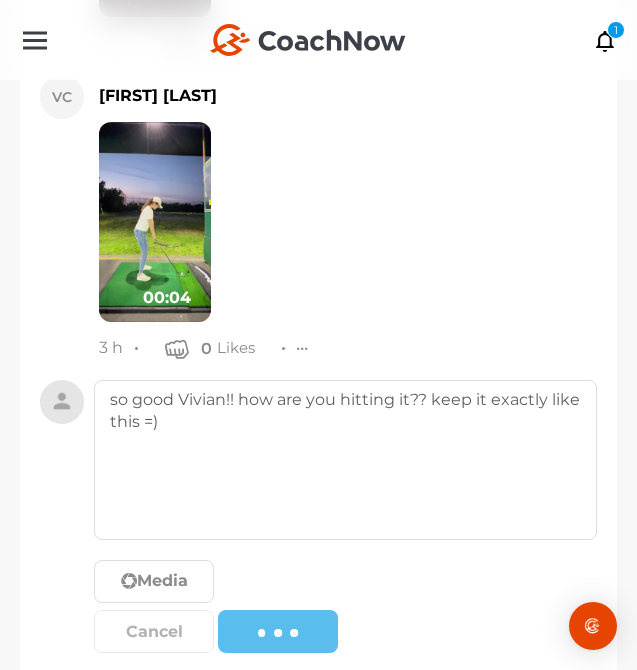 type 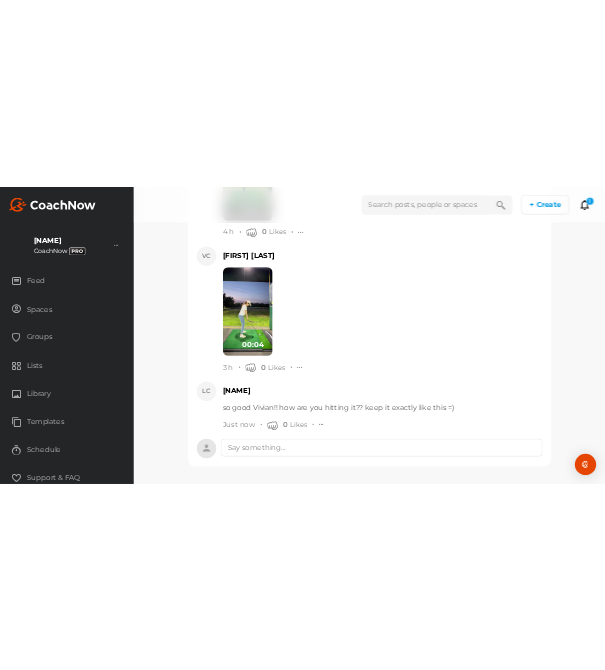 scroll, scrollTop: 2384, scrollLeft: 0, axis: vertical 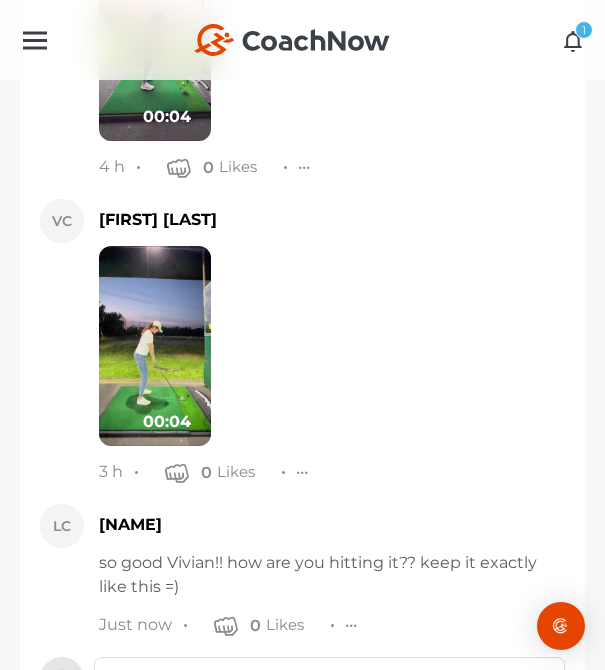click at bounding box center (573, 40) 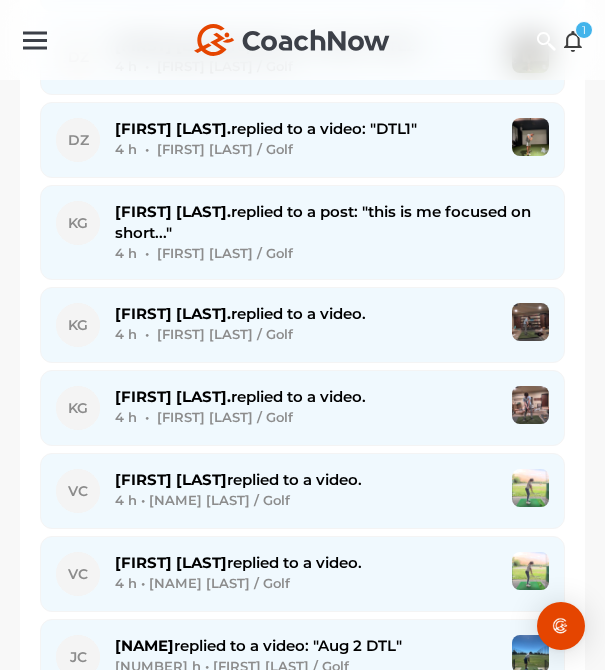 scroll, scrollTop: 0, scrollLeft: 0, axis: both 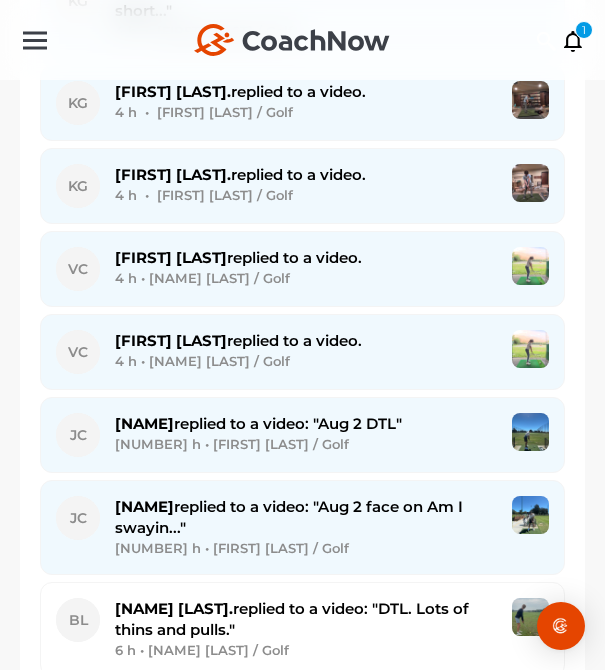 click on "[NUMBER] h • [FIRST] [LAST] / Golf" at bounding box center [306, 444] 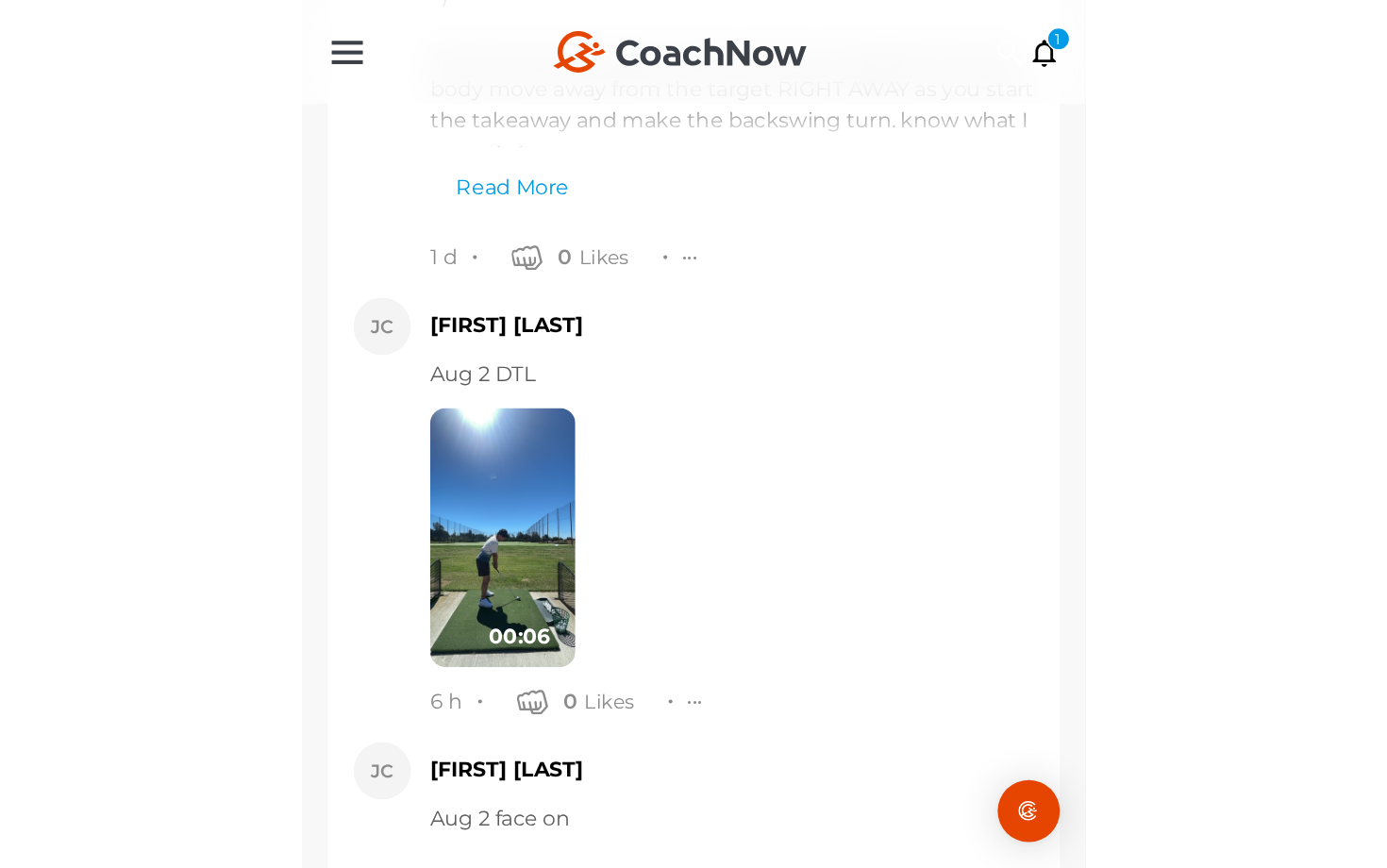 scroll, scrollTop: 3562, scrollLeft: 0, axis: vertical 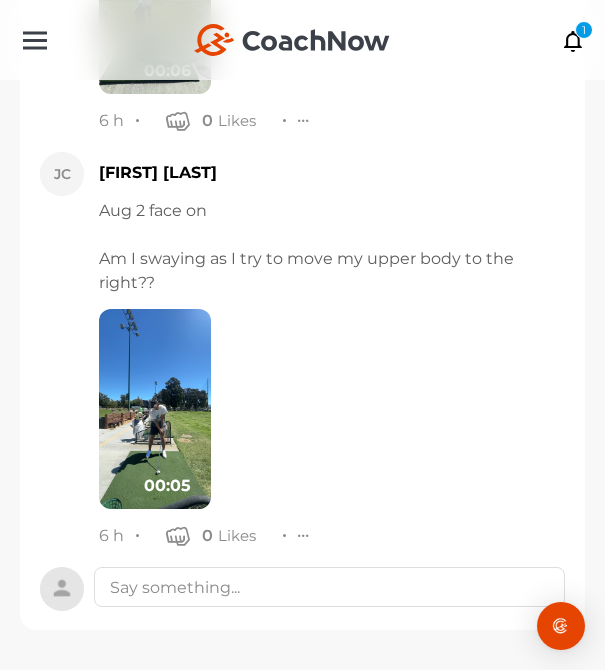 click at bounding box center (155, 409) 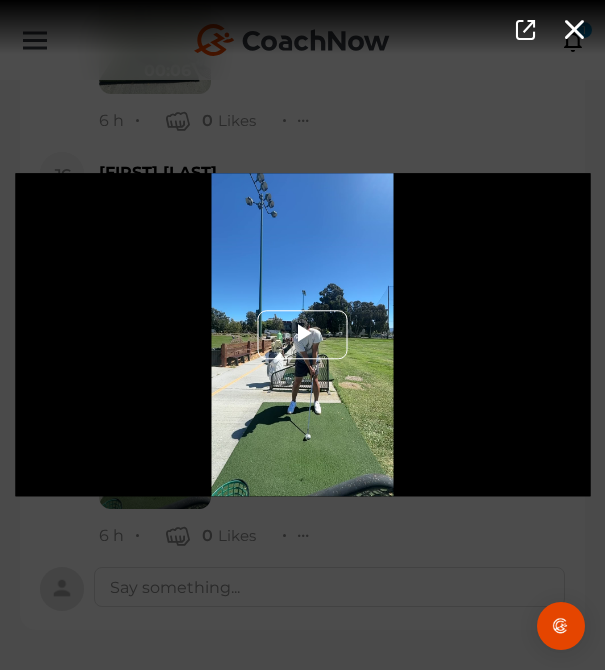 click at bounding box center [303, 335] 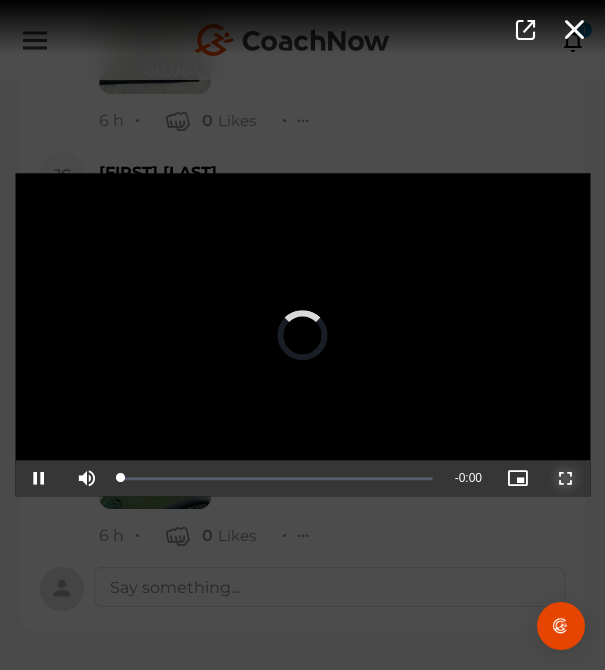 click at bounding box center [566, 479] 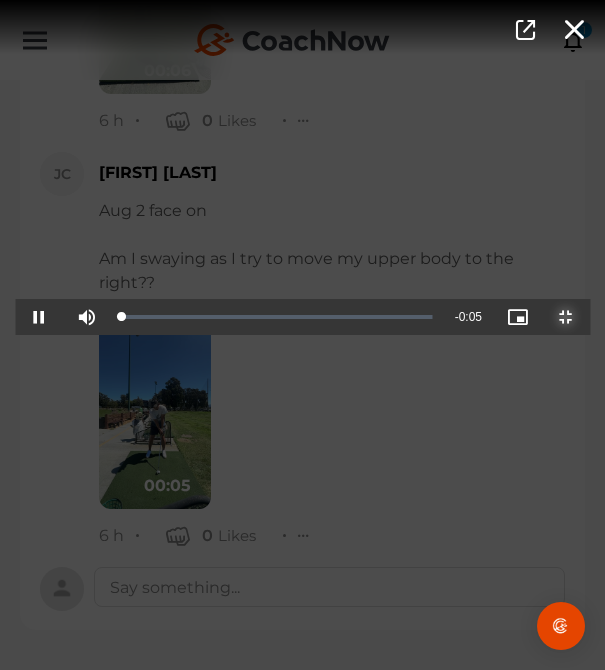 scroll, scrollTop: 3365, scrollLeft: 0, axis: vertical 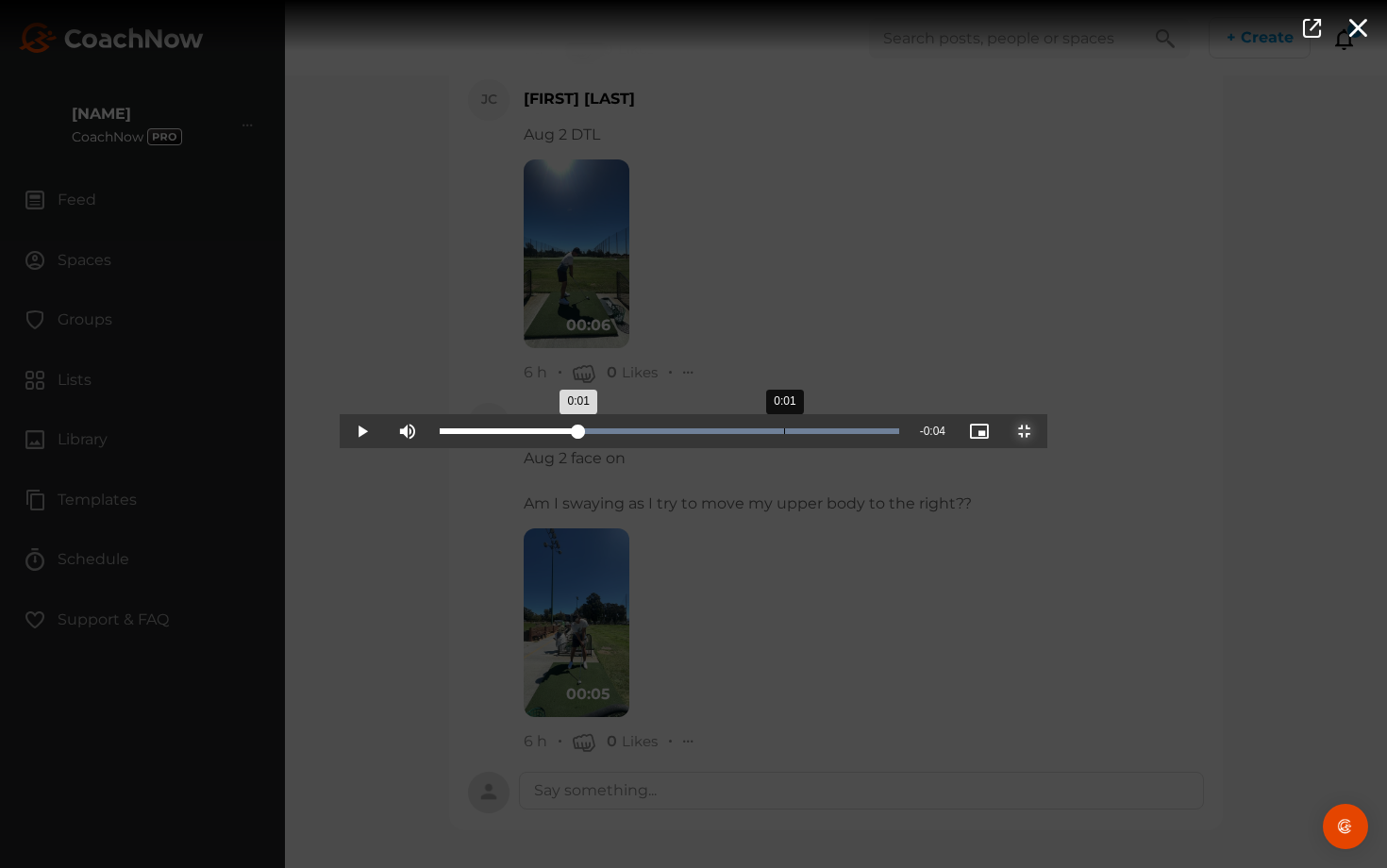drag, startPoint x: 426, startPoint y: 861, endPoint x: 444, endPoint y: 867, distance: 18.973666 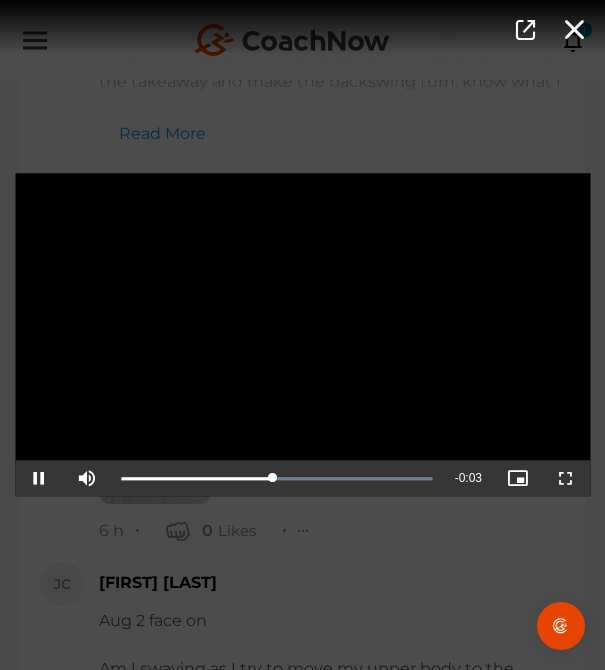 click on "Video Player is loading. Play Video Pause Mute Current Time  0:02 / Duration  0:05 Loaded :  100.00% 0:01 0:02 Stream Type  LIVE Seek to live, currently playing live LIVE Remaining Time  - 0:03   Playback Rate 1x Chapters Chapters Descriptions descriptions off , selected Captions captions settings , opens captions settings dialog captions off , selected Audio Track Picture-in-Picture Non-Fullscreen This is a modal window. Beginning of dialog window. Escape will cancel and close the window. Text Color White Black Red Green Blue Yellow Magenta Cyan Transparency Opaque Semi-Transparent Background Color Black White Red Green Blue Yellow Magenta Cyan Transparency Opaque Semi-Transparent Transparent Window Color Black White Red Green Blue Yellow Magenta Cyan Transparency Transparent Semi-Transparent Opaque Font Size 50% 75% 100% 125% 150% 175% 200% 300% 400% Text Edge Style None Raised Depressed Uniform Dropshadow Font Family" at bounding box center [302, 335] 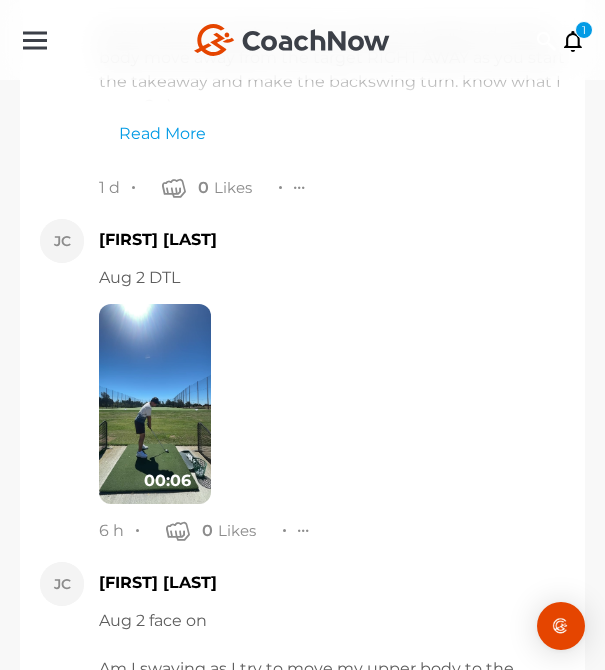 scroll, scrollTop: 3775, scrollLeft: 0, axis: vertical 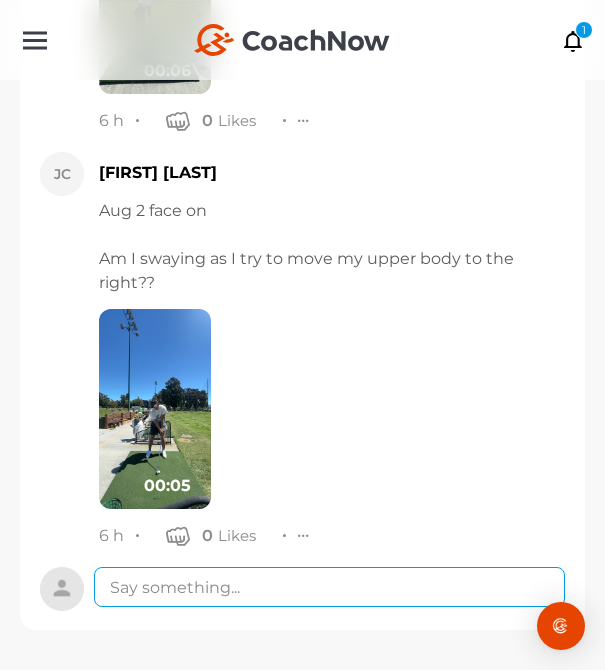 click at bounding box center [329, 587] 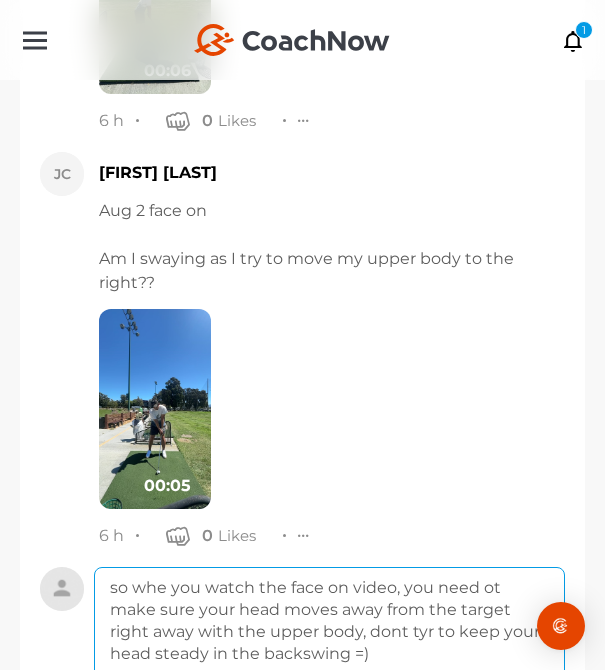 click on "so whe you watch the face on video, you need ot make sure your head moves away from the target right away with the upper body, dont tyr to keep your head steady in the backswing =)" at bounding box center (329, 647) 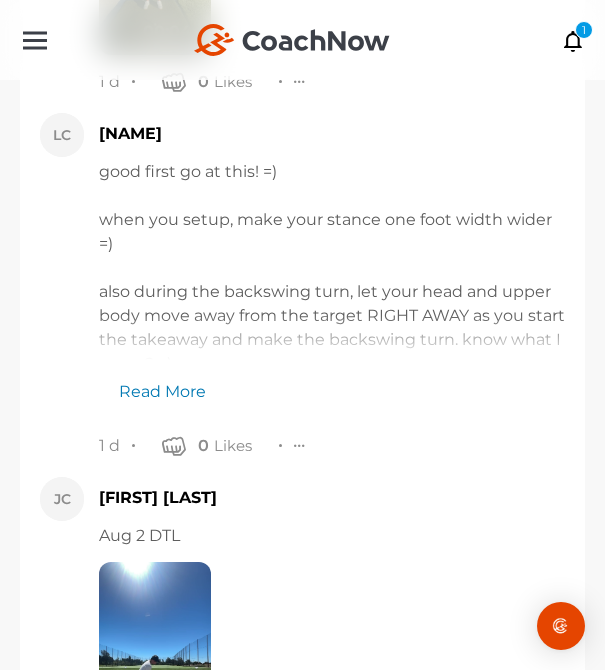 scroll, scrollTop: 3947, scrollLeft: 0, axis: vertical 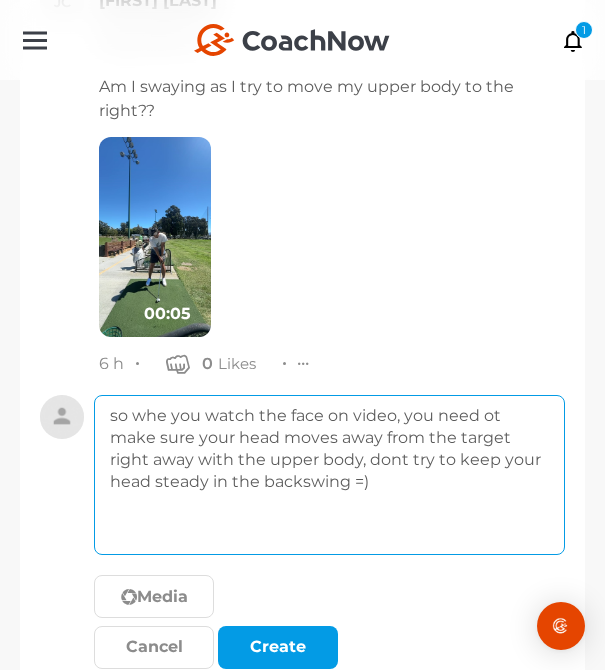 click on "so whe you watch the face on video, you need ot make sure your head moves away from the target right away with the upper body, dont try to keep your head steady in the backswing =)" at bounding box center [329, 475] 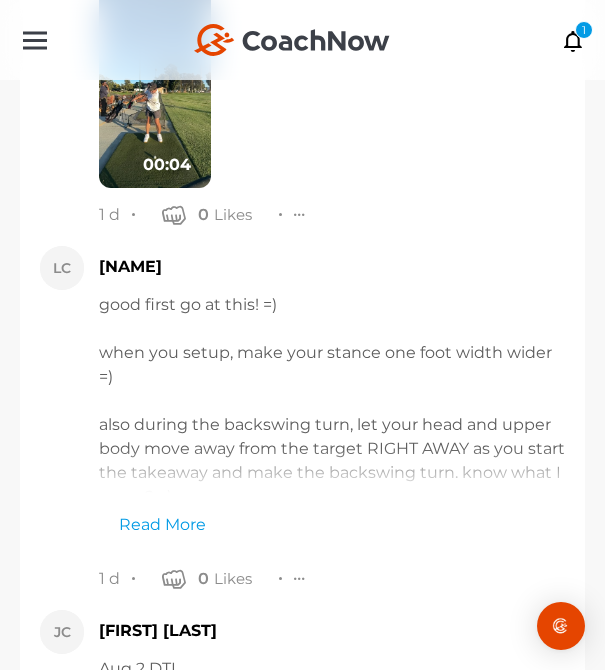 scroll, scrollTop: 3912, scrollLeft: 0, axis: vertical 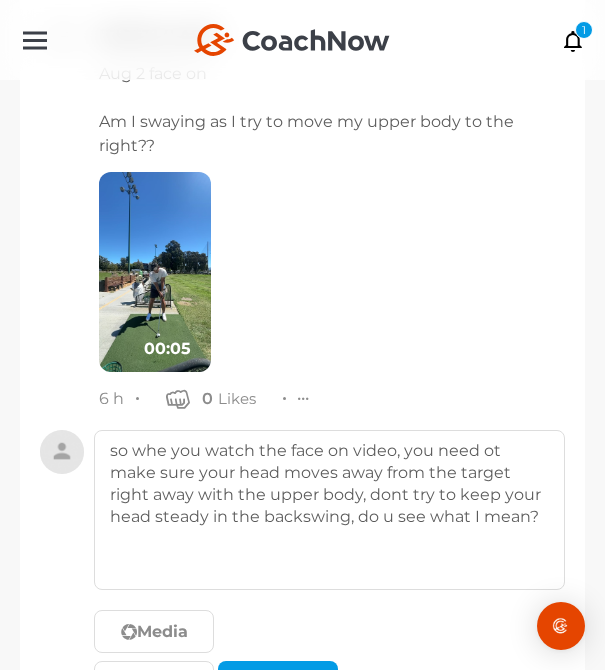 click at bounding box center [155, 272] 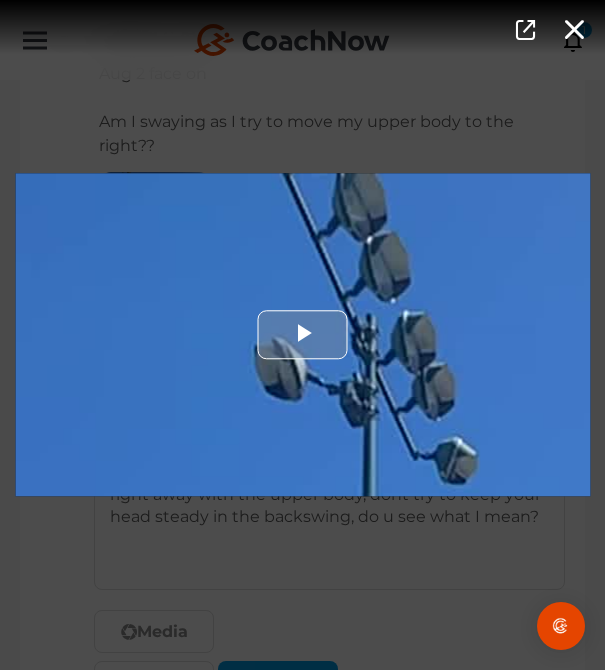 click at bounding box center (302, 334) 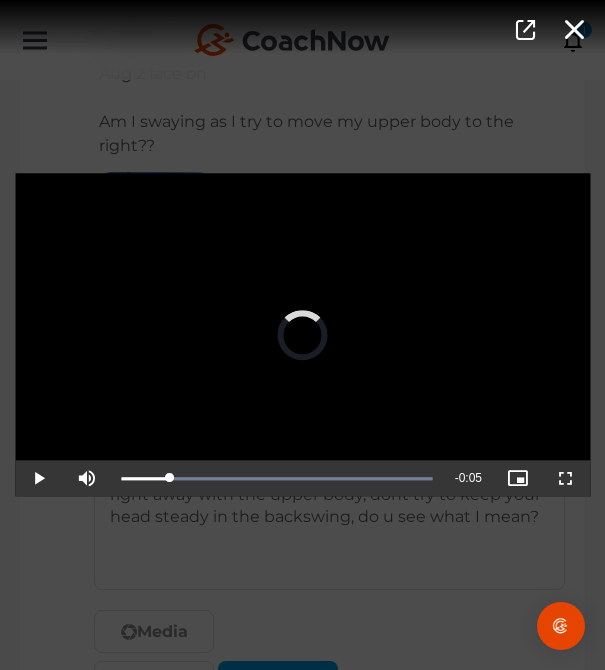 drag, startPoint x: 349, startPoint y: 472, endPoint x: 190, endPoint y: 456, distance: 159.80301 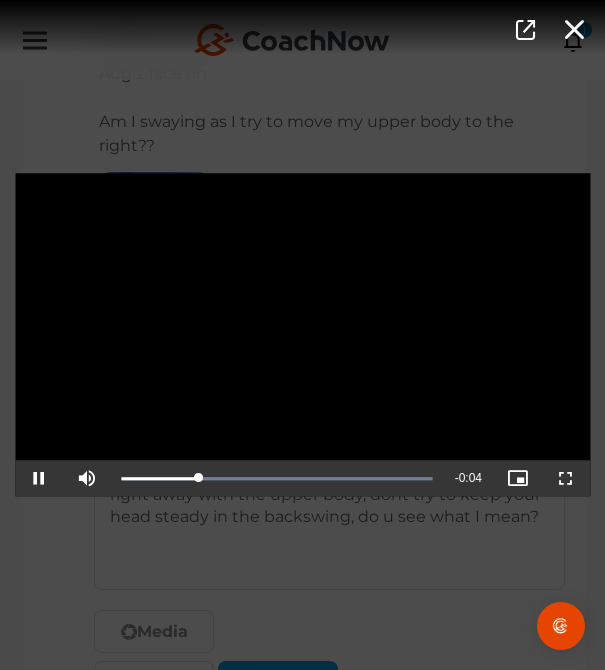 click on "Video Player is loading. Play Video Pause Mute Current Time  0:01 / Duration  0:05 Loaded :  100.00% 0:02 0:01 Stream Type  LIVE Seek to live, currently playing live LIVE Remaining Time  - 0:04   Playback Rate 1x Chapters Chapters Descriptions descriptions off , selected Captions captions settings , opens captions settings dialog captions off , selected Audio Track Picture-in-Picture Fullscreen This is a modal window. Beginning of dialog window. Escape will cancel and close the window. Text Color White Black Red Green Blue Yellow Magenta Cyan Transparency Opaque Semi-Transparent Background Color Black White Red Green Blue Yellow Magenta Cyan Transparency Opaque Semi-Transparent Transparent Window Color Black White Red Green Blue Yellow Magenta Cyan Transparency Transparent Semi-Transparent Opaque Font Size 50% 75% 100% 125% 150% 175% 200% 300% 400% Text Edge Style None Raised Depressed Uniform Dropshadow Font Family Casual" at bounding box center (302, 335) 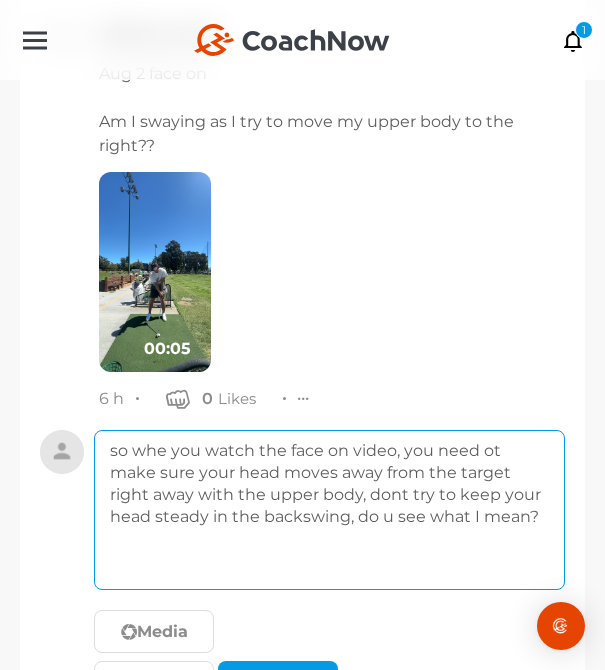 click on "so whe you watch the face on video, you need ot make sure your head moves away from the target right away with the upper body, dont try to keep your head steady in the backswing, do u see what I mean?" at bounding box center [329, 510] 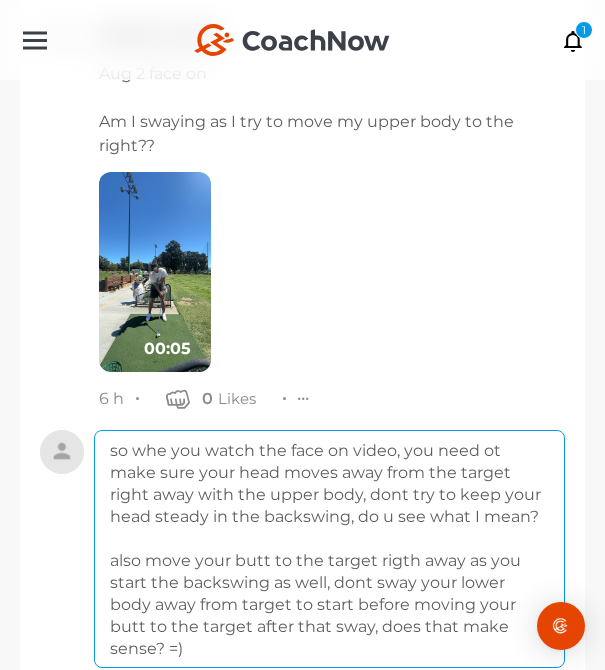 click on "so whe you watch the face on video, you need ot make sure your head moves away from the target right away with the upper body, dont try to keep your head steady in the backswing, do u see what I mean?
also move your butt to the target rigth away as you start the backswing as well, dont sway your lower body away from target to start before moving your butt to the target after that sway, does that make sense? =)" at bounding box center [329, 549] 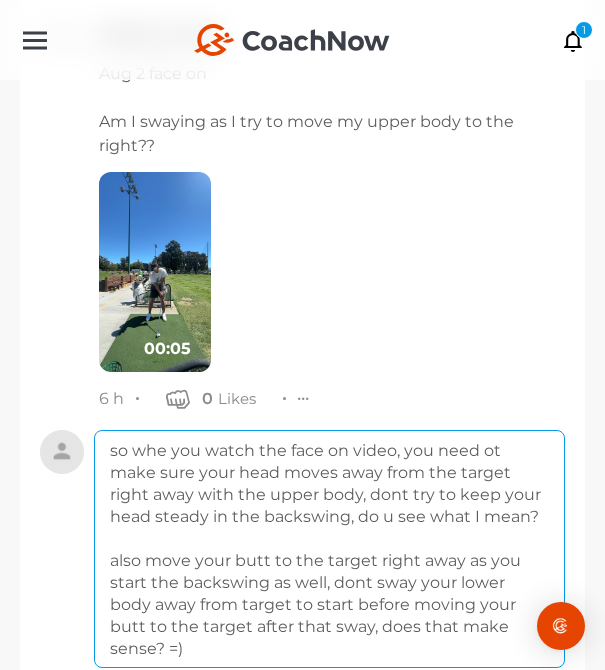 scroll, scrollTop: 4090, scrollLeft: 0, axis: vertical 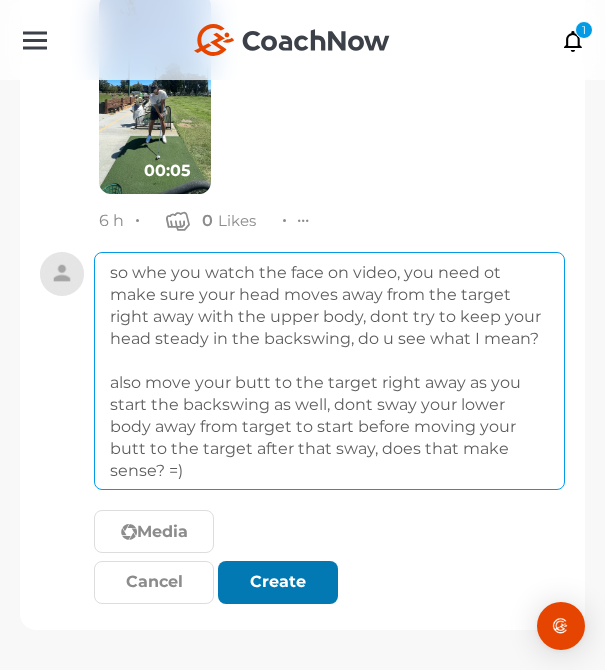 type on "so whe you watch the face on video, you need ot make sure your head moves away from the target right away with the upper body, dont try to keep your head steady in the backswing, do u see what I mean?
also move your butt to the target right away as you start the backswing as well, dont sway your lower body away from target to start before moving your butt to the target after that sway, does that make sense? =)" 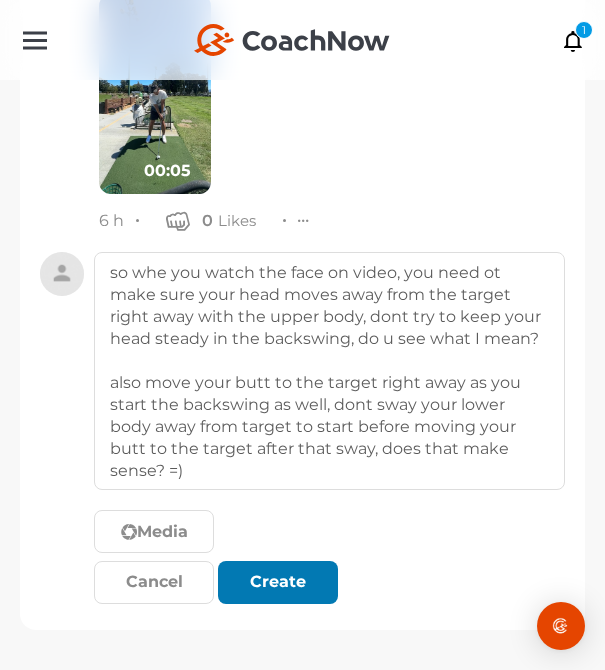 click at bounding box center [278, 582] 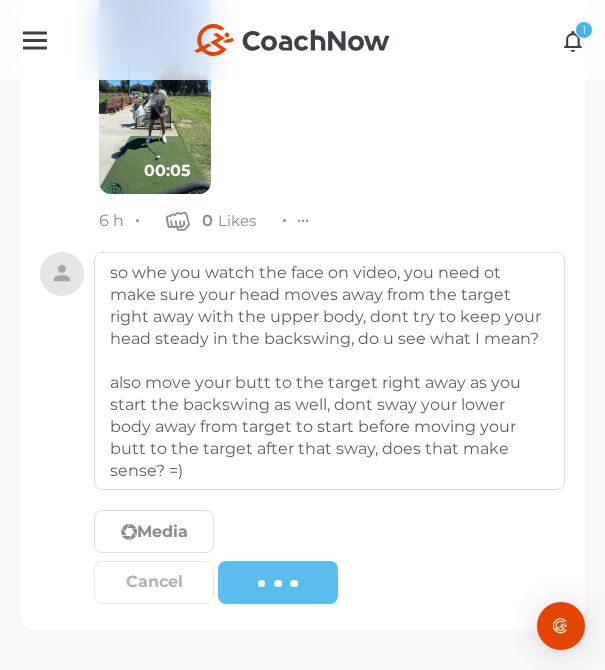 type 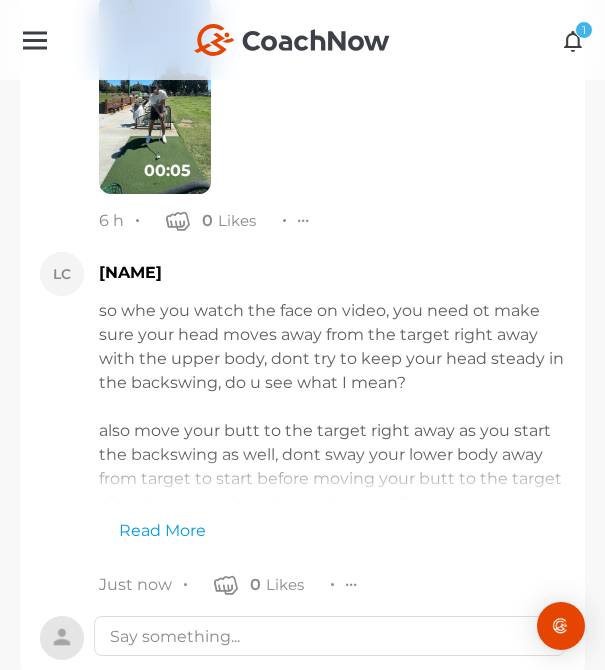 click at bounding box center [573, 40] 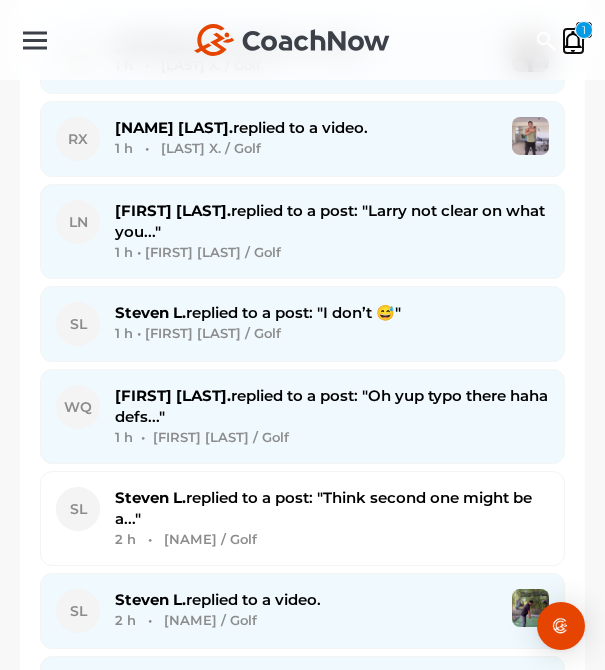 scroll, scrollTop: 1046, scrollLeft: 0, axis: vertical 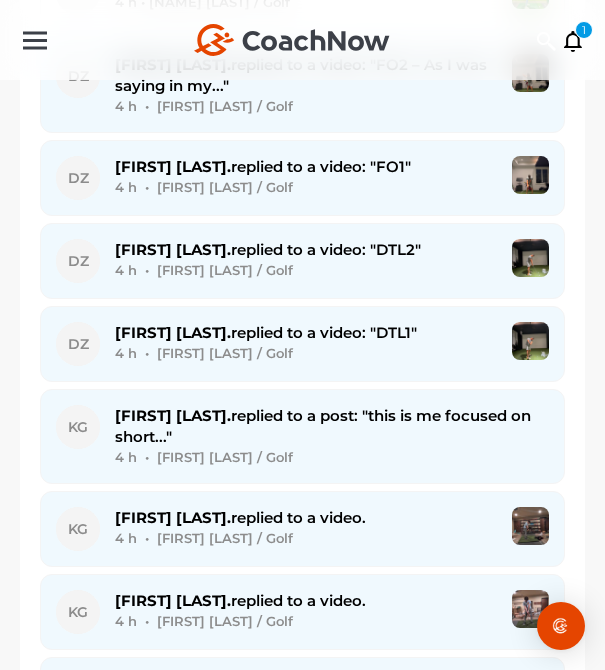 click on "4 h  •  [FIRST] [LAST] / Golf" at bounding box center (332, 457) 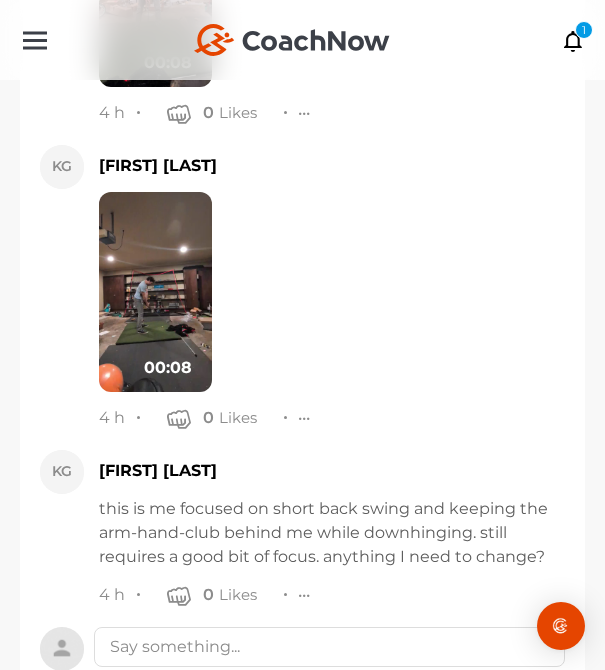scroll, scrollTop: 10127, scrollLeft: 0, axis: vertical 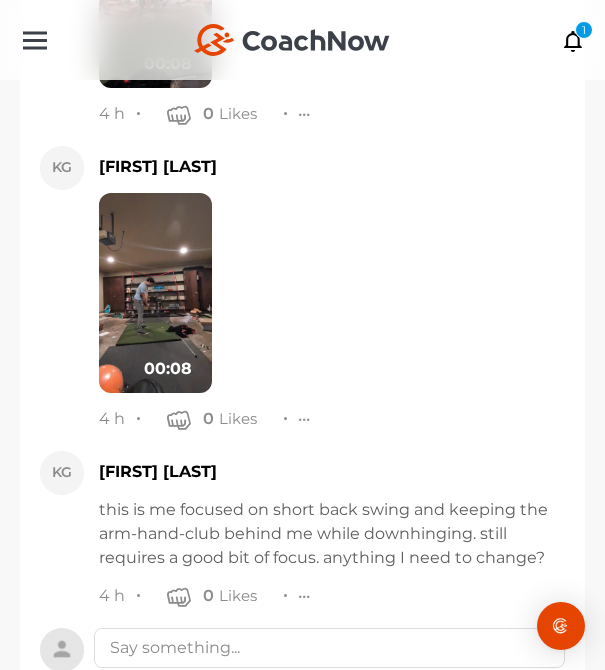 click at bounding box center (155, 293) 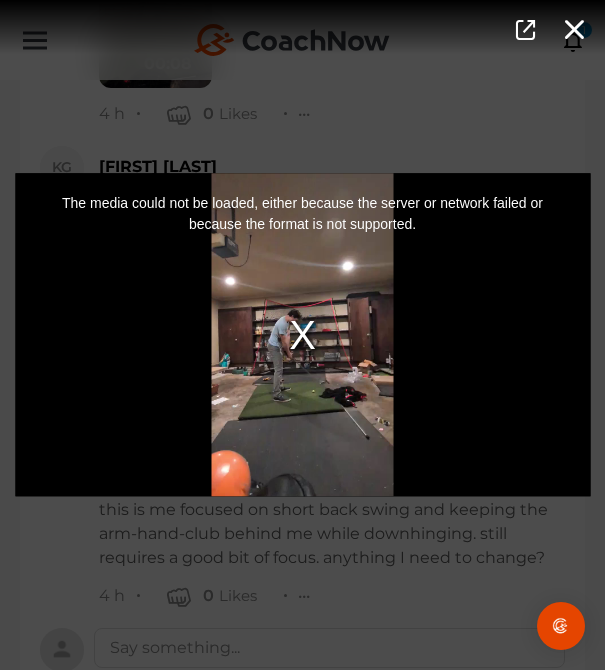 click on "The media could not be loaded, either because the server or network failed or because the format is not supported." at bounding box center (302, 334) 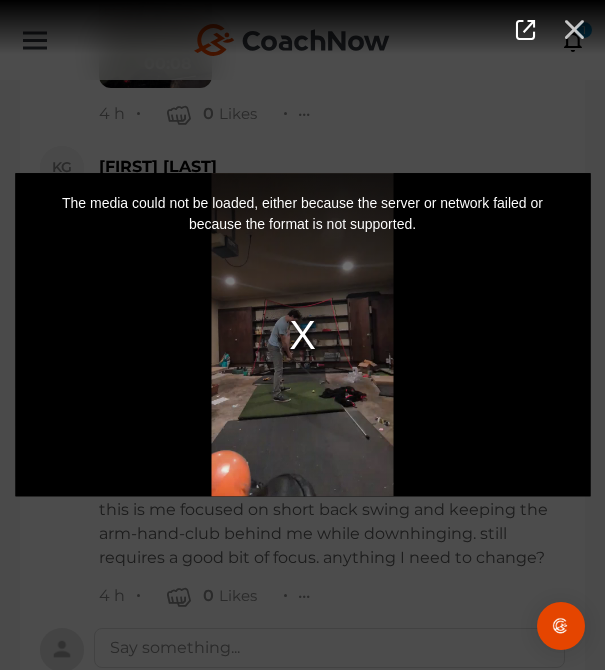 click at bounding box center [574, 28] 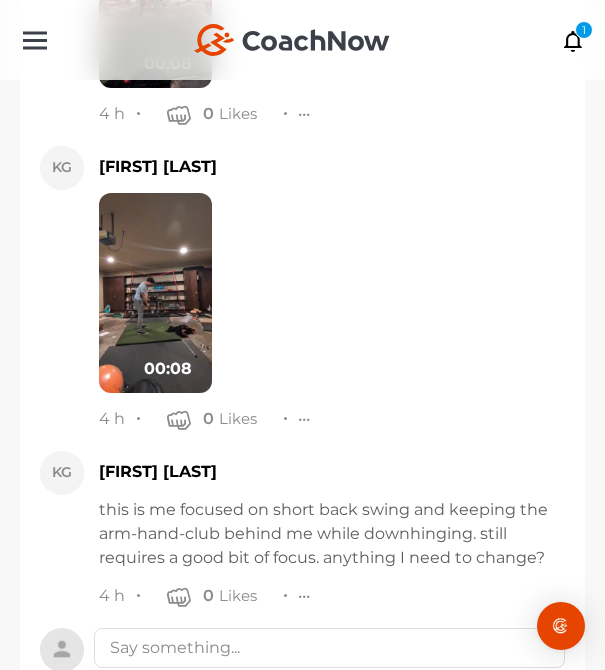 click on "[FIRST] [LAST]" at bounding box center (332, 167) 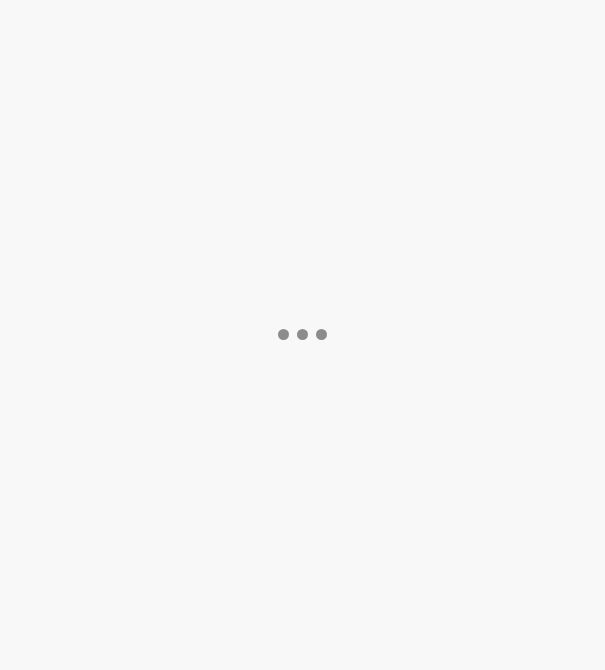 scroll, scrollTop: 0, scrollLeft: 0, axis: both 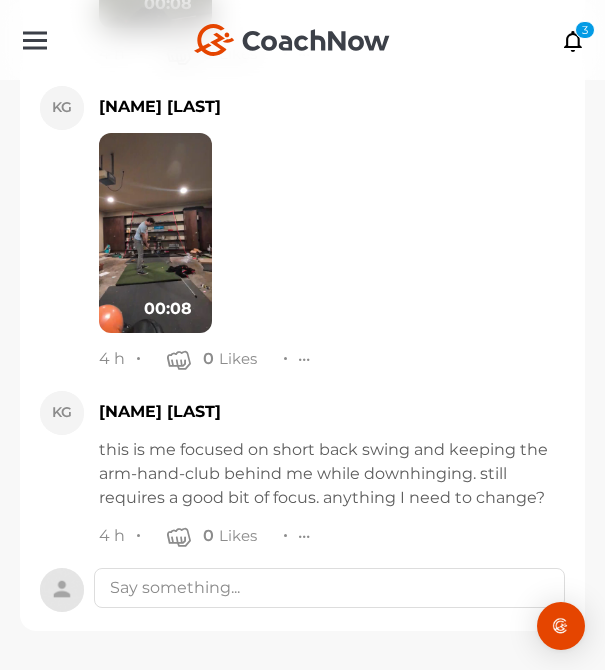 click at bounding box center [155, 233] 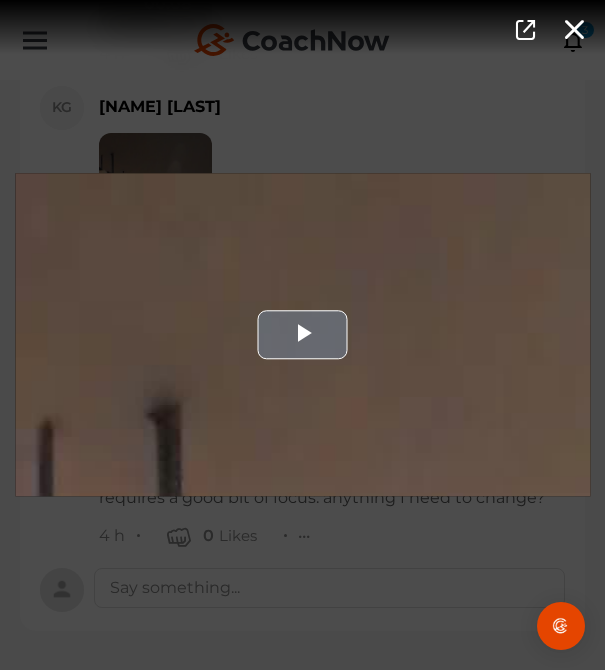 click at bounding box center (302, 334) 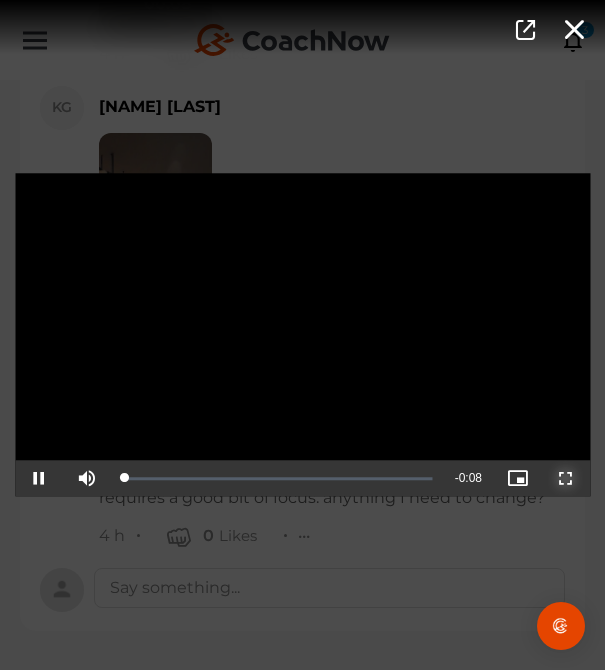click at bounding box center (566, 479) 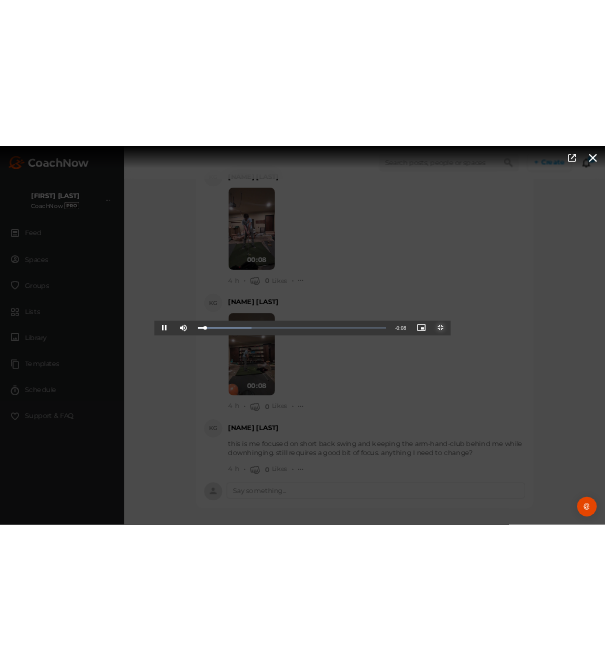 scroll, scrollTop: 9351, scrollLeft: 0, axis: vertical 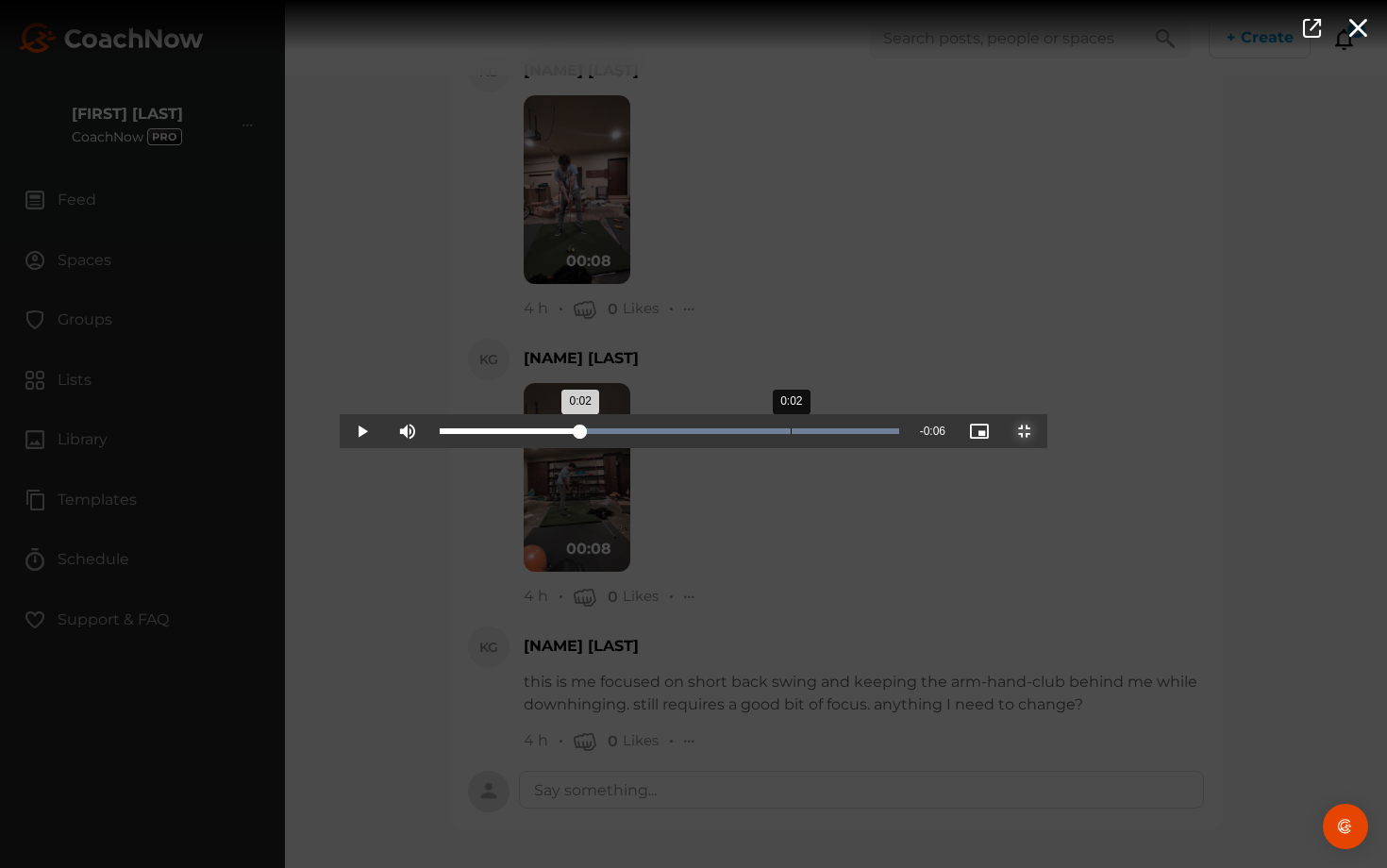 drag, startPoint x: 361, startPoint y: 849, endPoint x: 452, endPoint y: 846, distance: 91.04944 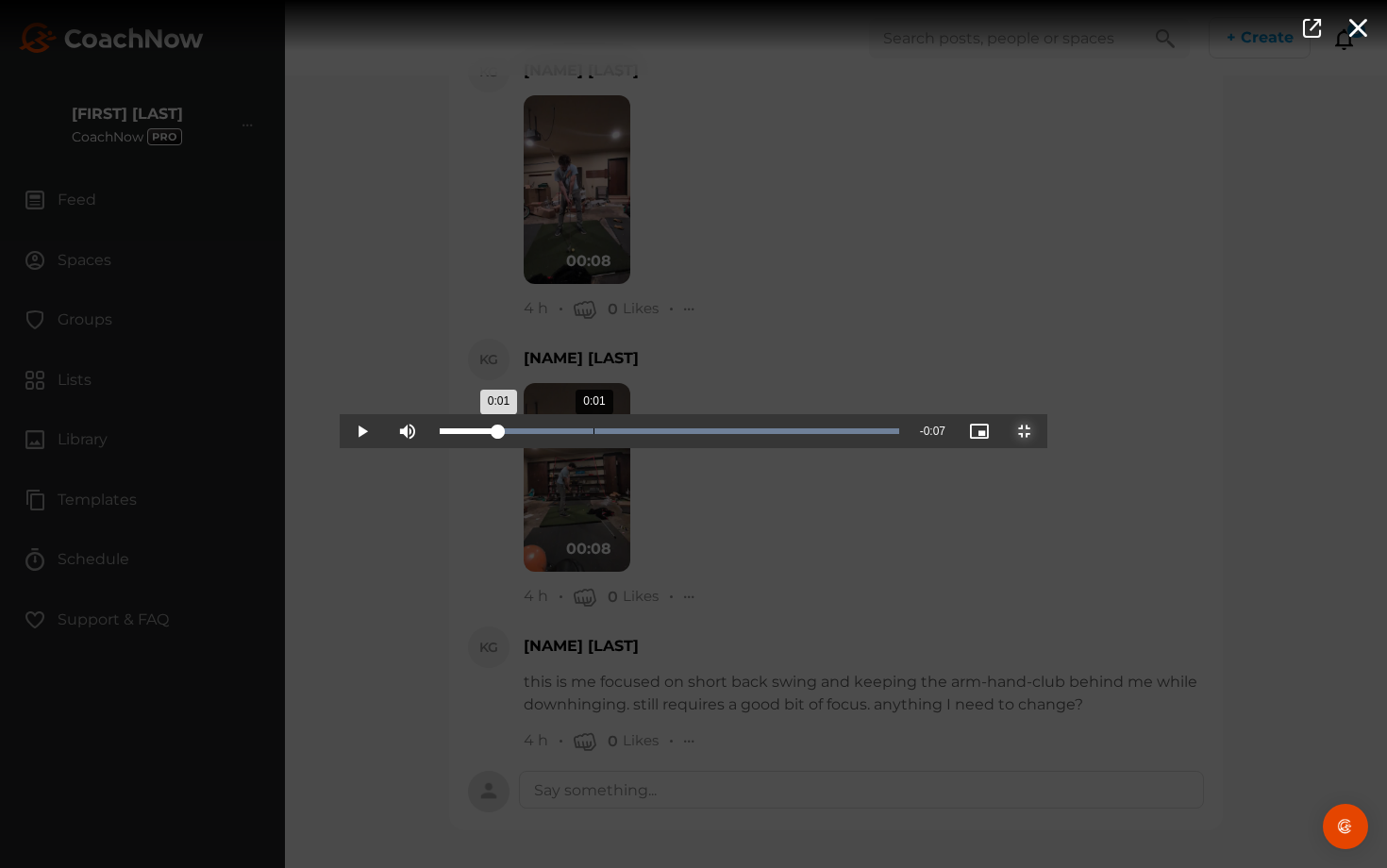 drag, startPoint x: 388, startPoint y: 867, endPoint x: 273, endPoint y: 847, distance: 116.72618 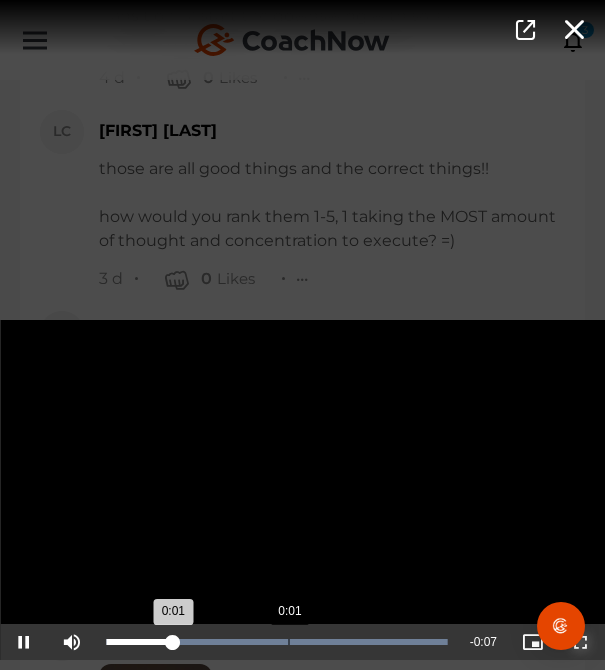 scroll, scrollTop: 9394, scrollLeft: 0, axis: vertical 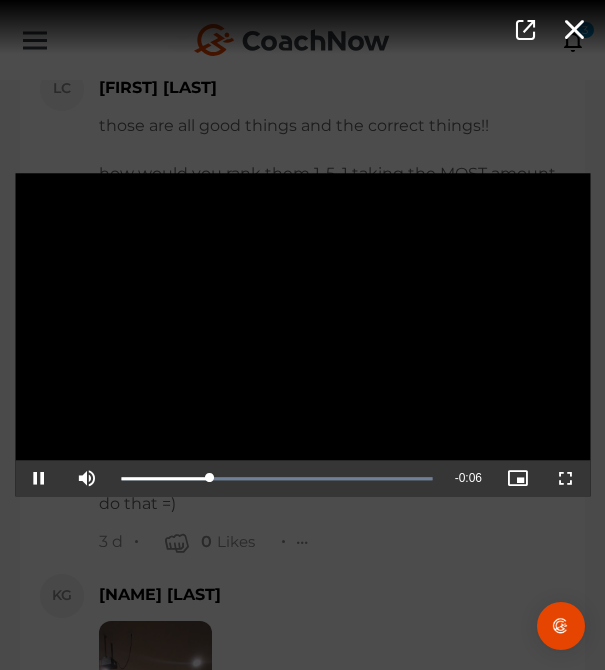 click on "Video Player is loading. Play Video Pause Mute Current Time  0:02 / Duration  0:08 Loaded :  100.00% 0:01 0:02 Stream Type  LIVE Seek to live, currently playing live LIVE Remaining Time  - 0:06   Playback Rate 1x Chapters Chapters Descriptions descriptions off , selected Captions captions settings , opens captions settings dialog captions off , selected Audio Track Picture-in-Picture Non-Fullscreen This is a modal window. Beginning of dialog window. Escape will cancel and close the window. Text Color White Black Red Green Blue Yellow Magenta Cyan Transparency Opaque Semi-Transparent Background Color Black White Red Green Blue Yellow Magenta Cyan Transparency Opaque Semi-Transparent Transparent Window Color Black White Red Green Blue Yellow Magenta Cyan Transparency Transparent Semi-Transparent Opaque Font Size 50% 75% 100% 125% 150% 175% 200% 300% 400% Text Edge Style None Raised Depressed Uniform Dropshadow Font Family" at bounding box center [302, 335] 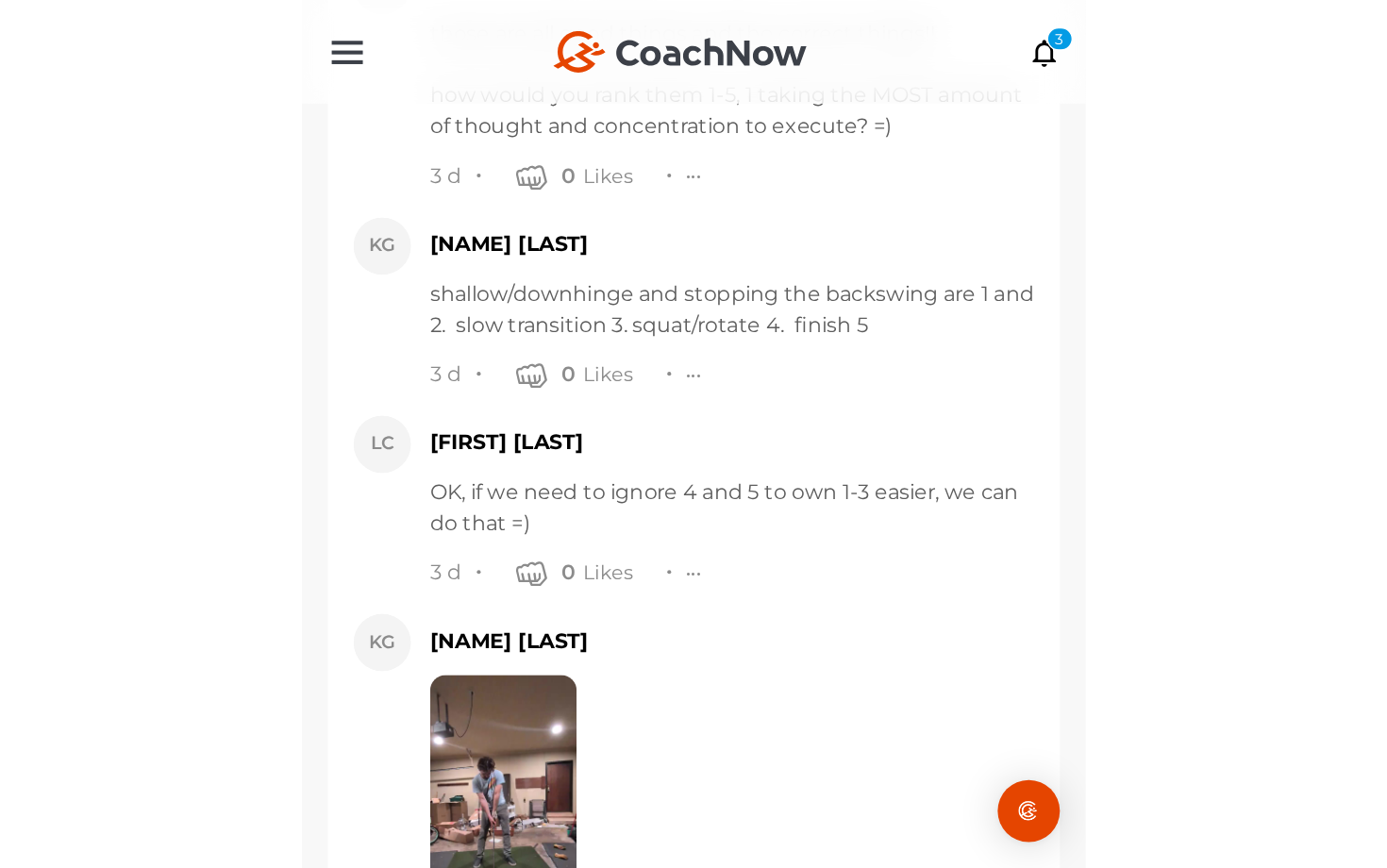 scroll, scrollTop: 8989, scrollLeft: 0, axis: vertical 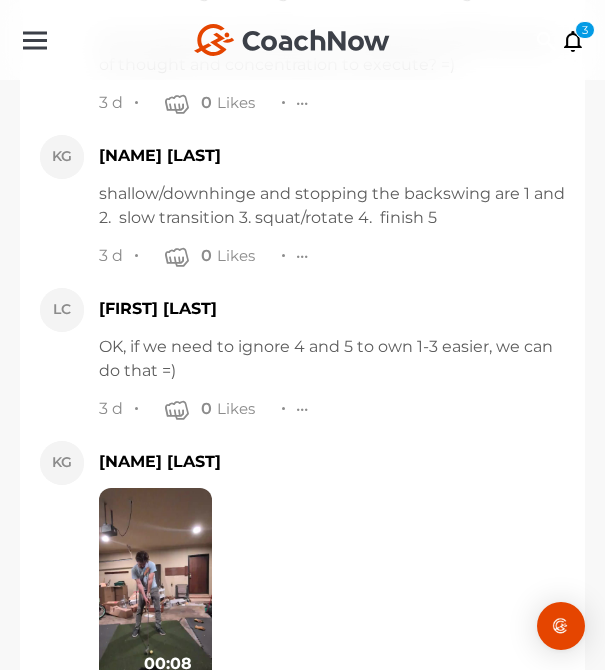 click at bounding box center [155, 588] 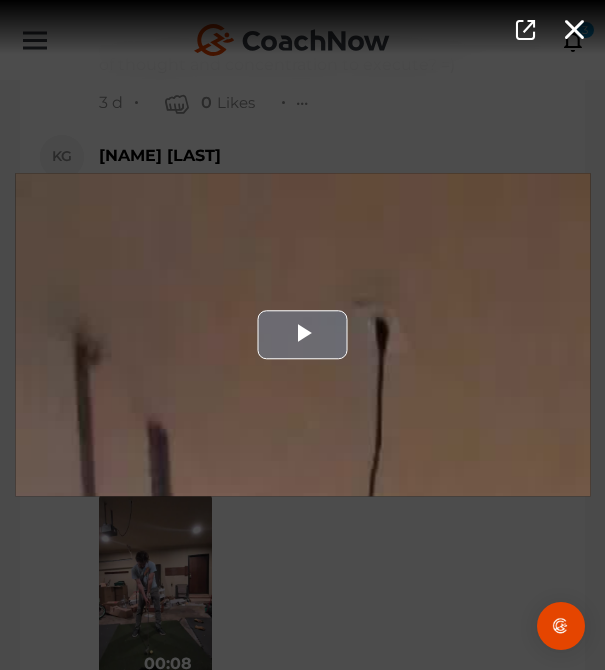 click at bounding box center (302, 334) 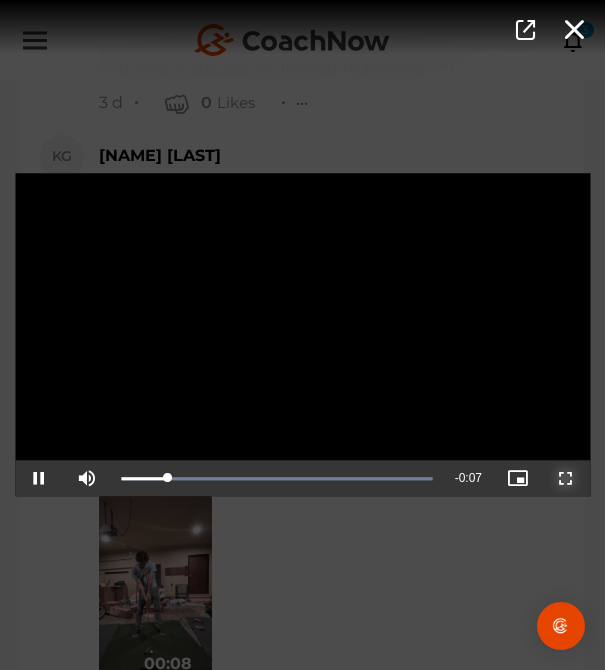 click at bounding box center [566, 479] 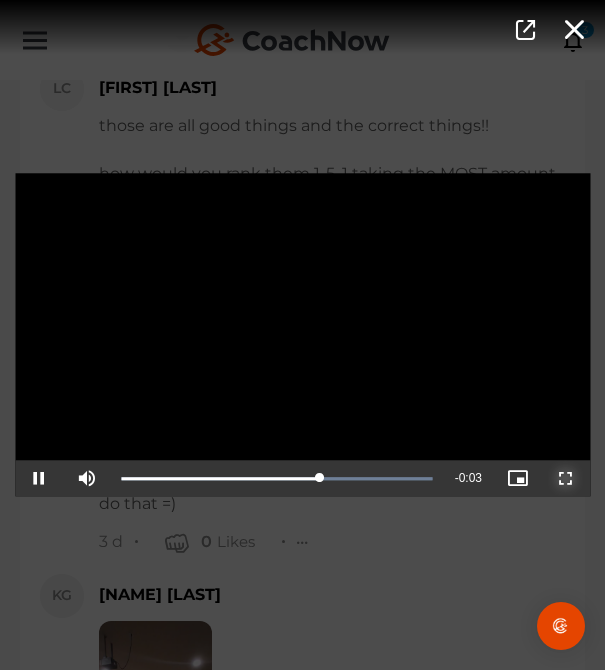 scroll, scrollTop: 9394, scrollLeft: 0, axis: vertical 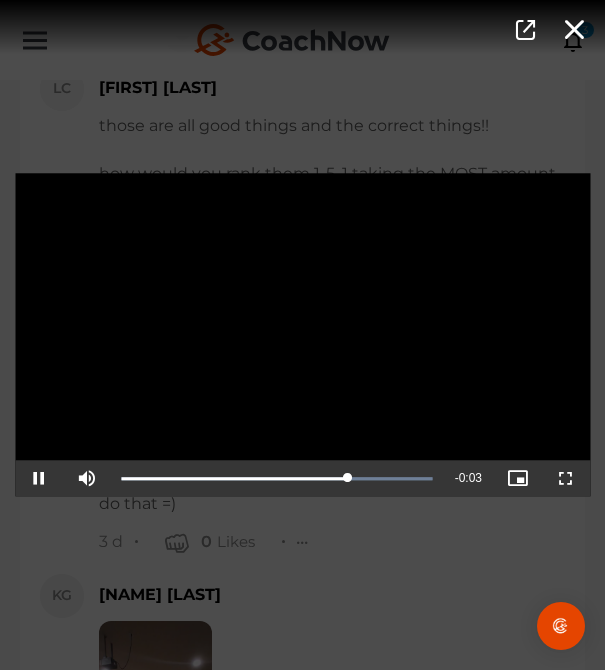 click on "Video Player is loading. Play Video Pause Mute Current Time  0:05 / Duration  0:08 Loaded :  100.00% -:- 0:05 Stream Type  LIVE Seek to live, currently playing live LIVE Remaining Time  - 0:03   Playback Rate 1x Chapters Chapters Descriptions descriptions off , selected Captions captions settings , opens captions settings dialog captions off , selected Audio Track Picture-in-Picture Non-Fullscreen This is a modal window. Beginning of dialog window. Escape will cancel and close the window. Text Color White Black Red Green Blue Yellow Magenta Cyan Transparency Opaque Semi-Transparent Background Color Black White Red Green Blue Yellow Magenta Cyan Transparency Opaque Semi-Transparent Transparent Window Color Black White Red Green Blue Yellow Magenta Cyan Transparency Transparent Semi-Transparent Opaque Font Size 50% 75% 100% 125% 150% 175% 200% 300% 400% Text Edge Style None Raised Depressed Uniform Dropshadow Font Family Done" at bounding box center [302, 335] 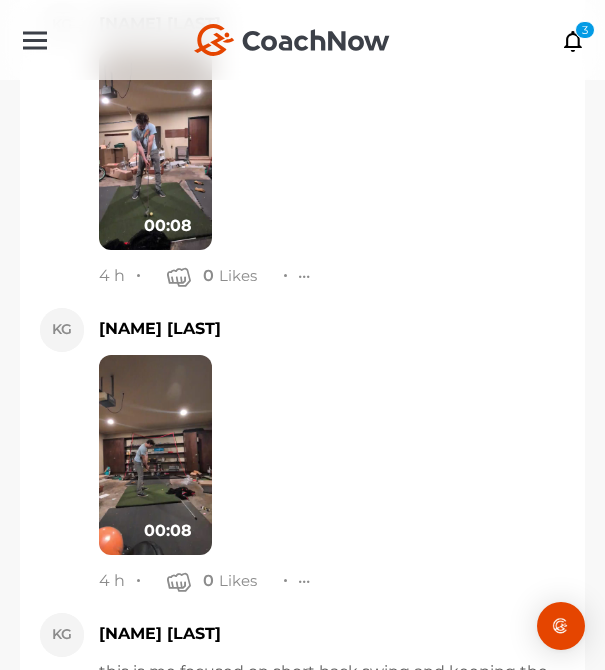 scroll, scrollTop: 10187, scrollLeft: 0, axis: vertical 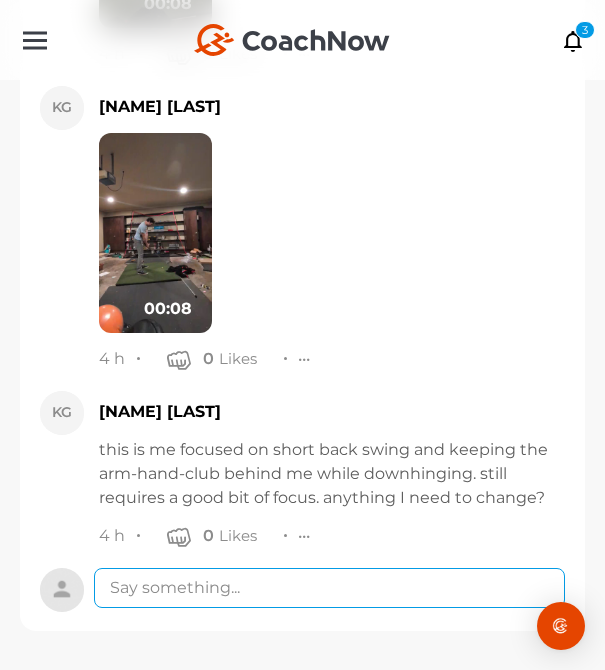 click at bounding box center [329, 588] 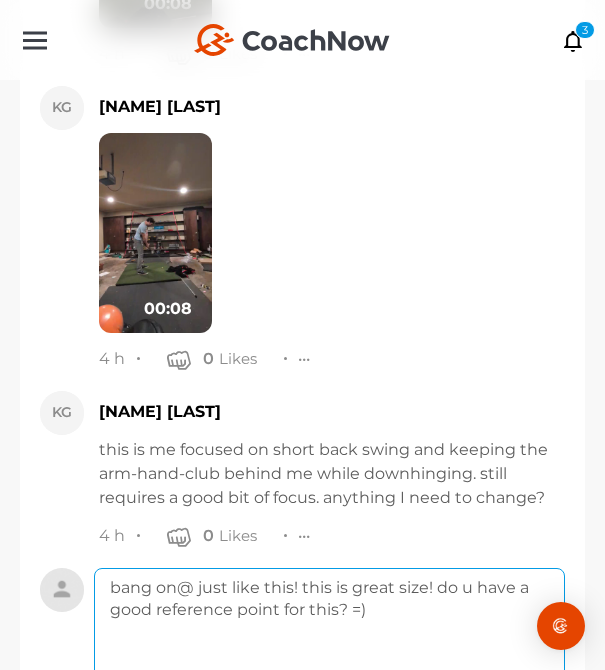 click on "bang on@ just like this! this is great size! do u have a good reference point for this? =)" at bounding box center [329, 648] 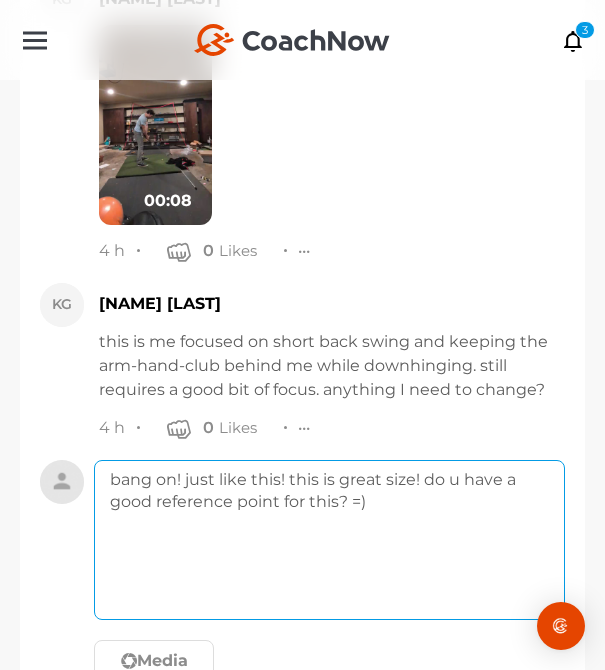 scroll, scrollTop: 10388, scrollLeft: 0, axis: vertical 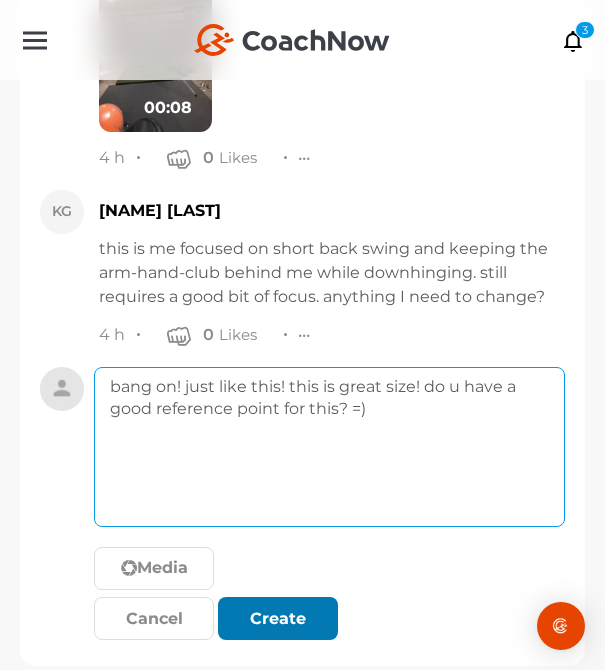 type on "bang on! just like this! this is great size! do u have a good reference point for this? =)" 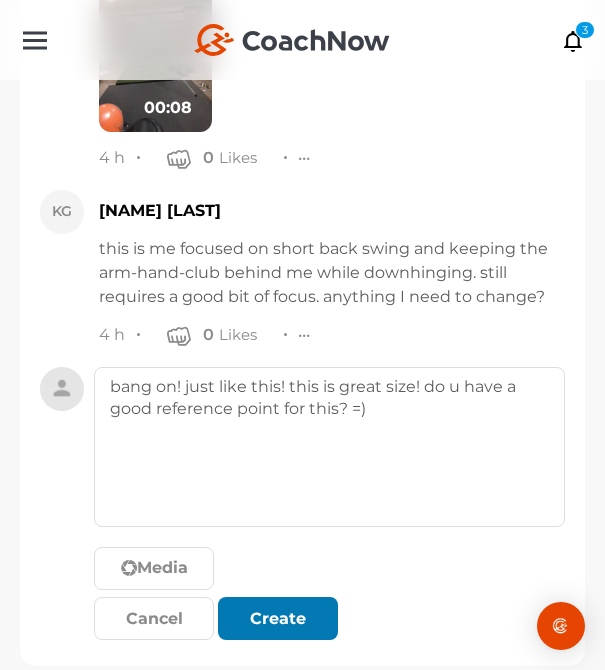 click on "Create" at bounding box center (278, 618) 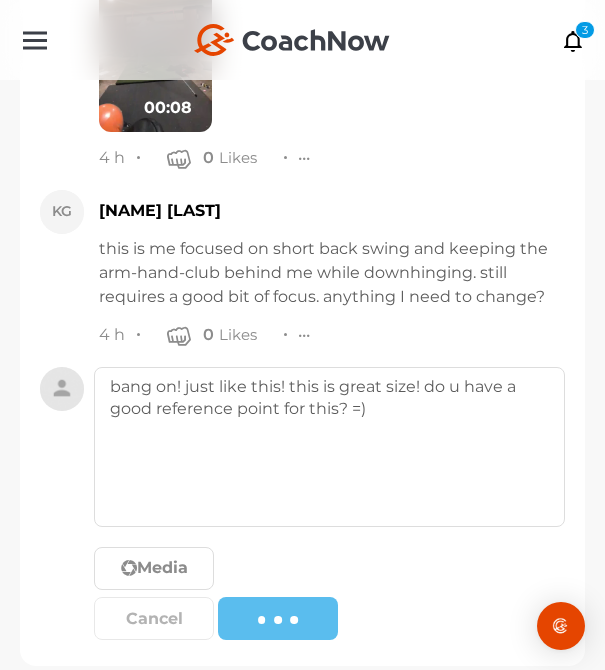 type 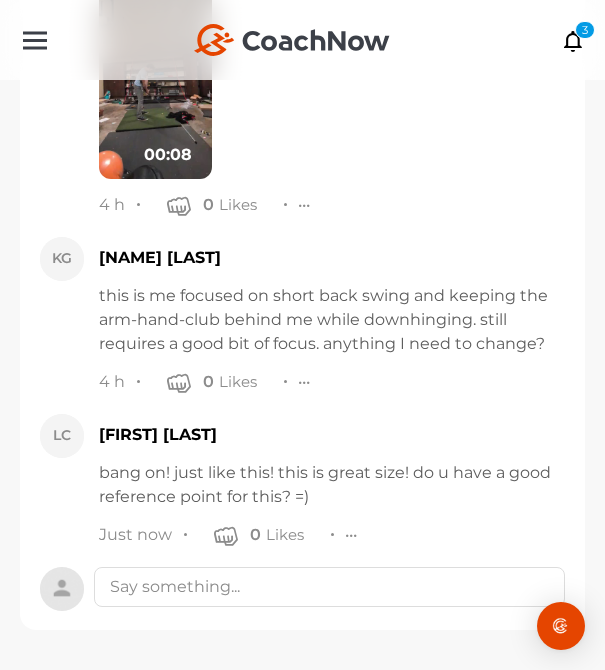 scroll, scrollTop: 10340, scrollLeft: 0, axis: vertical 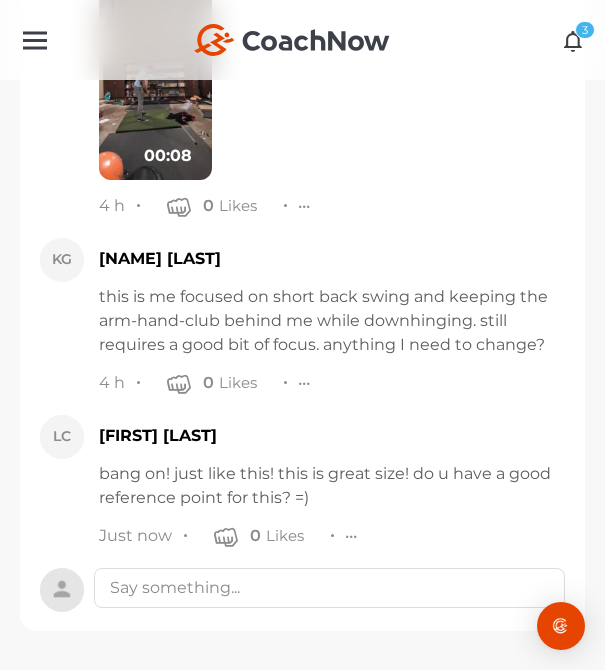click at bounding box center [573, 40] 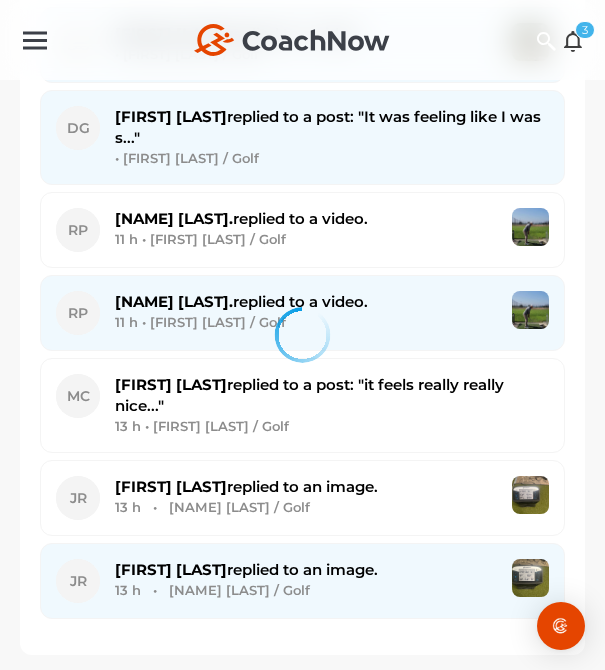 scroll, scrollTop: 0, scrollLeft: 0, axis: both 